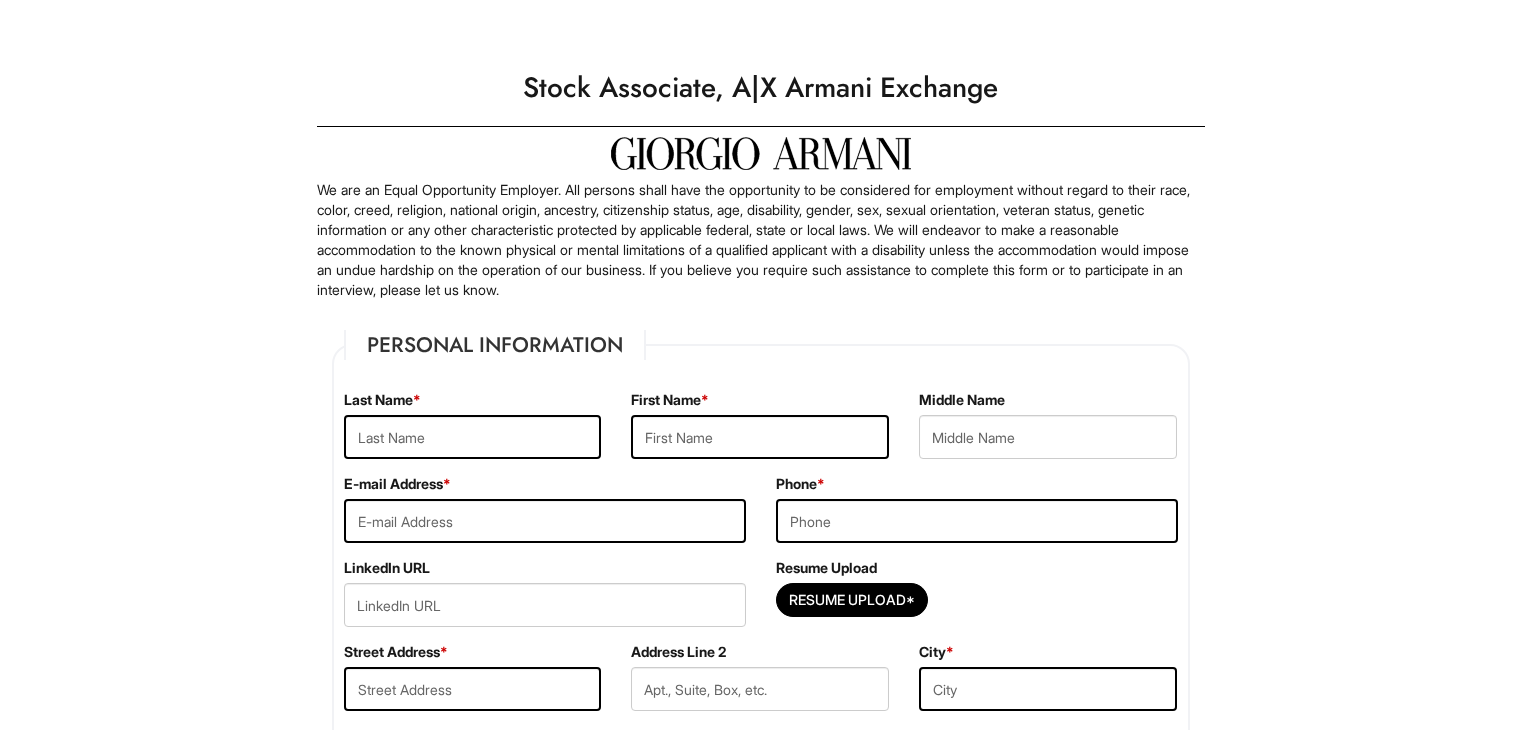 scroll, scrollTop: 0, scrollLeft: 0, axis: both 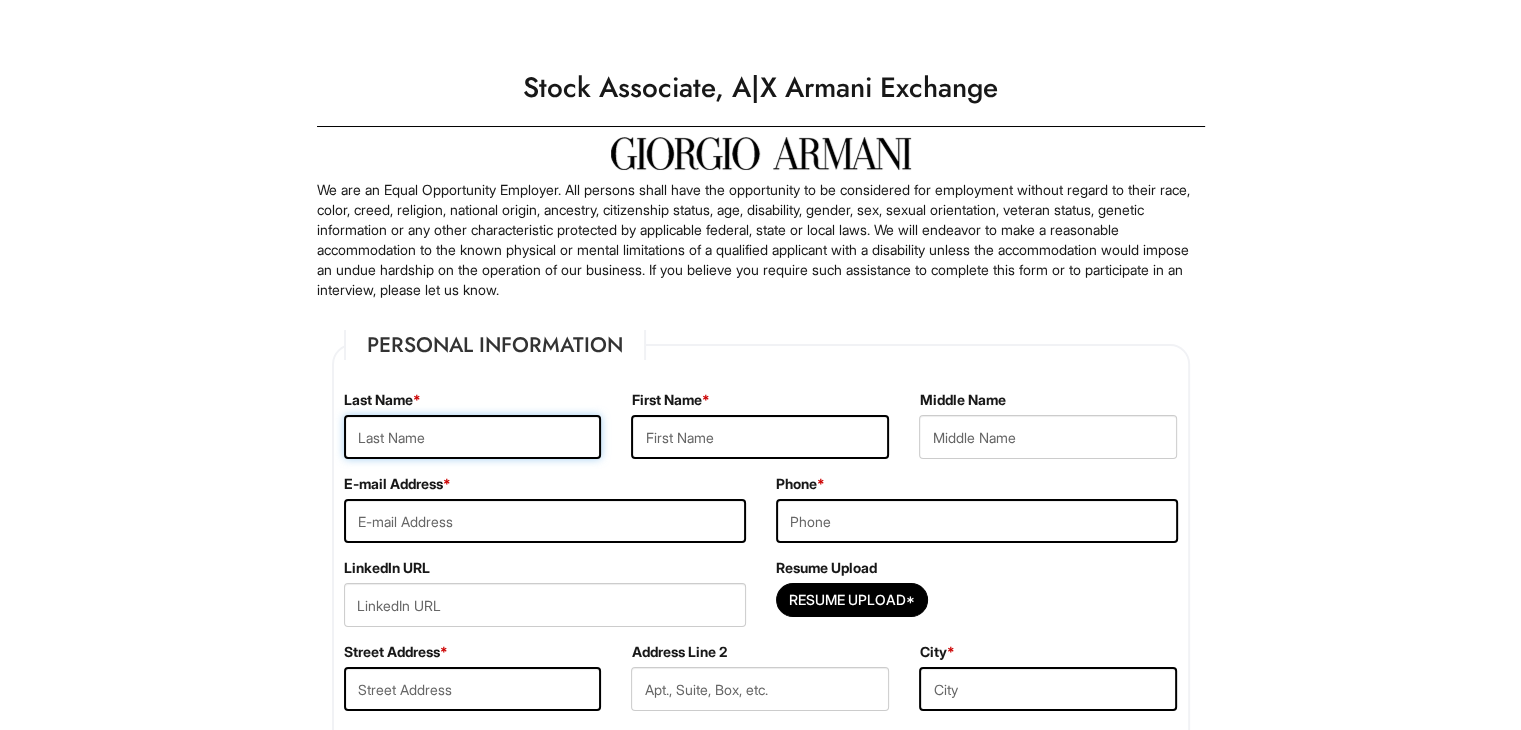 click at bounding box center [473, 437] 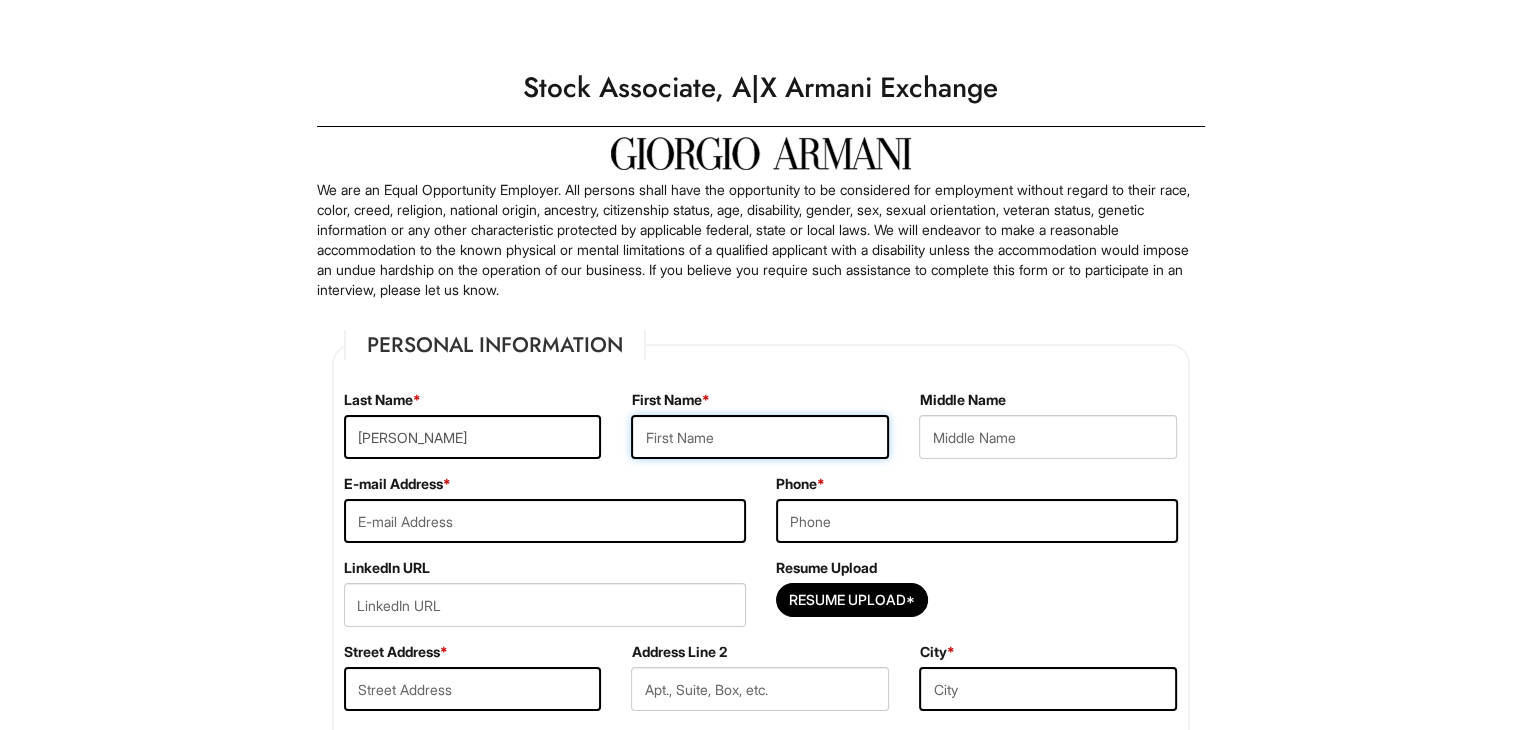 type on "[PERSON_NAME]" 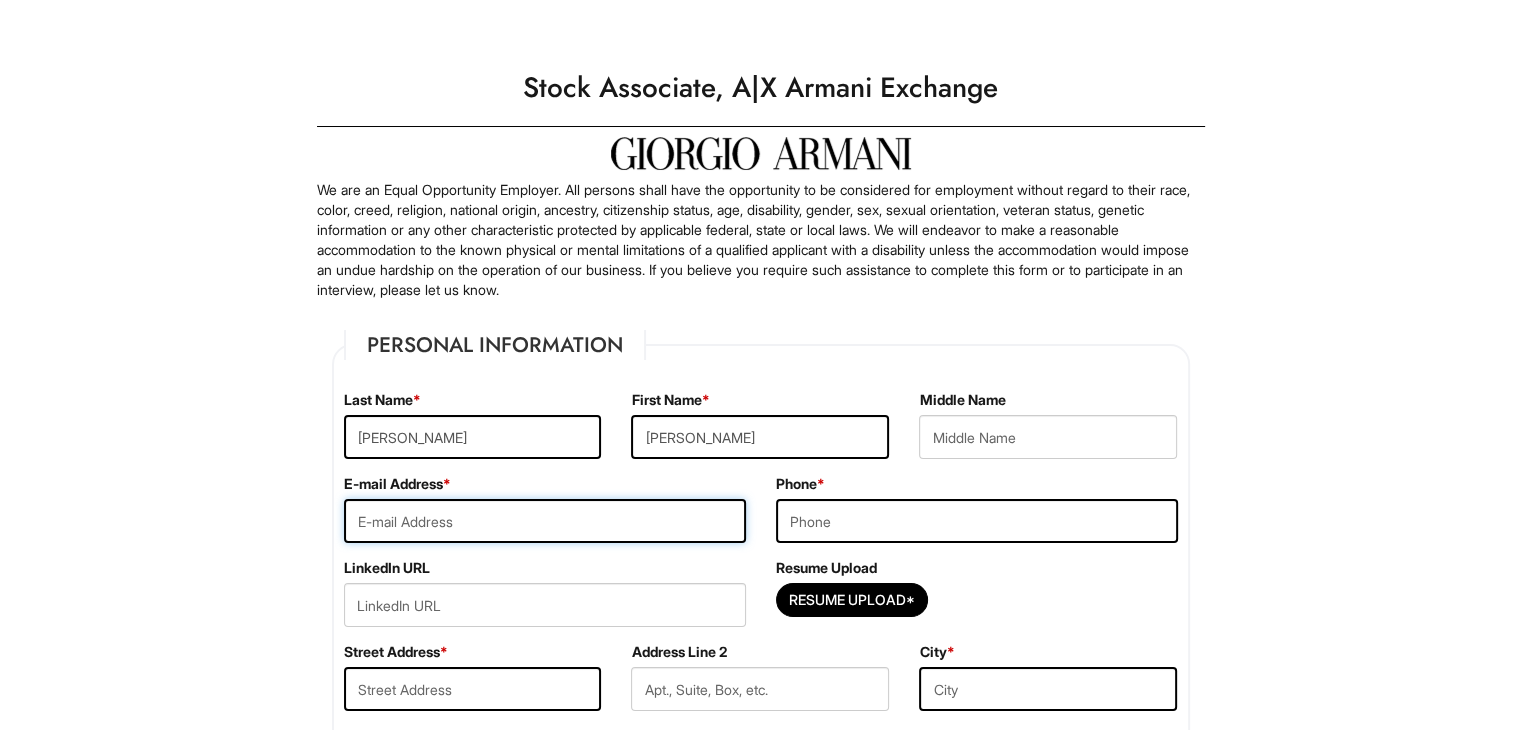 type on "[EMAIL_ADDRESS][DOMAIN_NAME]" 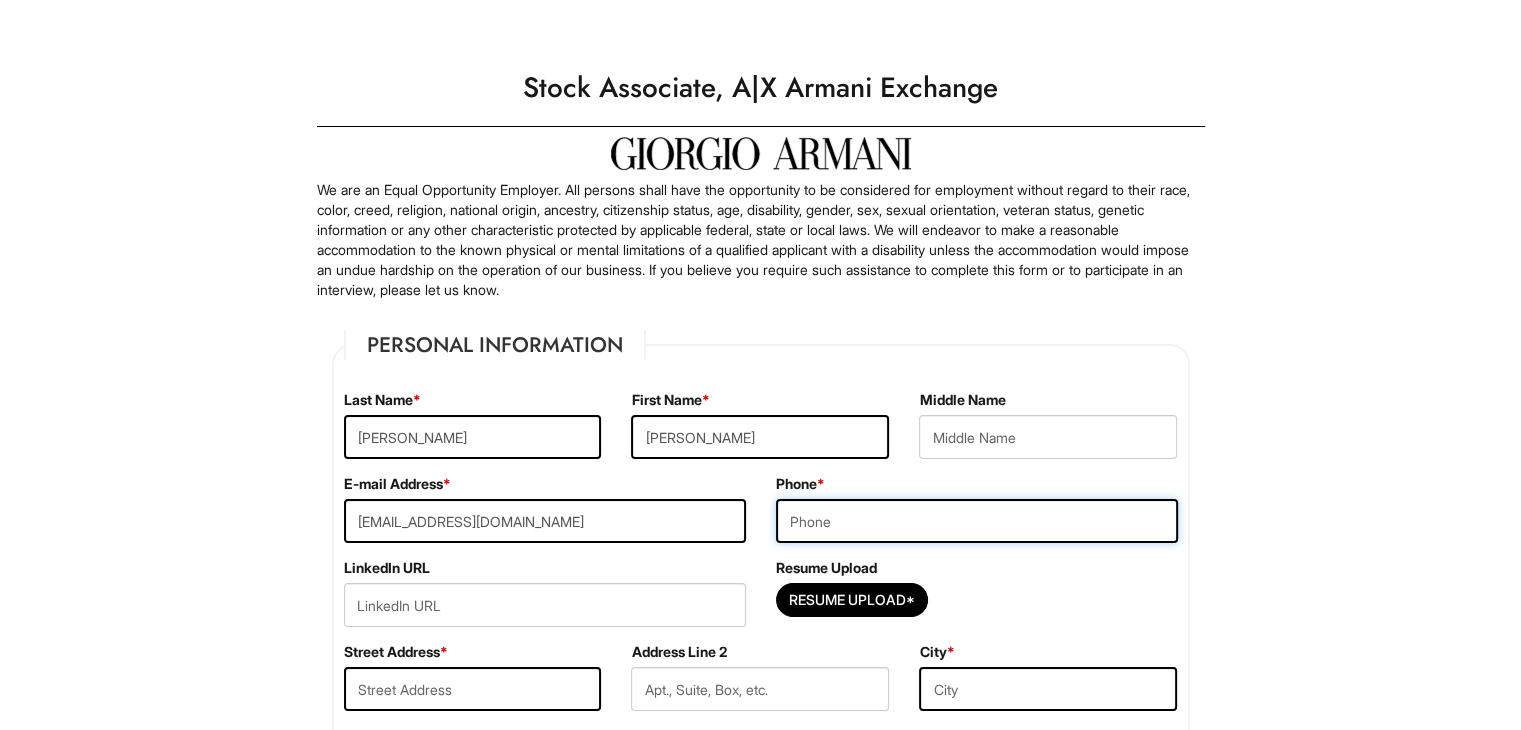 type on "5162869915" 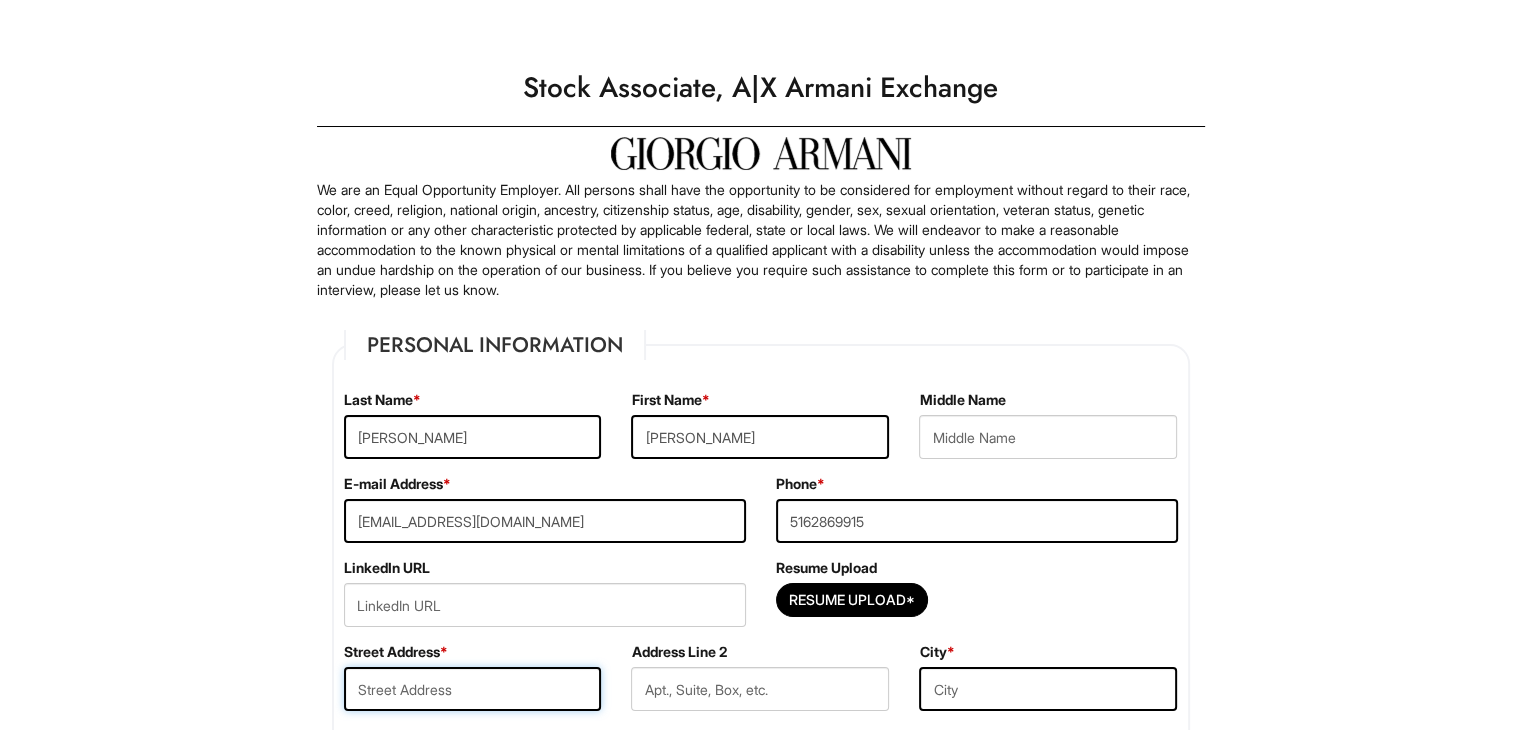 type on "[STREET_ADDRESS]" 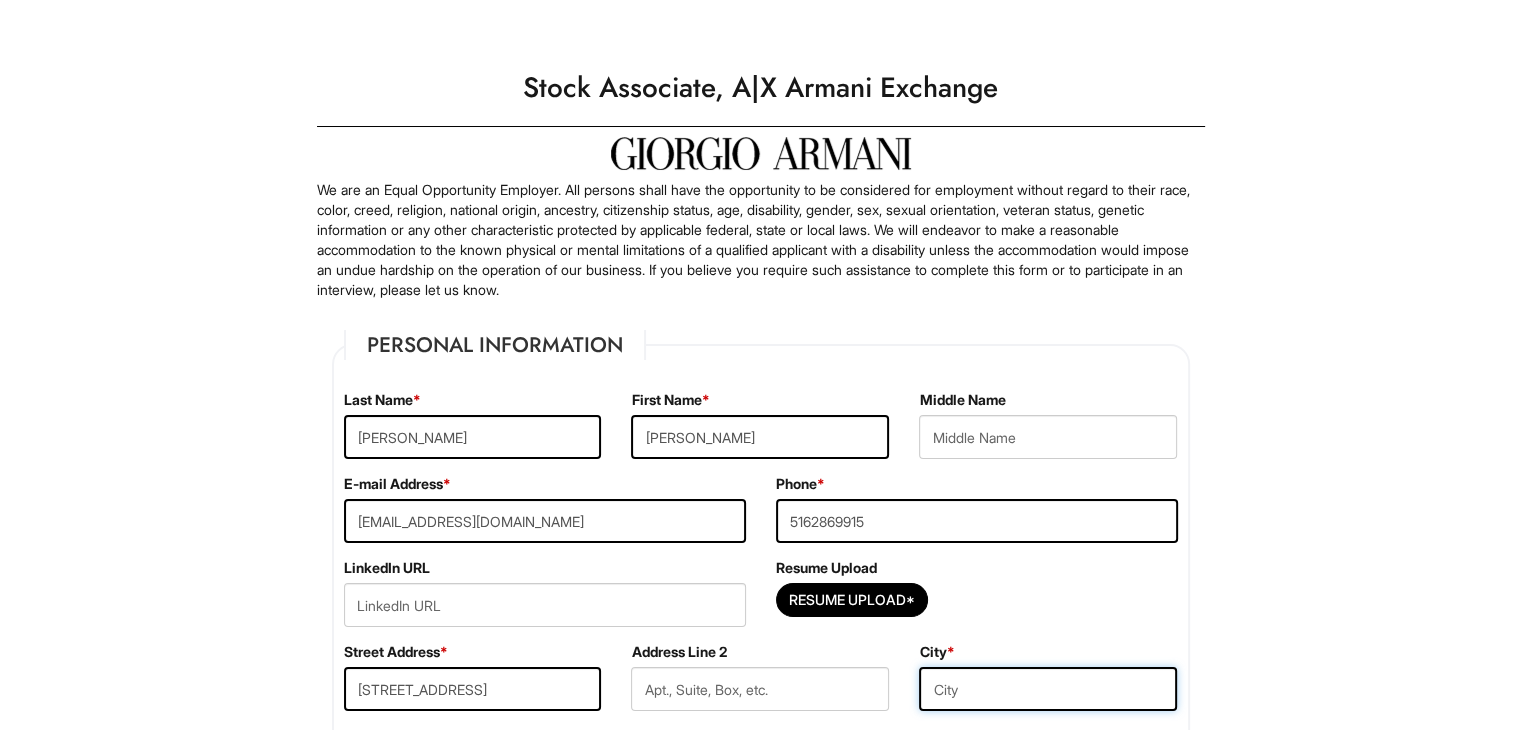 type on "[GEOGRAPHIC_DATA][US_STATE]" 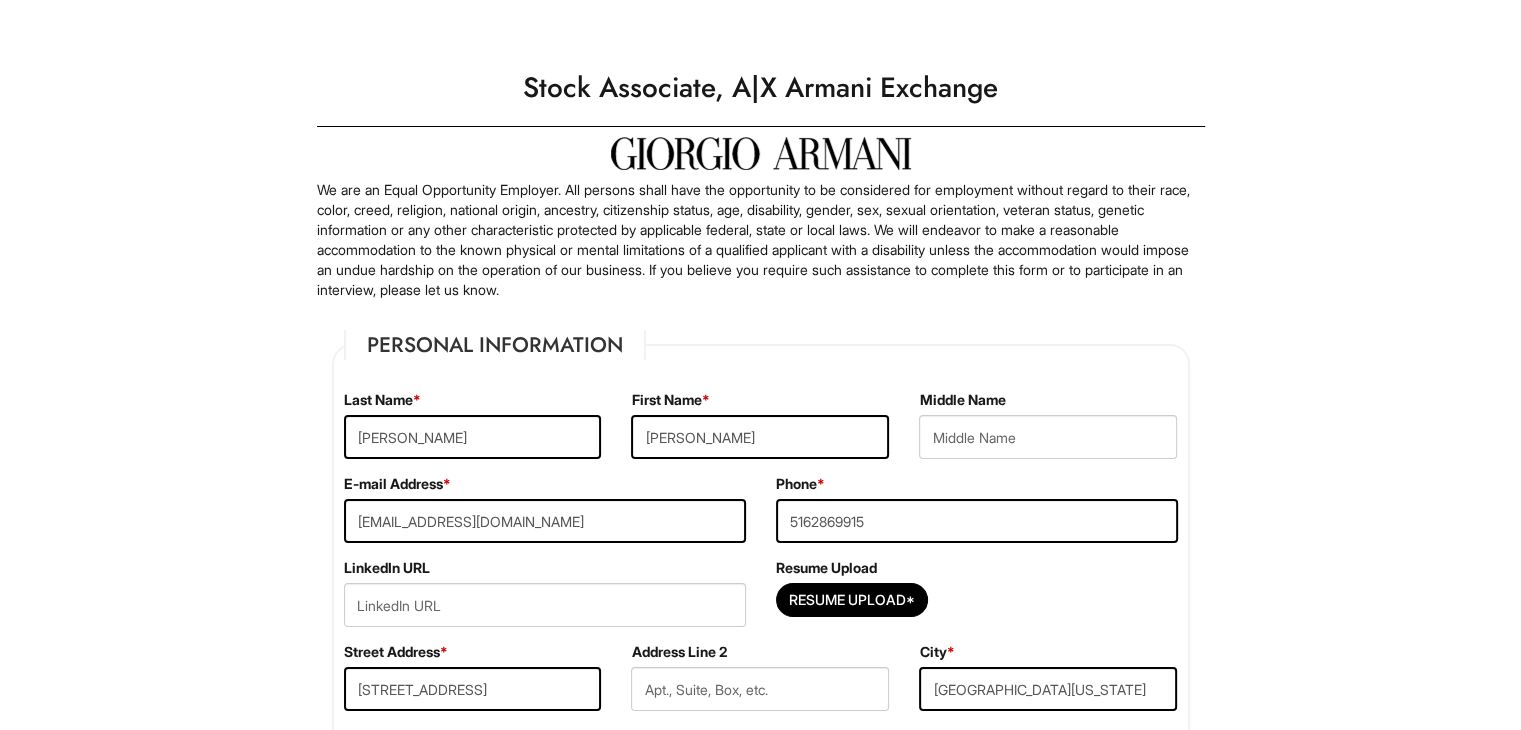select on "NY" 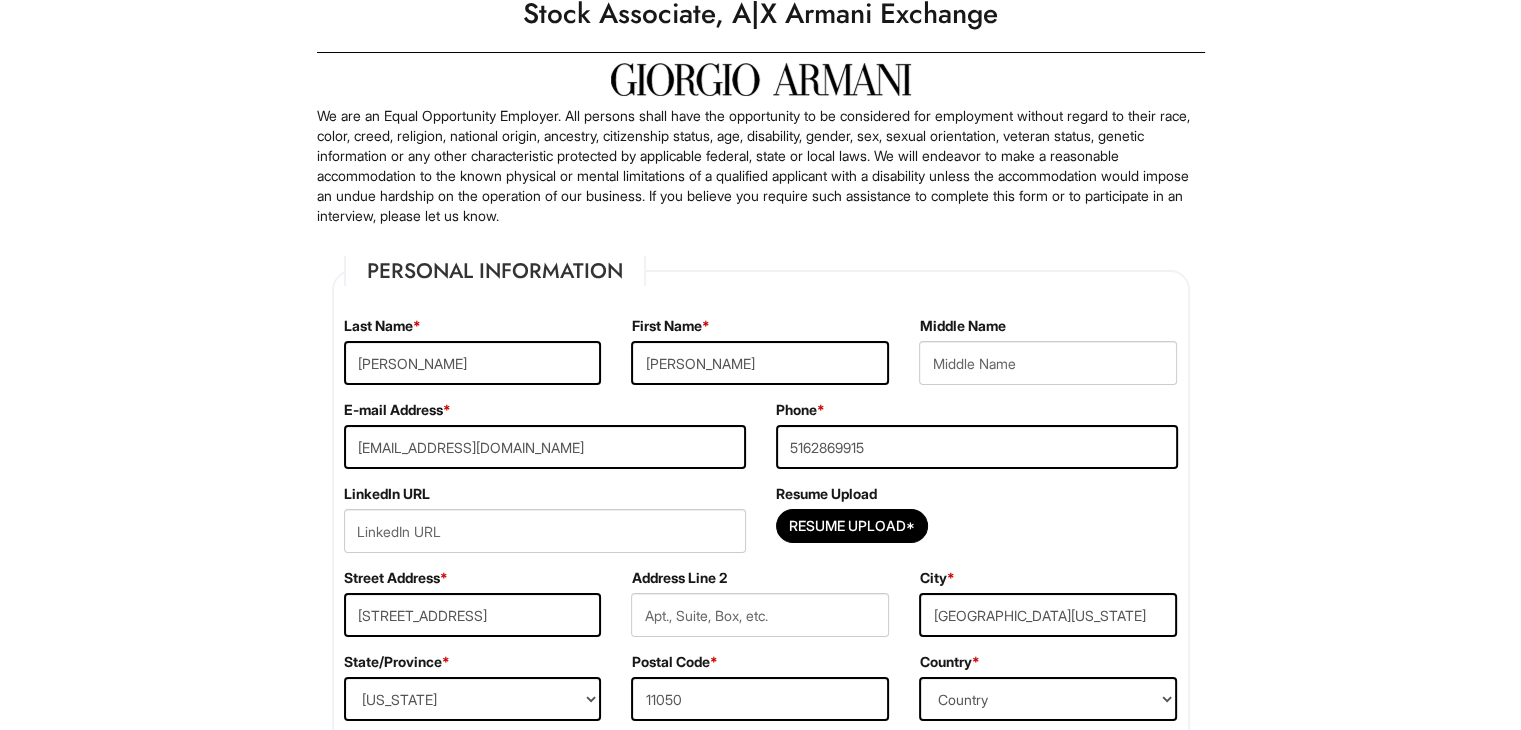 scroll, scrollTop: 200, scrollLeft: 0, axis: vertical 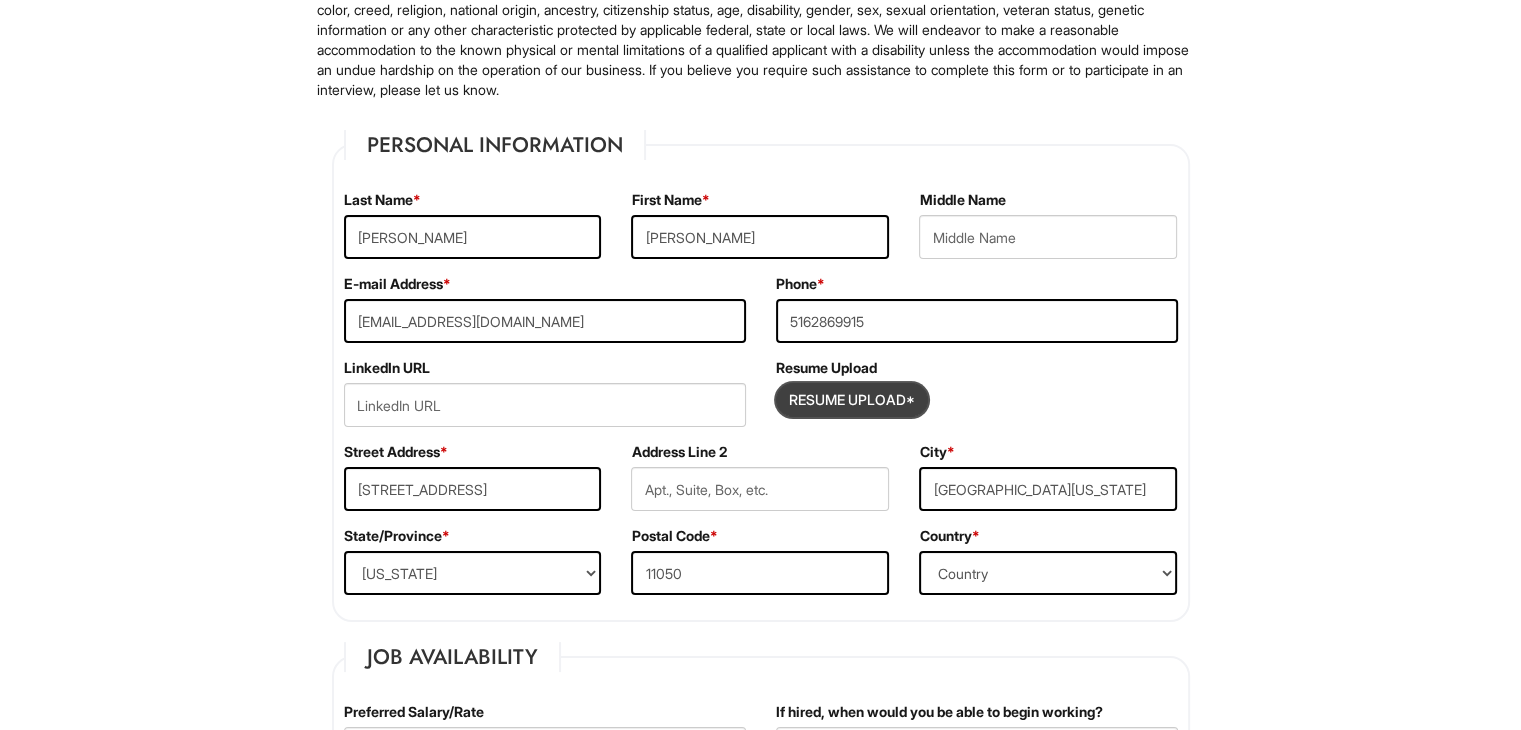 click at bounding box center [852, 400] 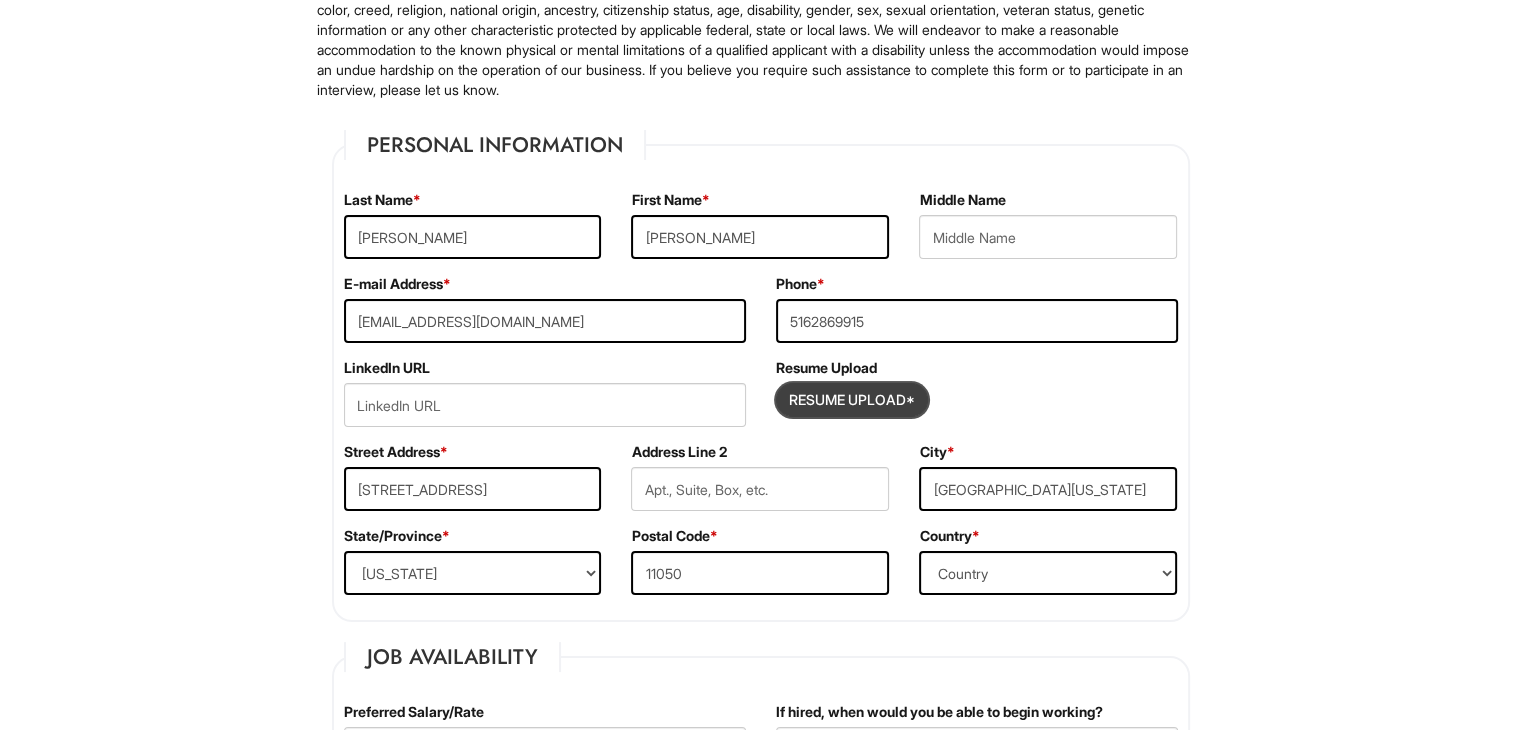 type on "C:\fakepath\[PERSON_NAME] Updated Resume 2025.pdf" 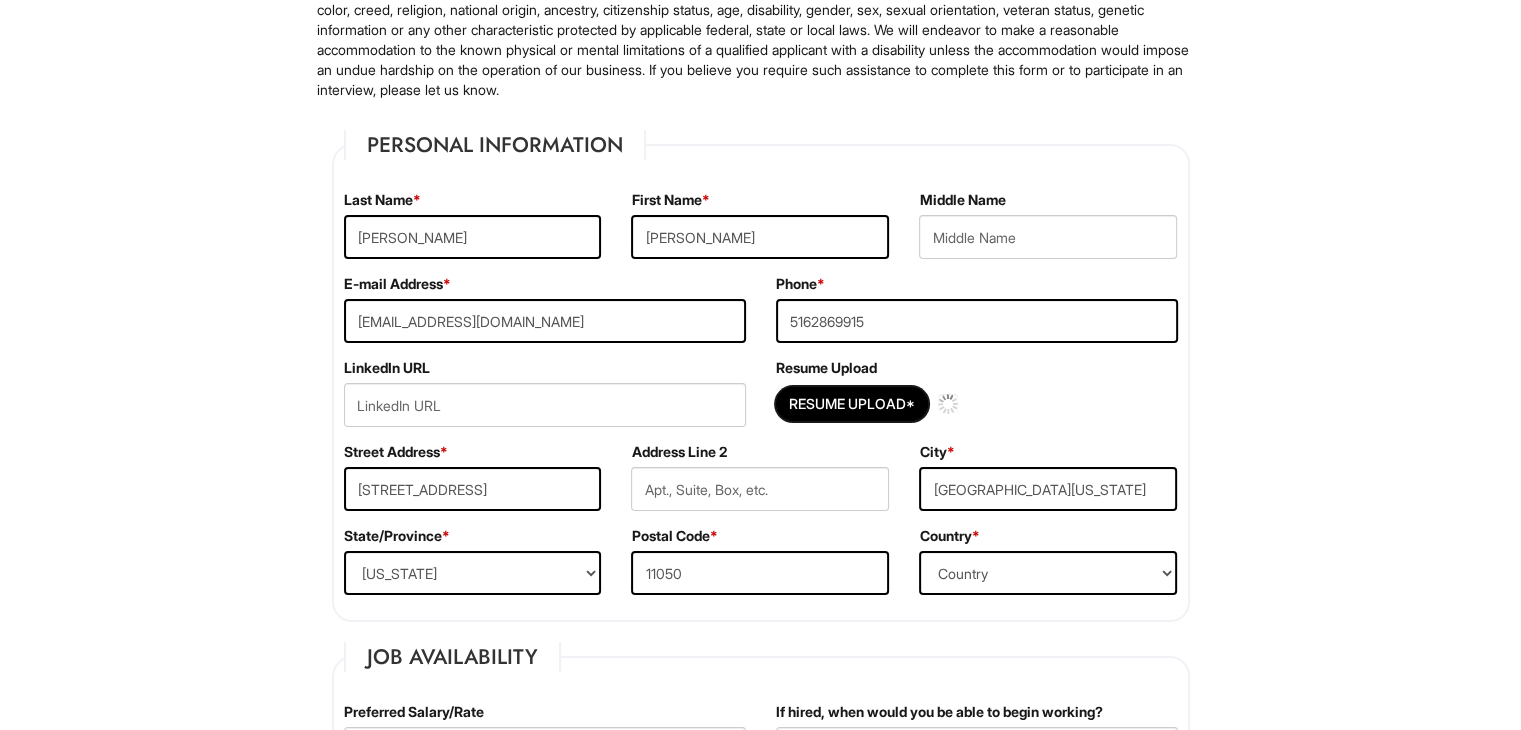 type 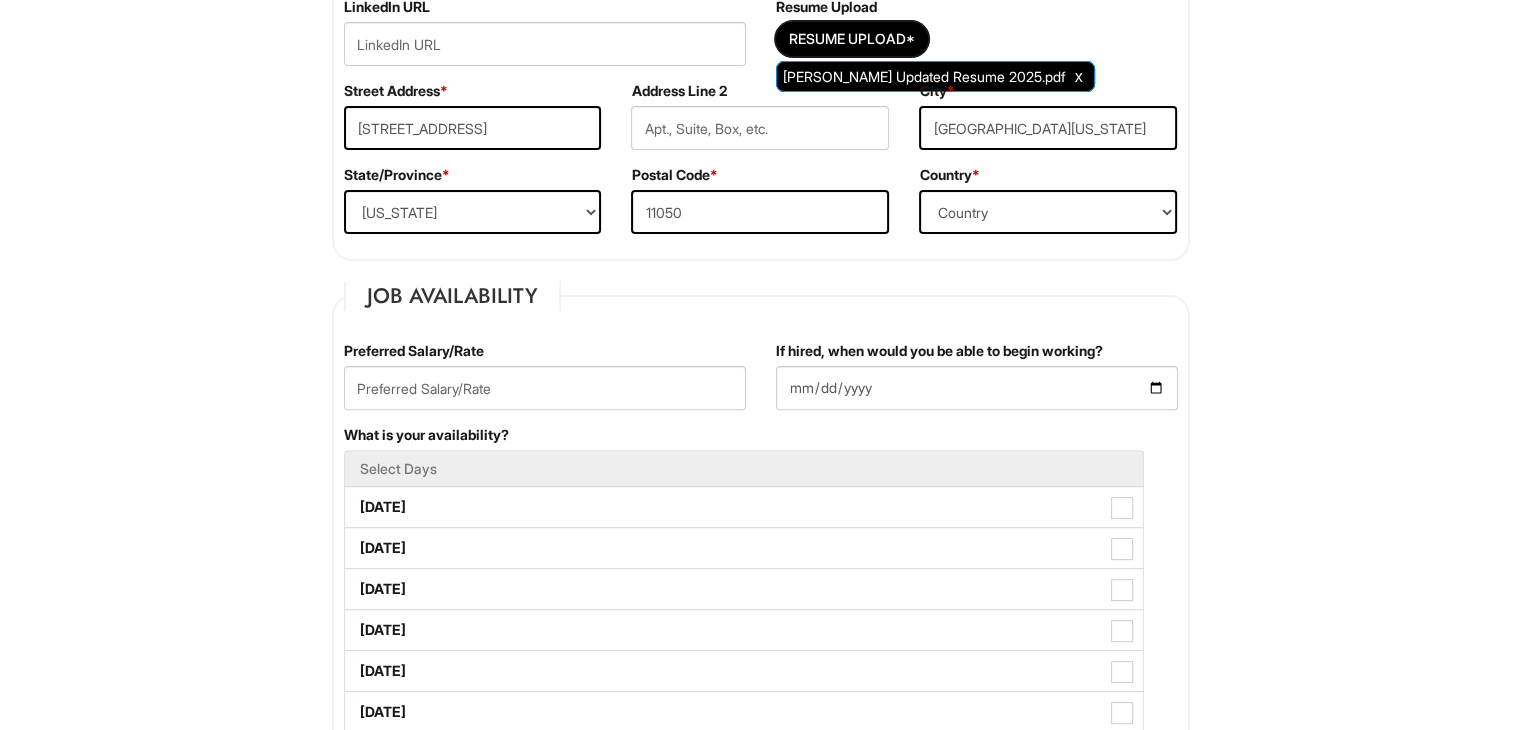 scroll, scrollTop: 600, scrollLeft: 0, axis: vertical 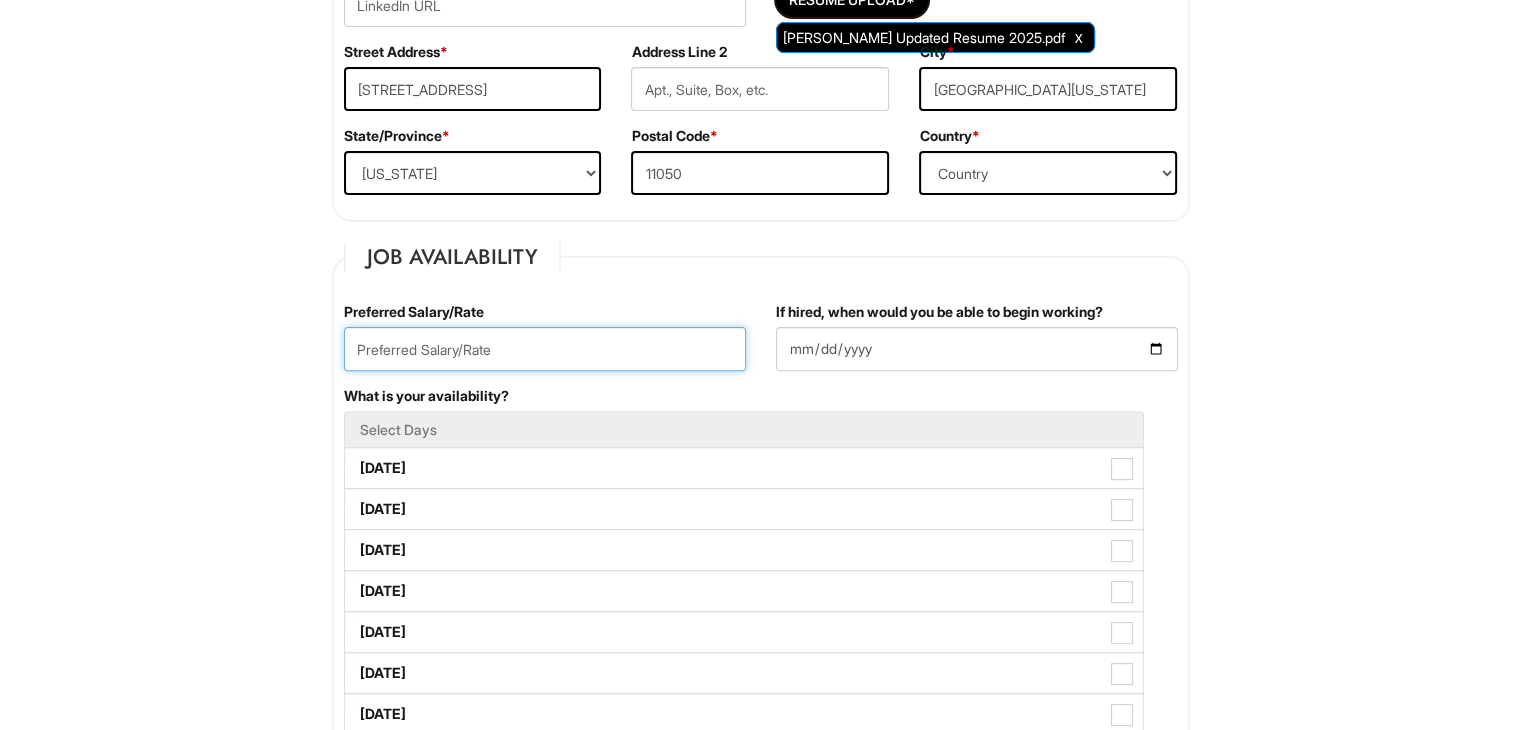 click at bounding box center (545, 349) 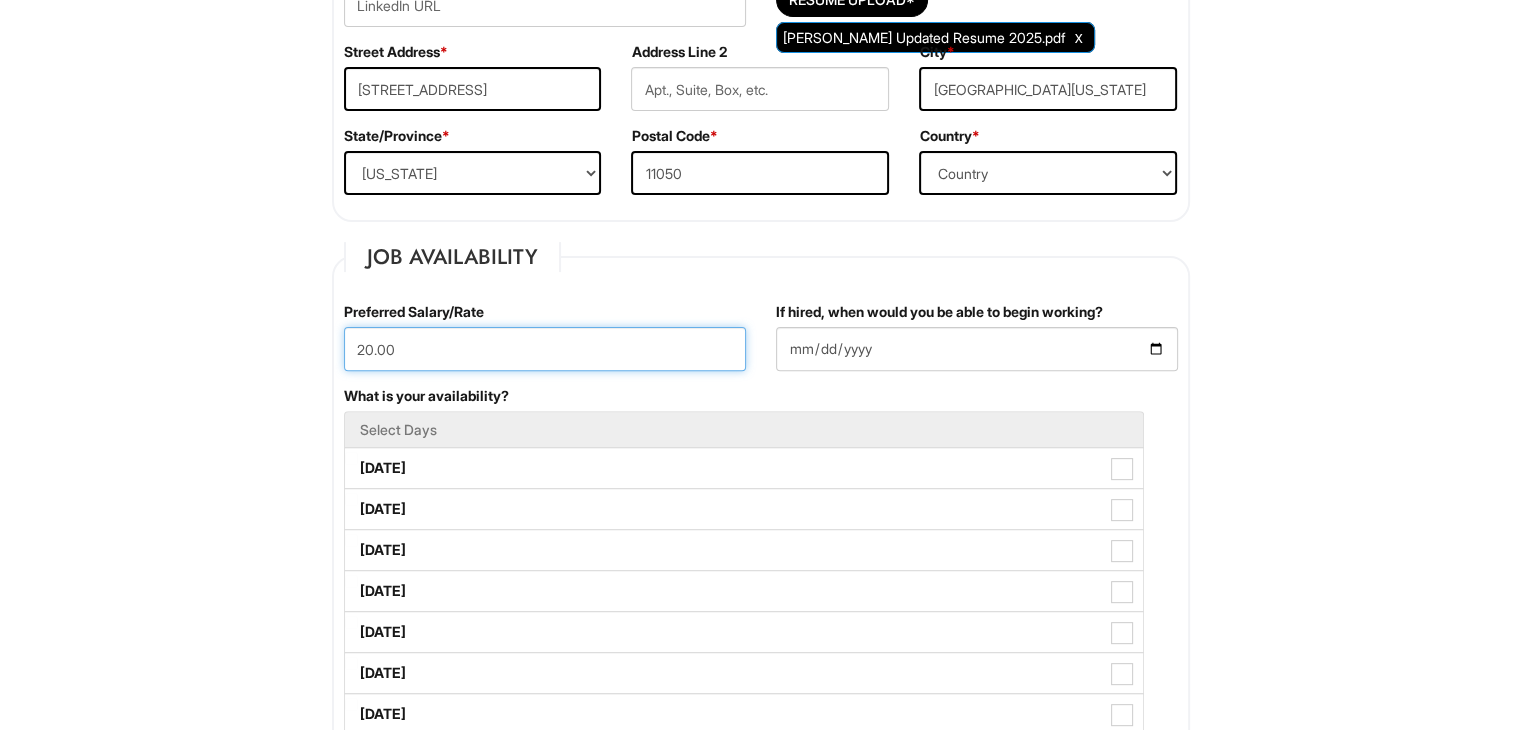 type on "20.00" 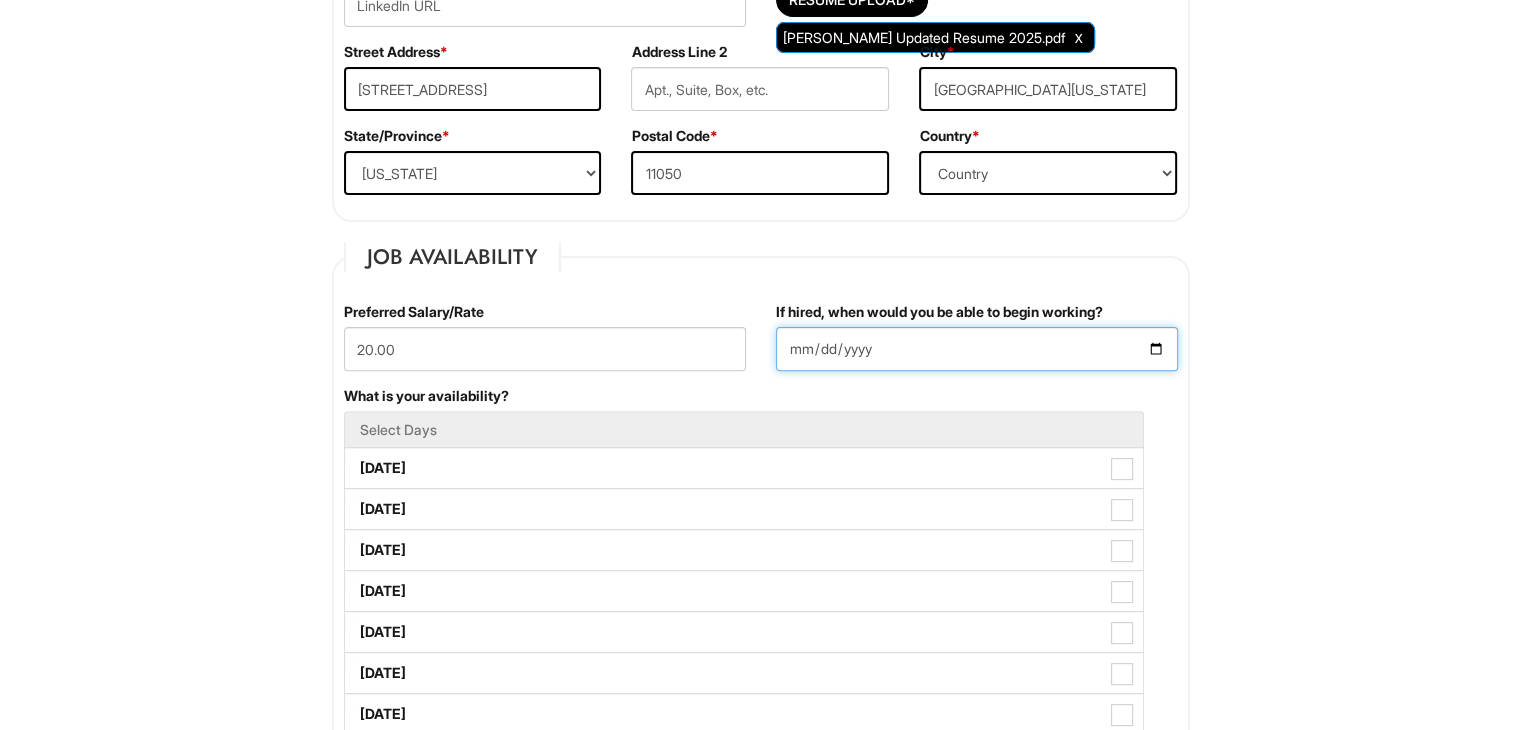 click on "If hired, when would you be able to begin working?" at bounding box center [977, 349] 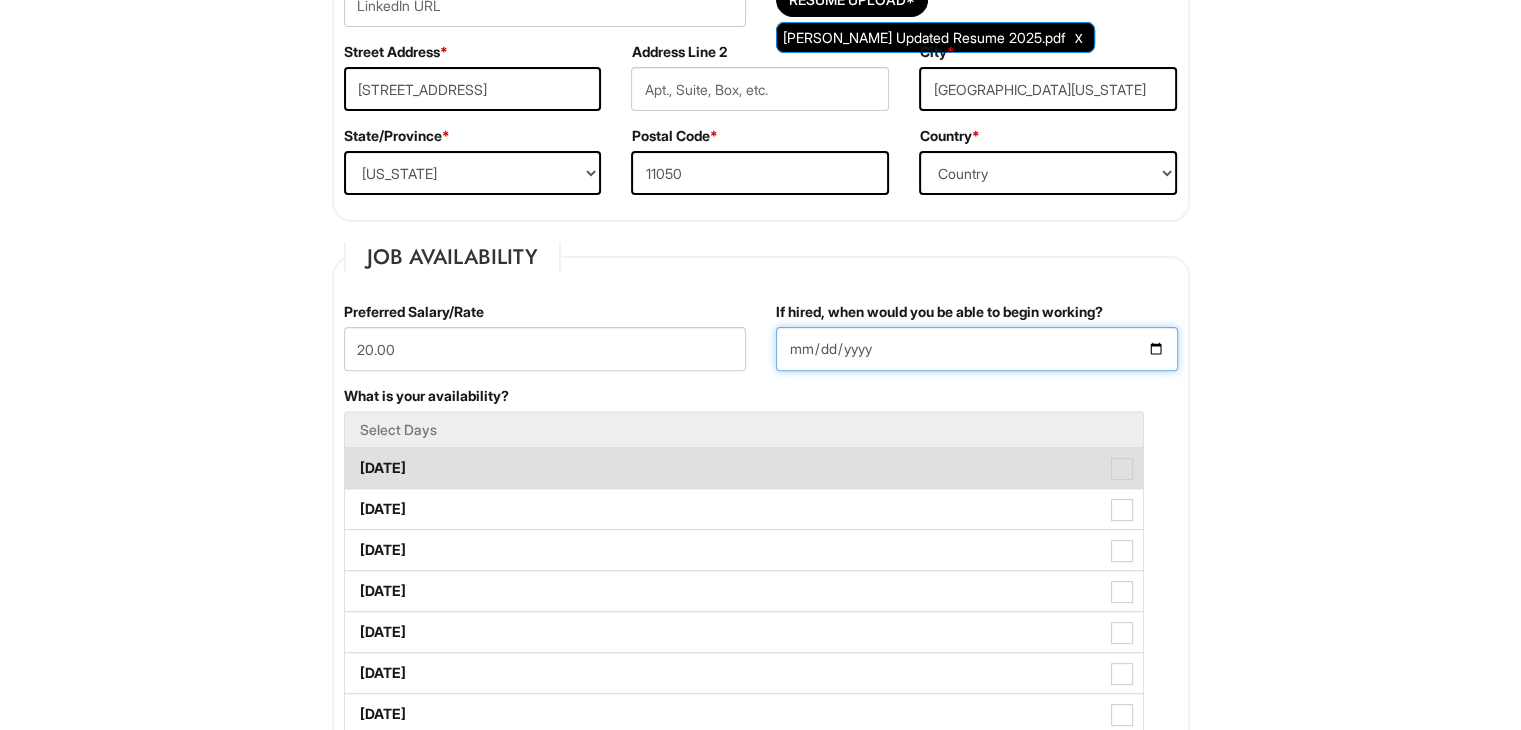 type on "[DATE]" 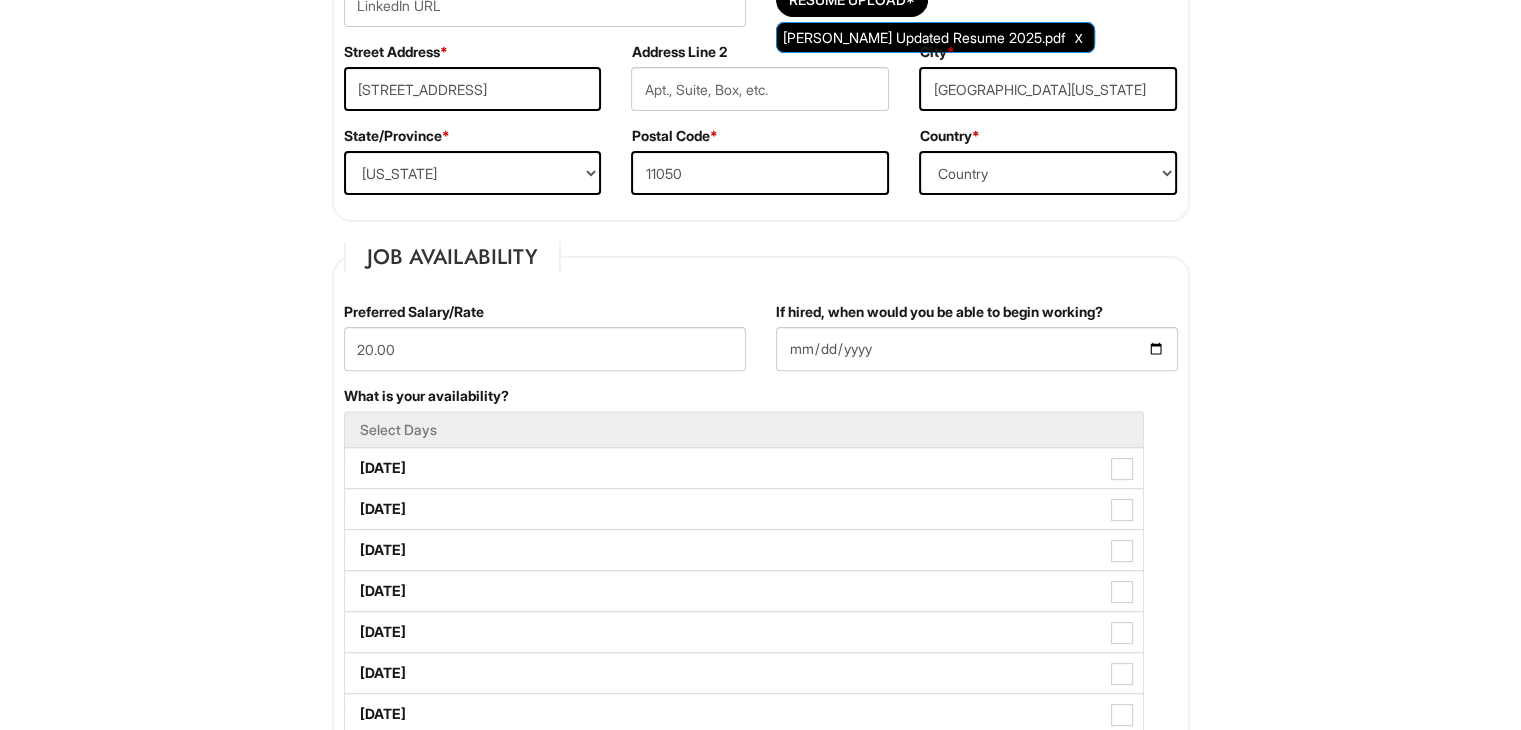 click on "1 2 3 Stock Associate, A|X Armani Exchange PLEASE COMPLETE ALL REQUIRED FIELDS
We are an Equal Opportunity Employer. All persons shall have the opportunity to be considered for employment without regard to their race, color, creed, religion, national origin, ancestry, citizenship status, age, disability, gender, sex, sexual orientation, veteran status, genetic information or any other characteristic protected by applicable federal, state or local laws. We will endeavor to make a reasonable accommodation to the known physical or mental limitations of a qualified applicant with a disability unless the accommodation would impose an undue hardship on the operation of our business. If you believe you require such assistance to complete this form or to participate in an interview, please let us know.
Personal Information
Last Name  *   [PERSON_NAME]
First Name  *   [PERSON_NAME]
Middle Name
E-mail Address  *   [EMAIL_ADDRESS][DOMAIN_NAME]
Phone  *   [PHONE_NUMBER]
LinkedIn URL
Resume Upload
*" at bounding box center (761, 1358) 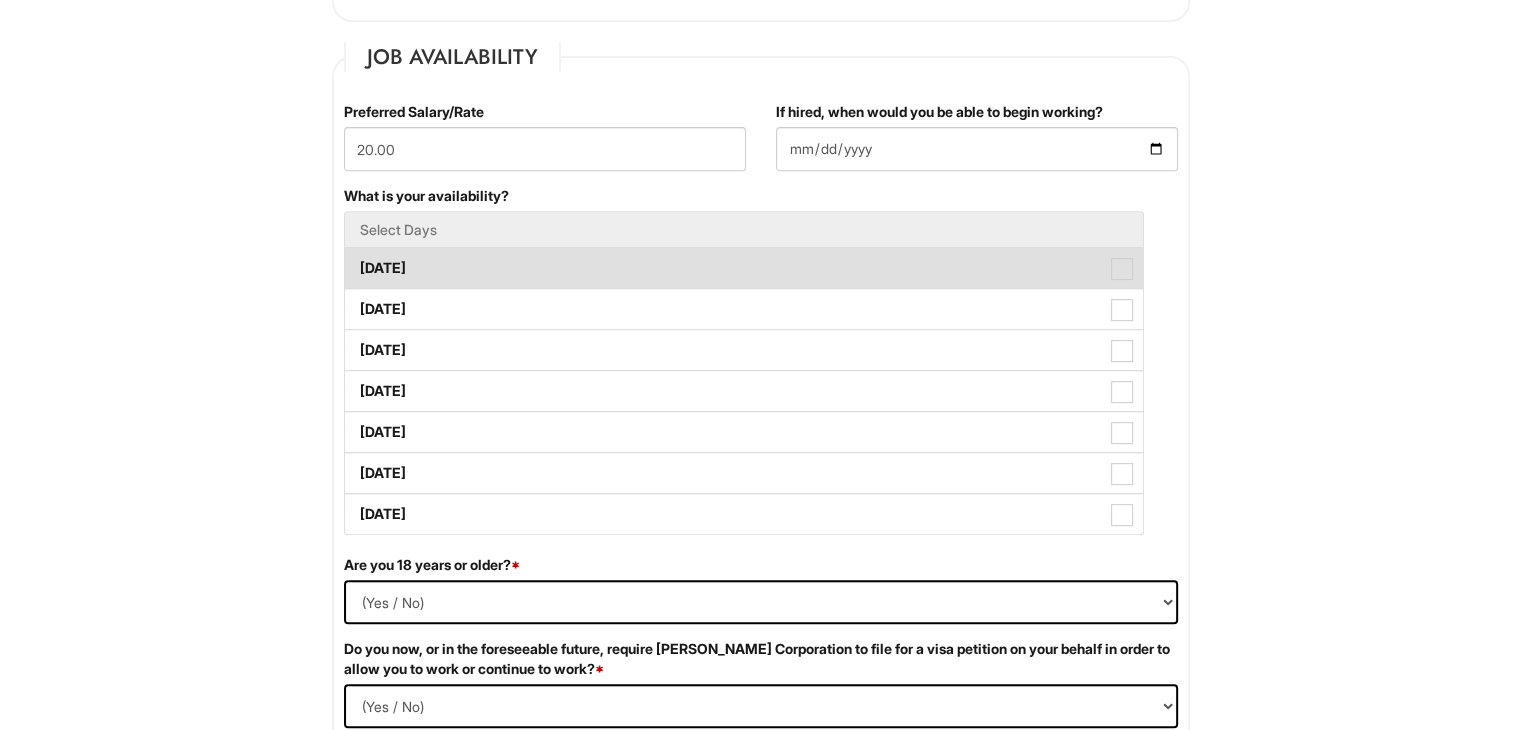 click at bounding box center [1122, 269] 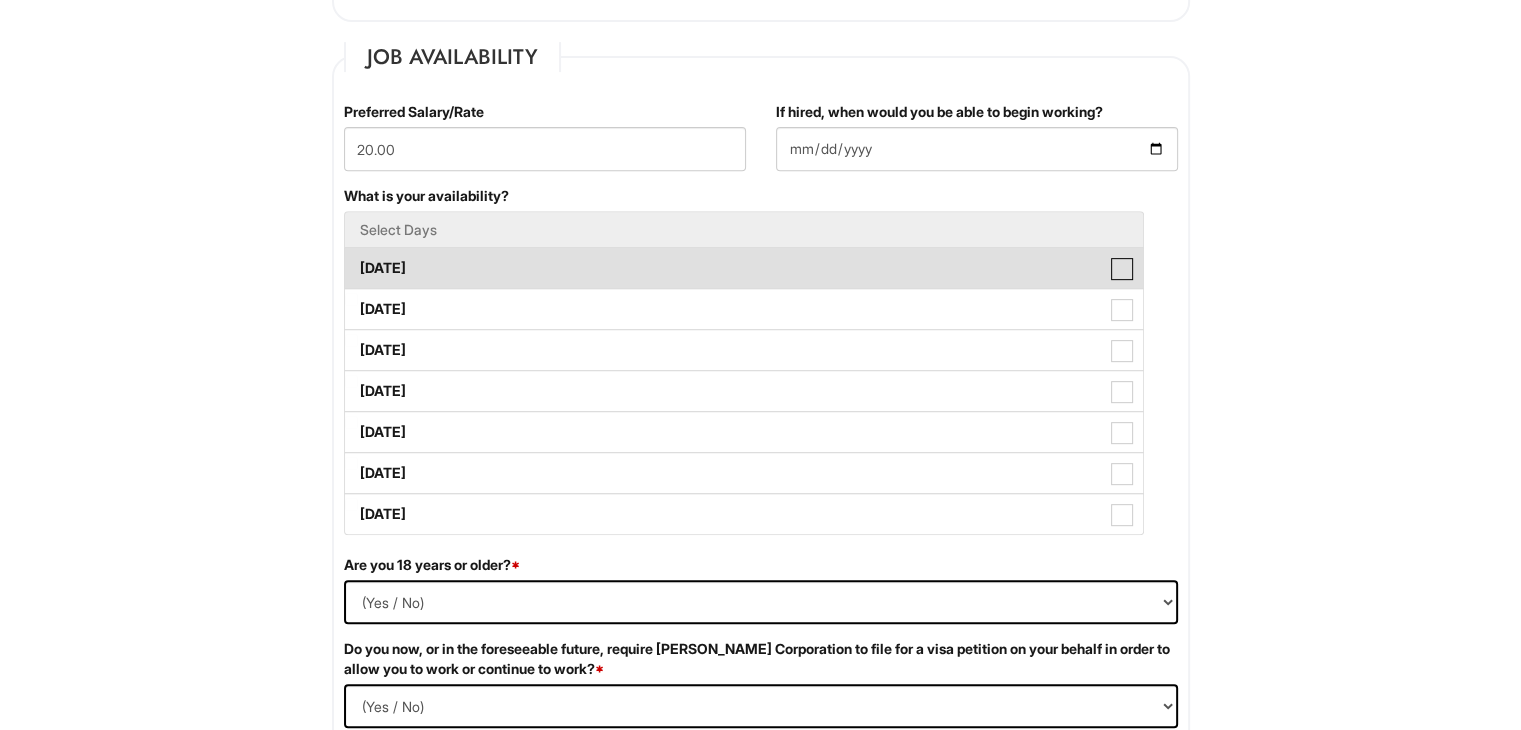 click on "[DATE]" at bounding box center [351, 258] 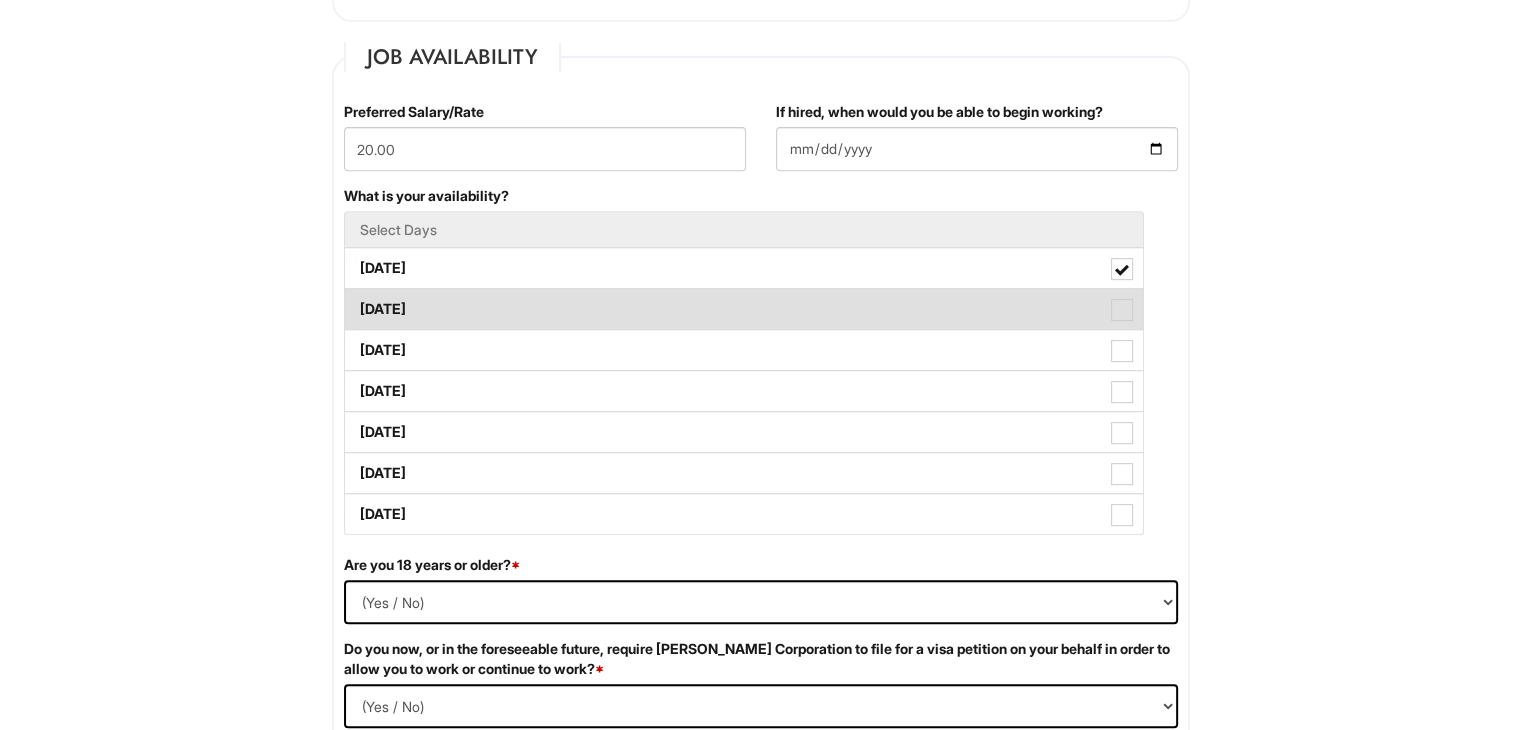 click on "[DATE]" at bounding box center (744, 309) 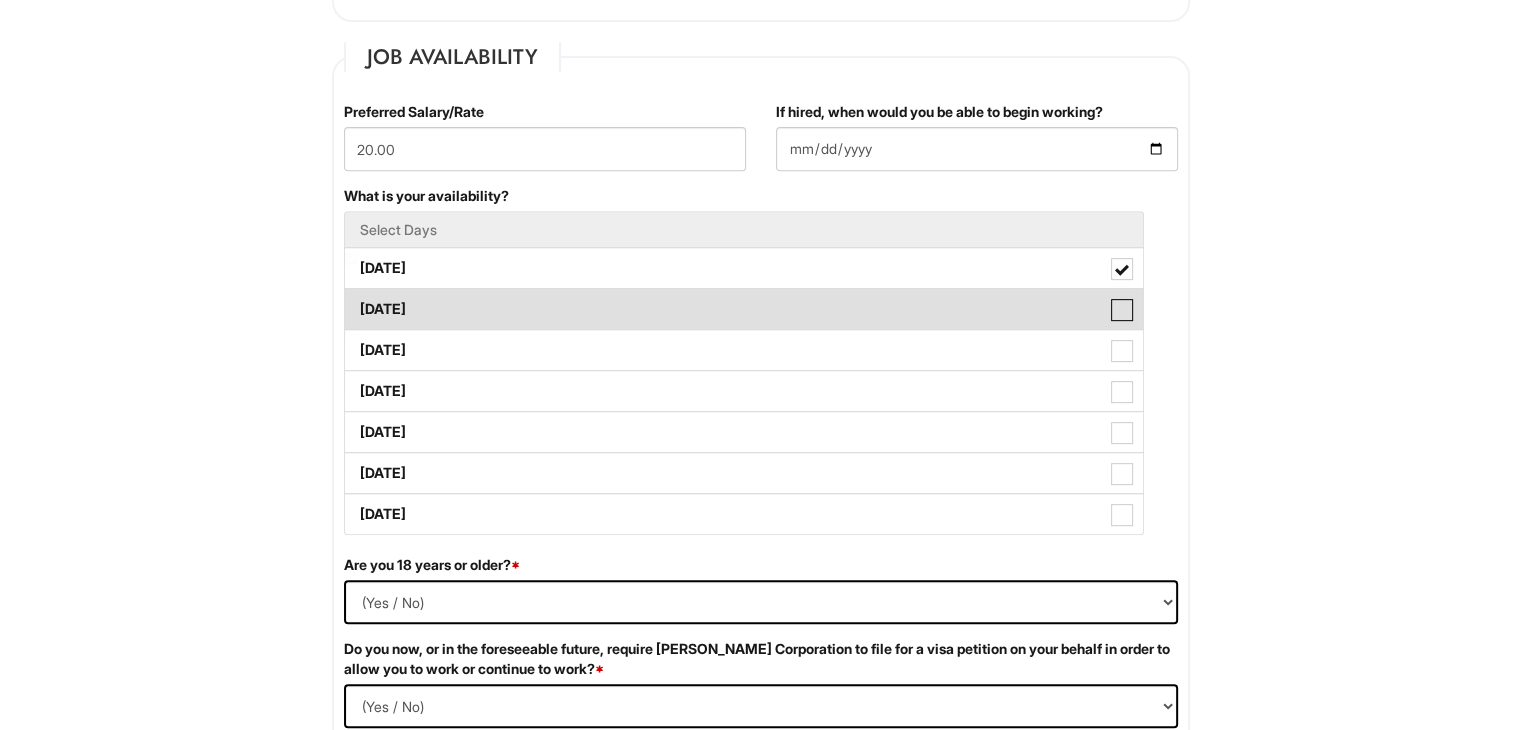click on "[DATE]" at bounding box center [351, 299] 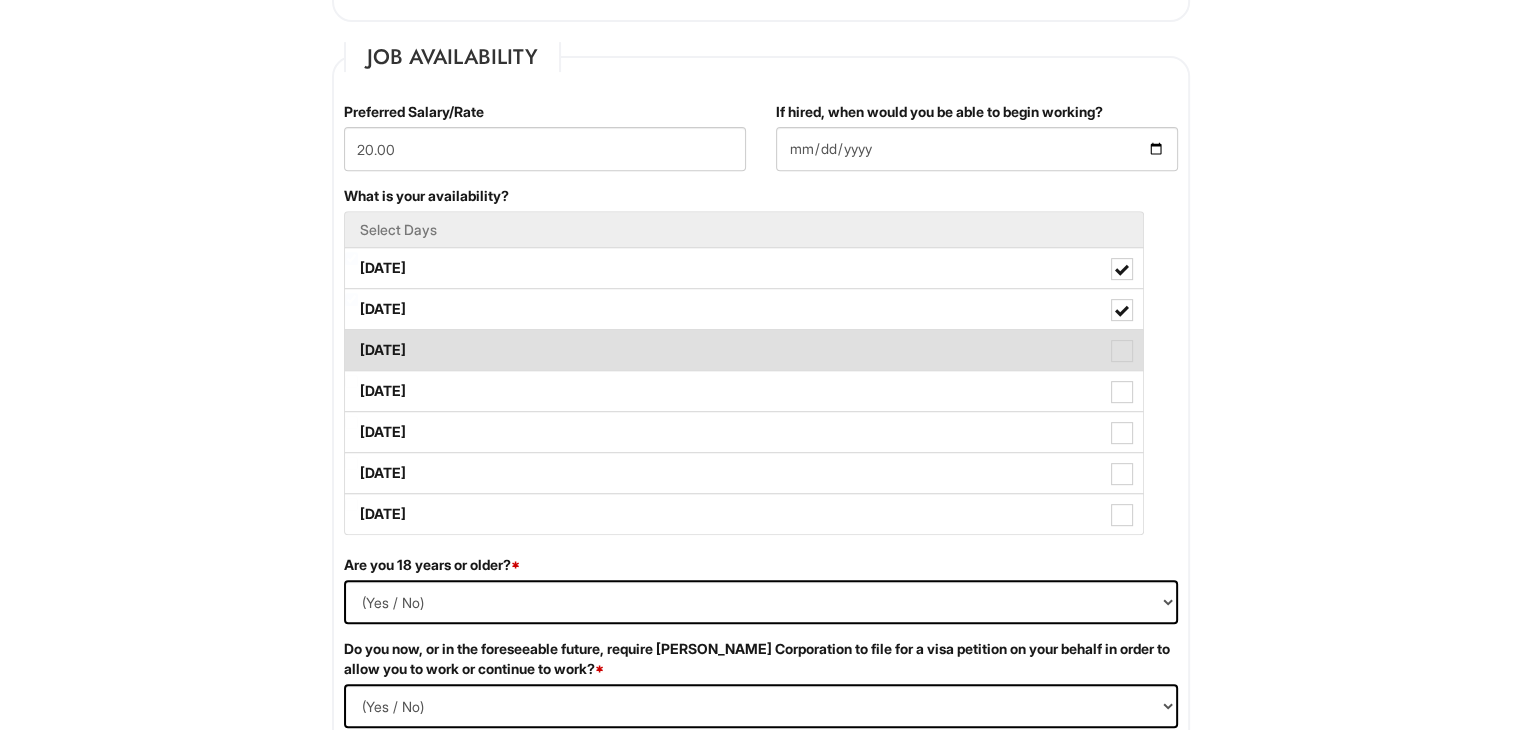 click at bounding box center (1122, 351) 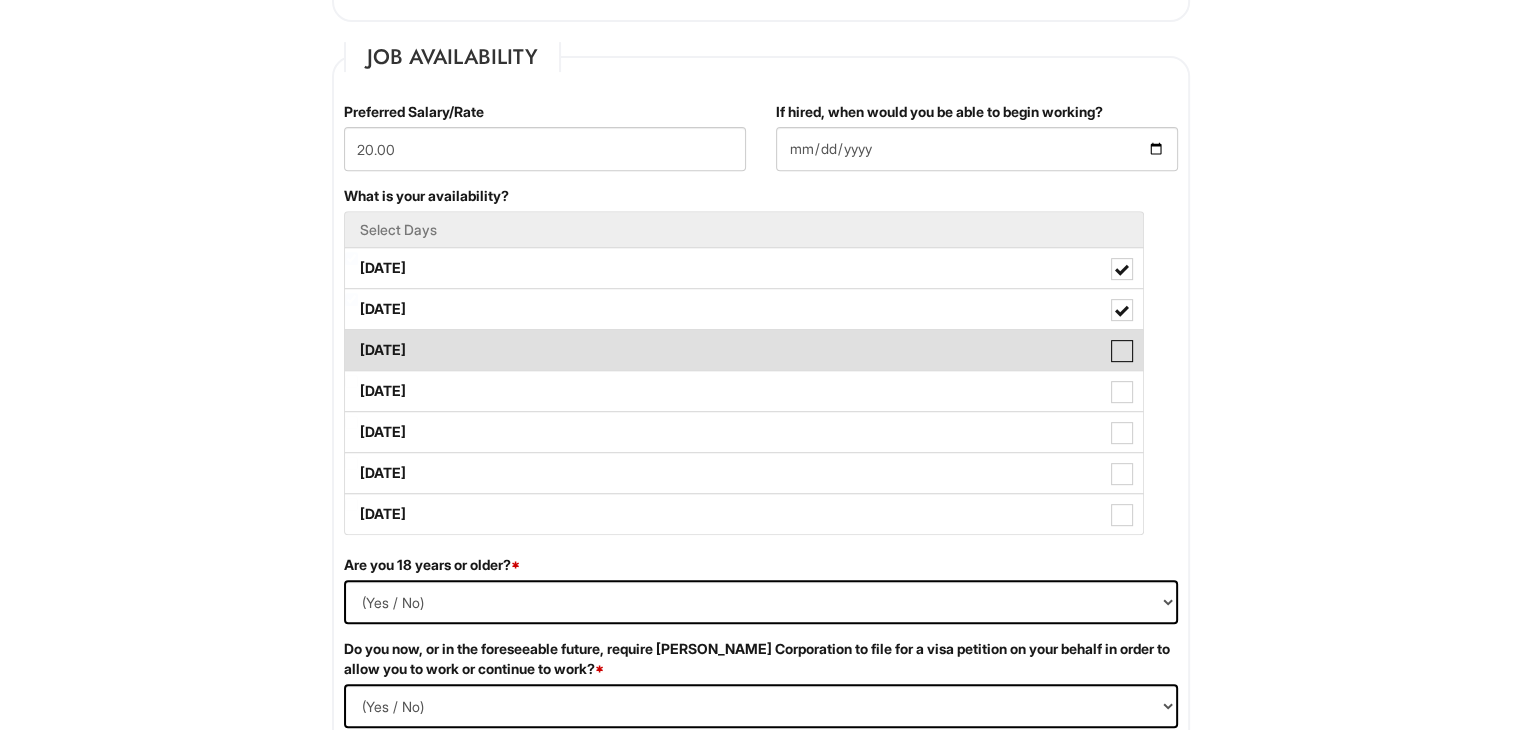 click on "[DATE]" at bounding box center [351, 340] 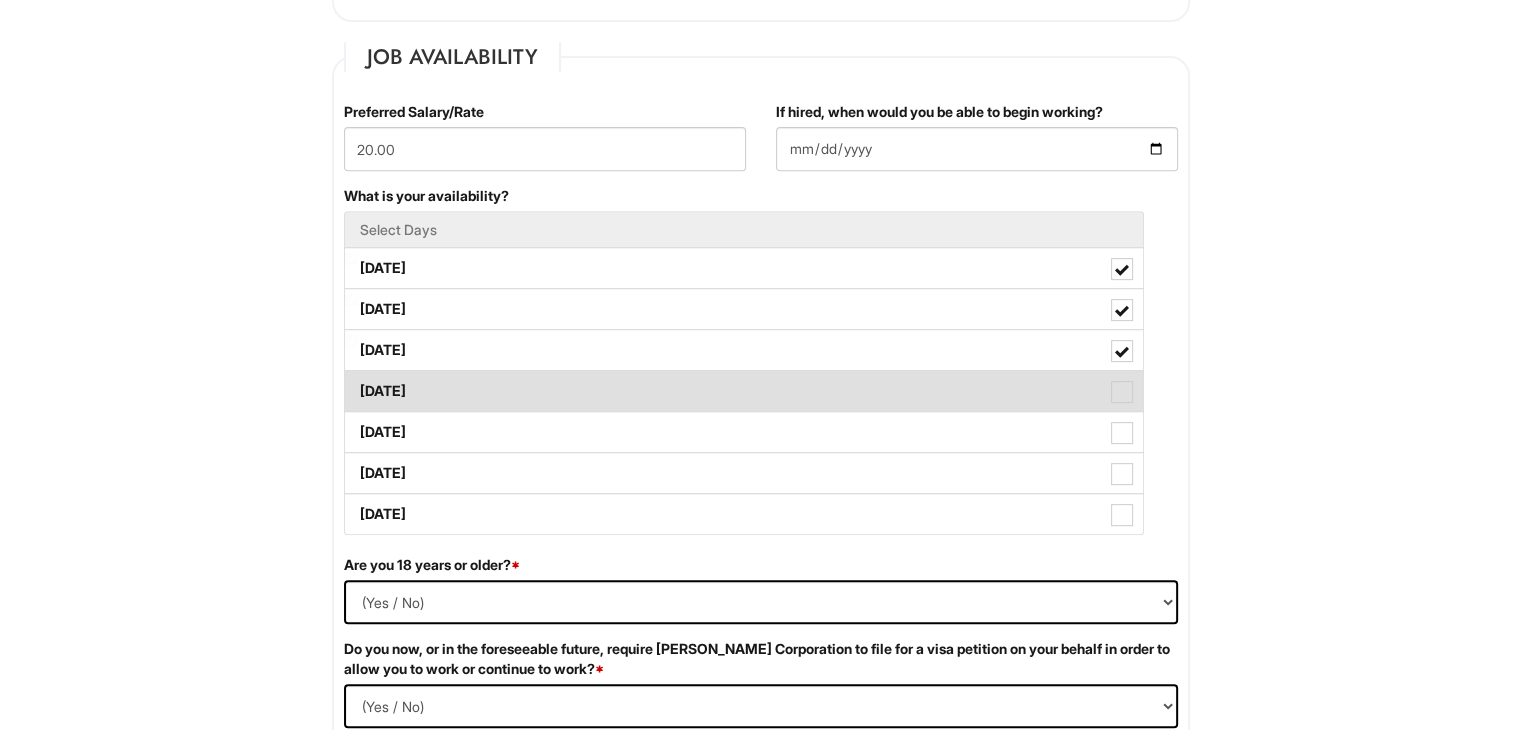 click at bounding box center (1122, 392) 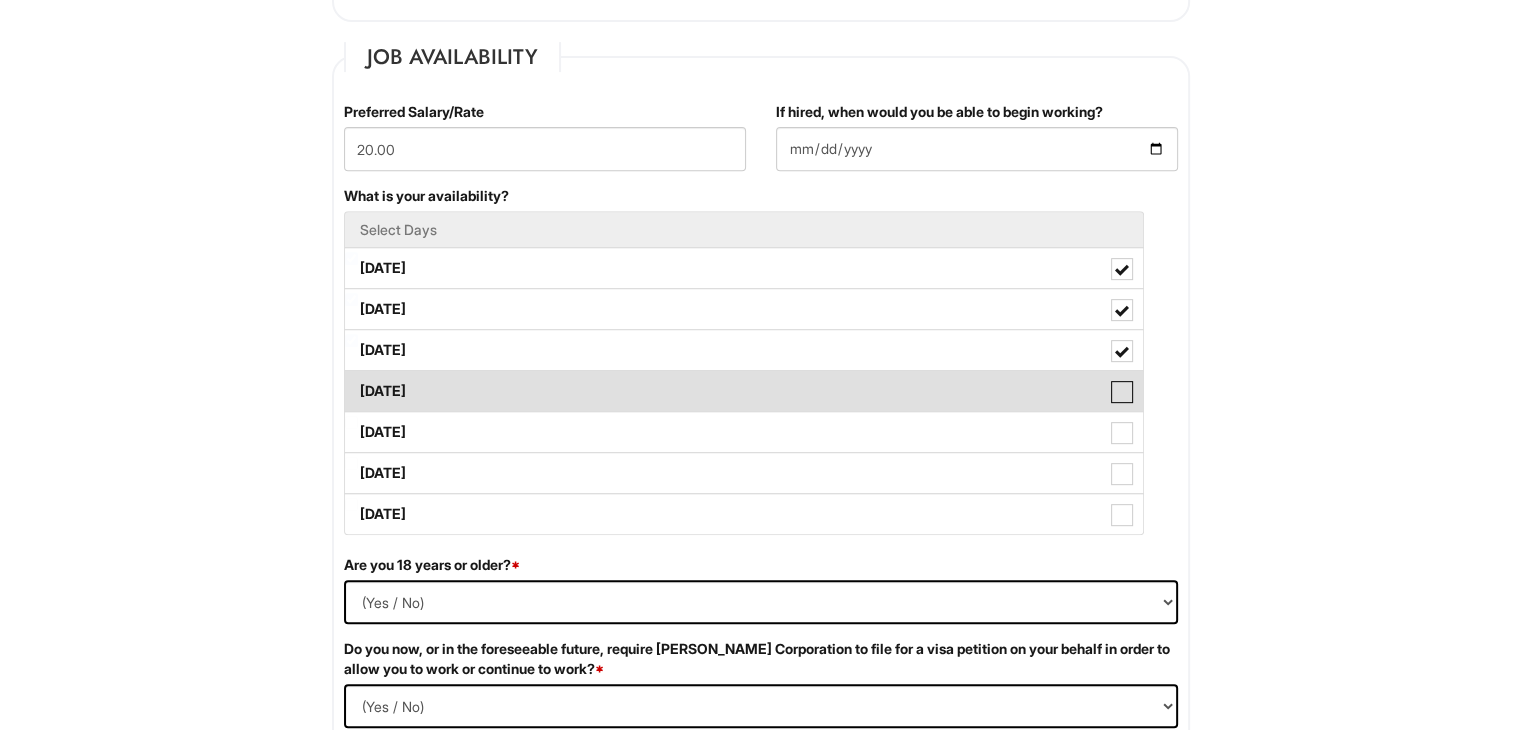 click on "[DATE]" at bounding box center [351, 381] 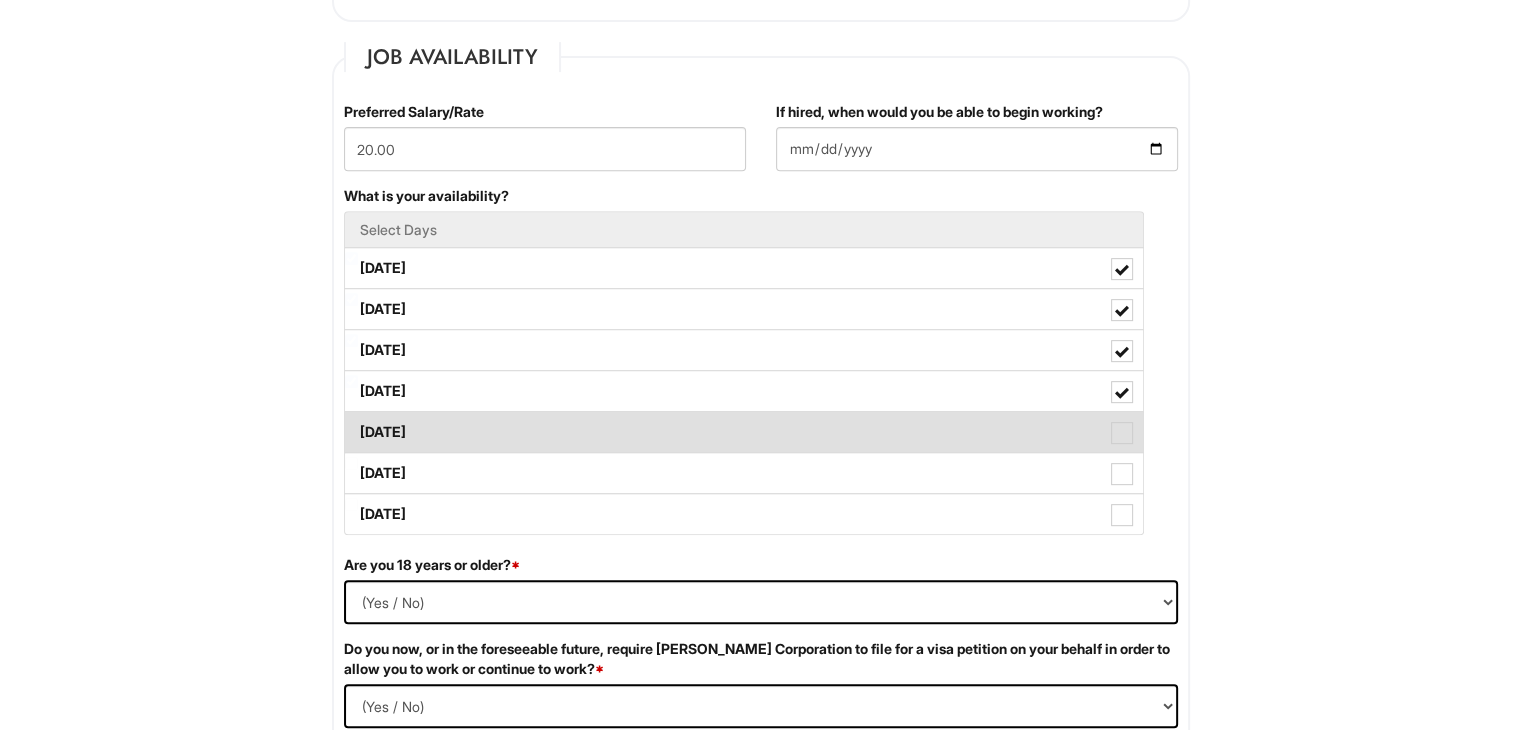 click at bounding box center (1122, 433) 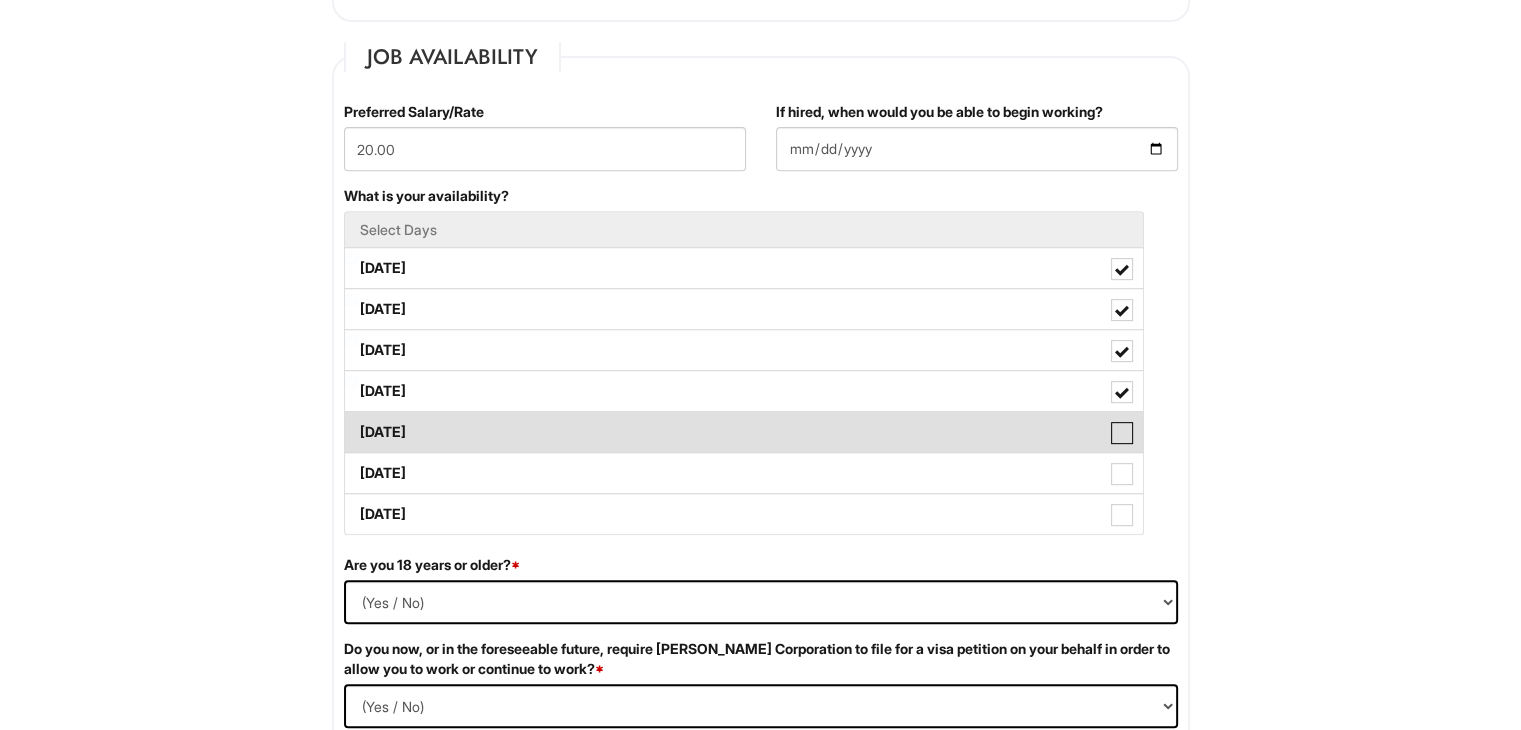 click on "[DATE]" at bounding box center [351, 422] 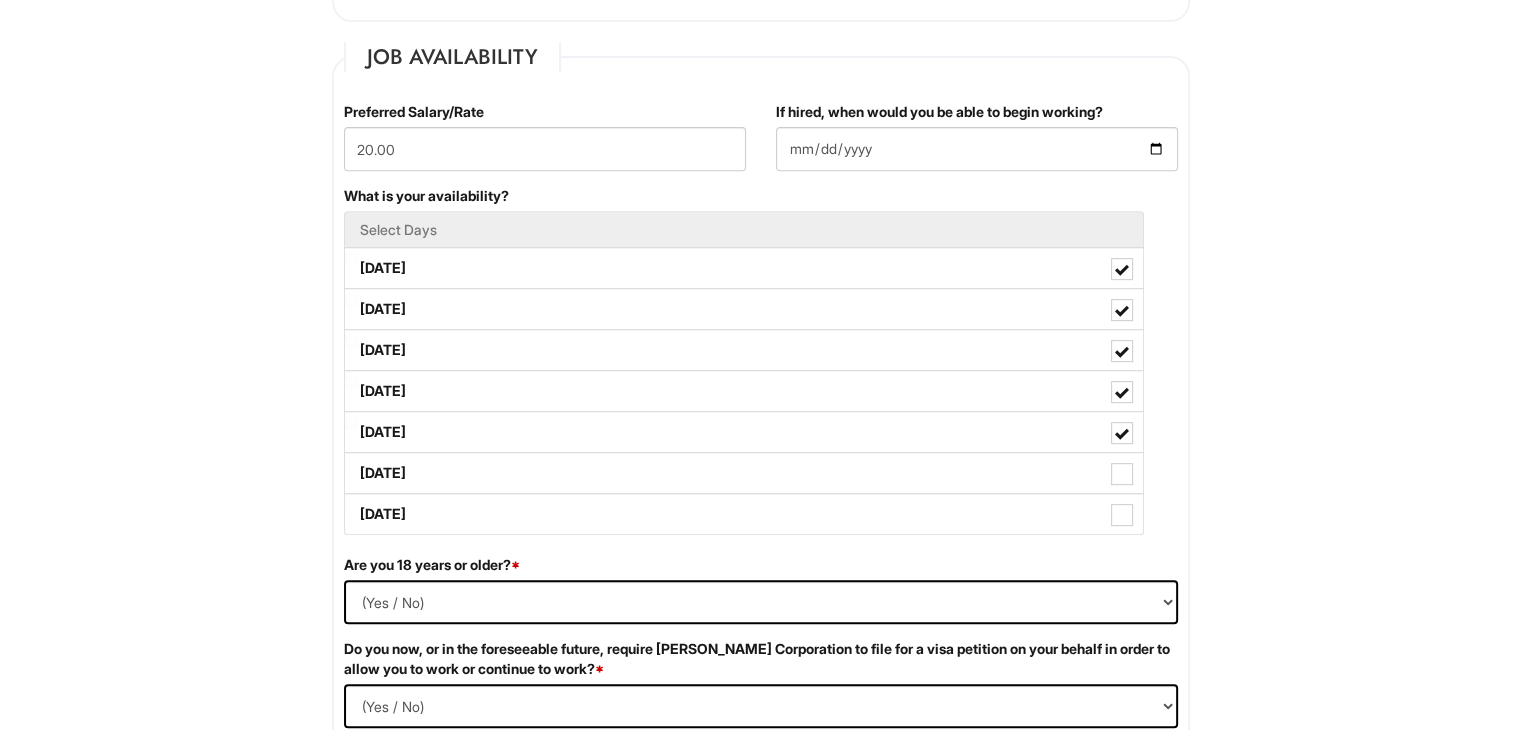 click on "What is your availability?   Select Days [DATE] [DATE] [DATE] [DATE] [DATE] [DATE] [DATE]" at bounding box center (761, 370) 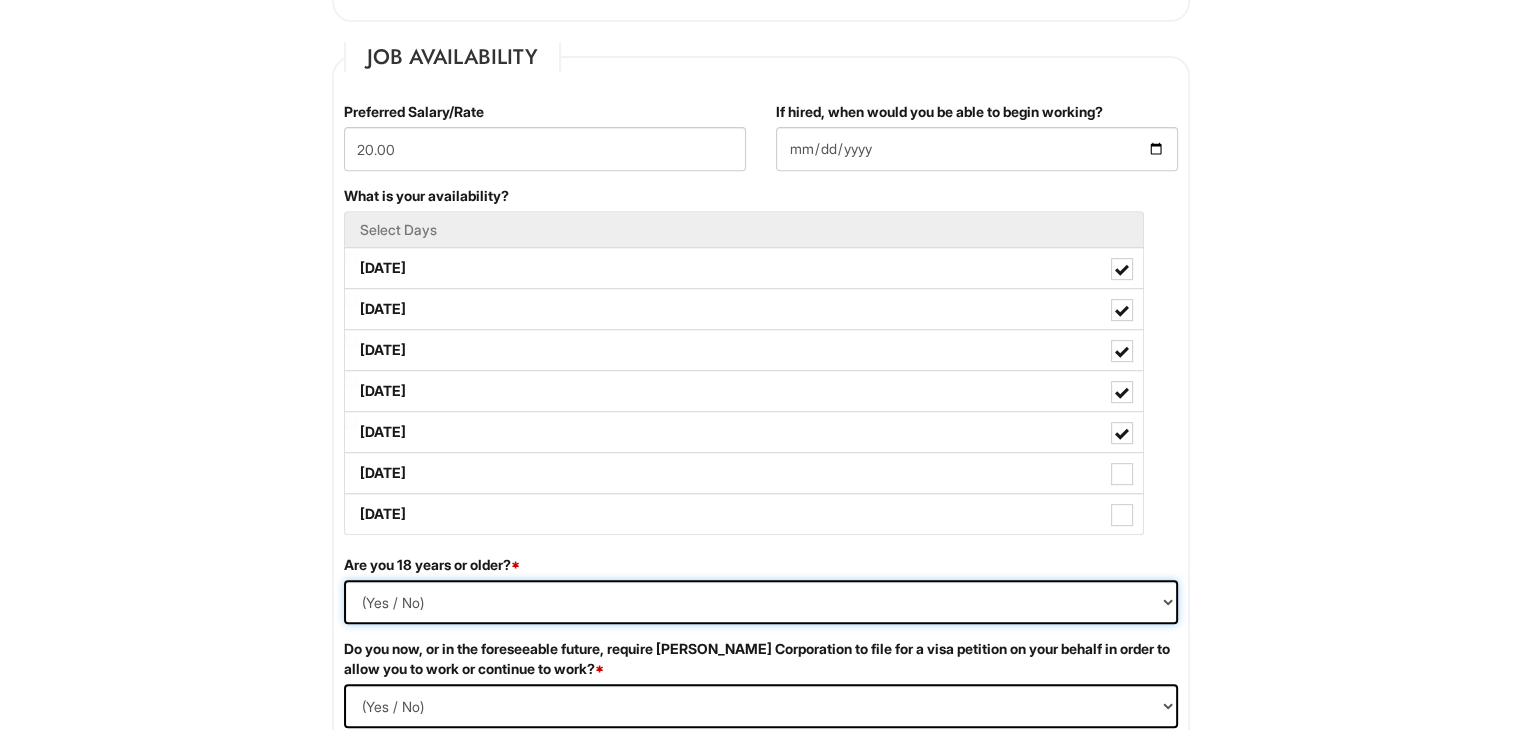 click on "(Yes / No) Yes No" at bounding box center (761, 602) 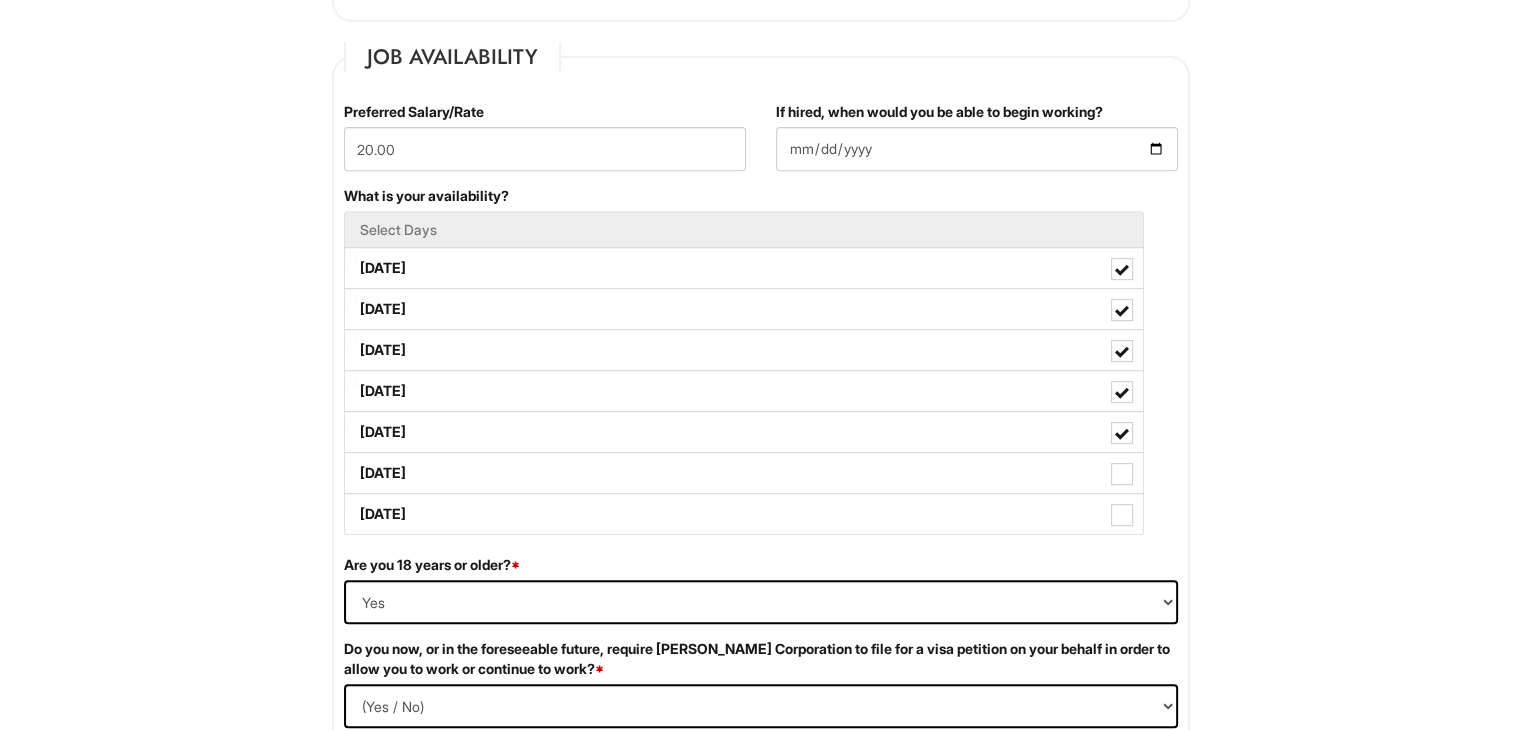 click on "Please Complete This Form 1 2 3 Stock Associate, A|X Armani Exchange PLEASE COMPLETE ALL REQUIRED FIELDS
We are an Equal Opportunity Employer. All persons shall have the opportunity to be considered for employment without regard to their race, color, creed, religion, national origin, ancestry, citizenship status, age, disability, gender, sex, sexual orientation, veteran status, genetic information or any other characteristic protected by applicable federal, state or local laws. We will endeavor to make a reasonable accommodation to the known physical or mental limitations of a qualified applicant with a disability unless the accommodation would impose an undue hardship on the operation of our business. If you believe you require such assistance to complete this form or to participate in an interview, please let us know.
Personal Information
Last Name  *   [PERSON_NAME]
First Name  *   [PERSON_NAME]
Middle Name
E-mail Address  *   [EMAIL_ADDRESS][DOMAIN_NAME]
Phone  *   [PHONE_NUMBER]" at bounding box center [760, 1153] 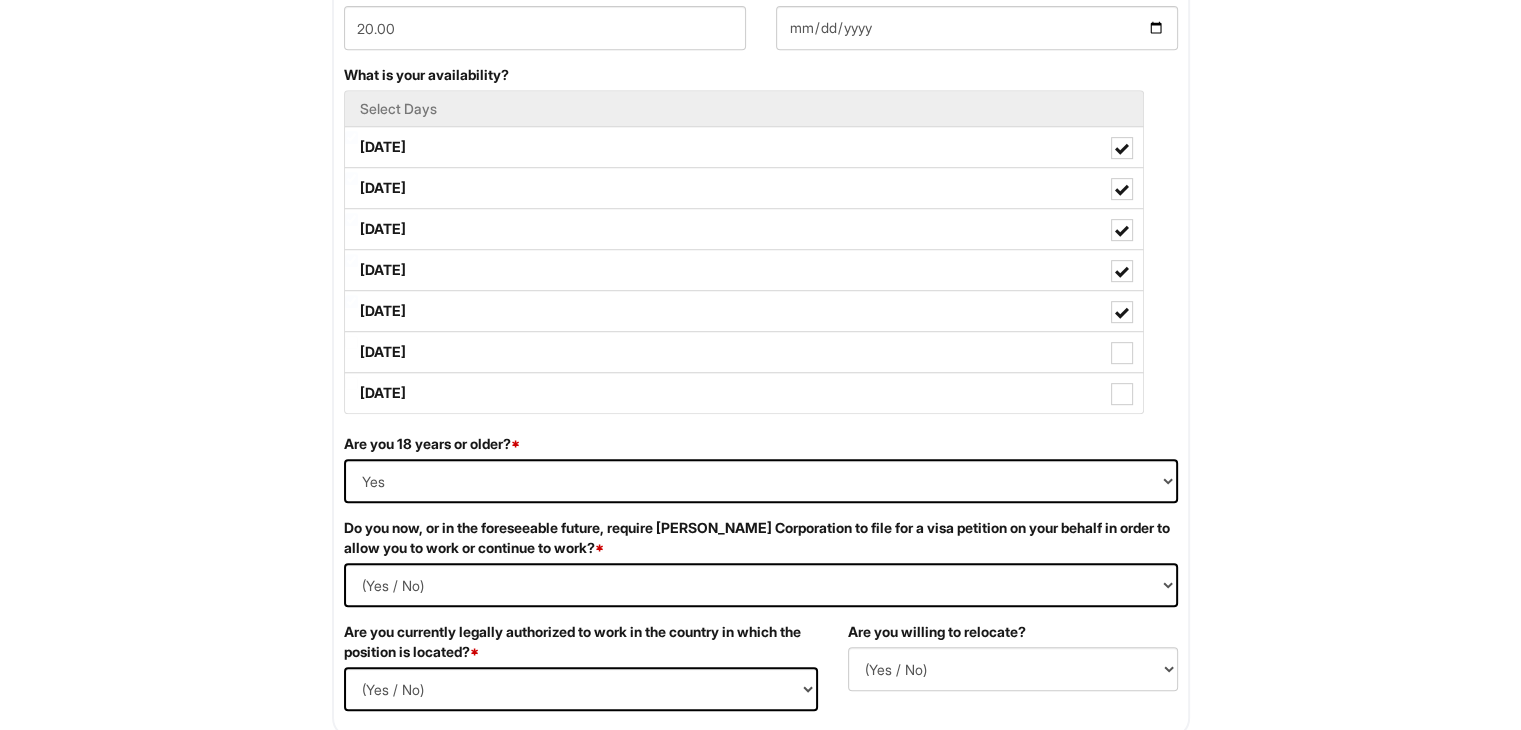 scroll, scrollTop: 1100, scrollLeft: 0, axis: vertical 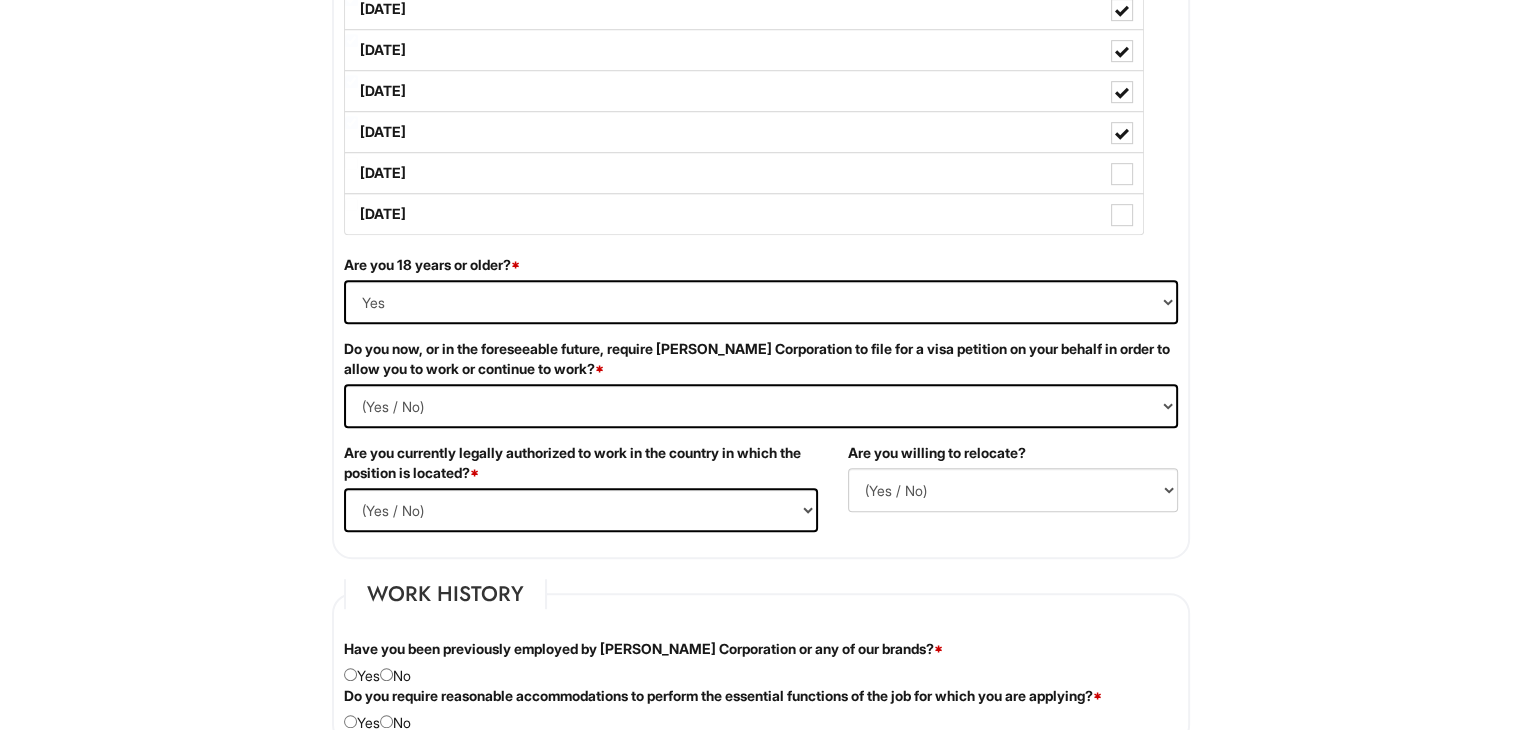 click on "Do you now, or in the foreseeable future, require [PERSON_NAME] Corporation to file for a visa petition on your behalf in order to allow you to work or continue to work? *" at bounding box center (761, 359) 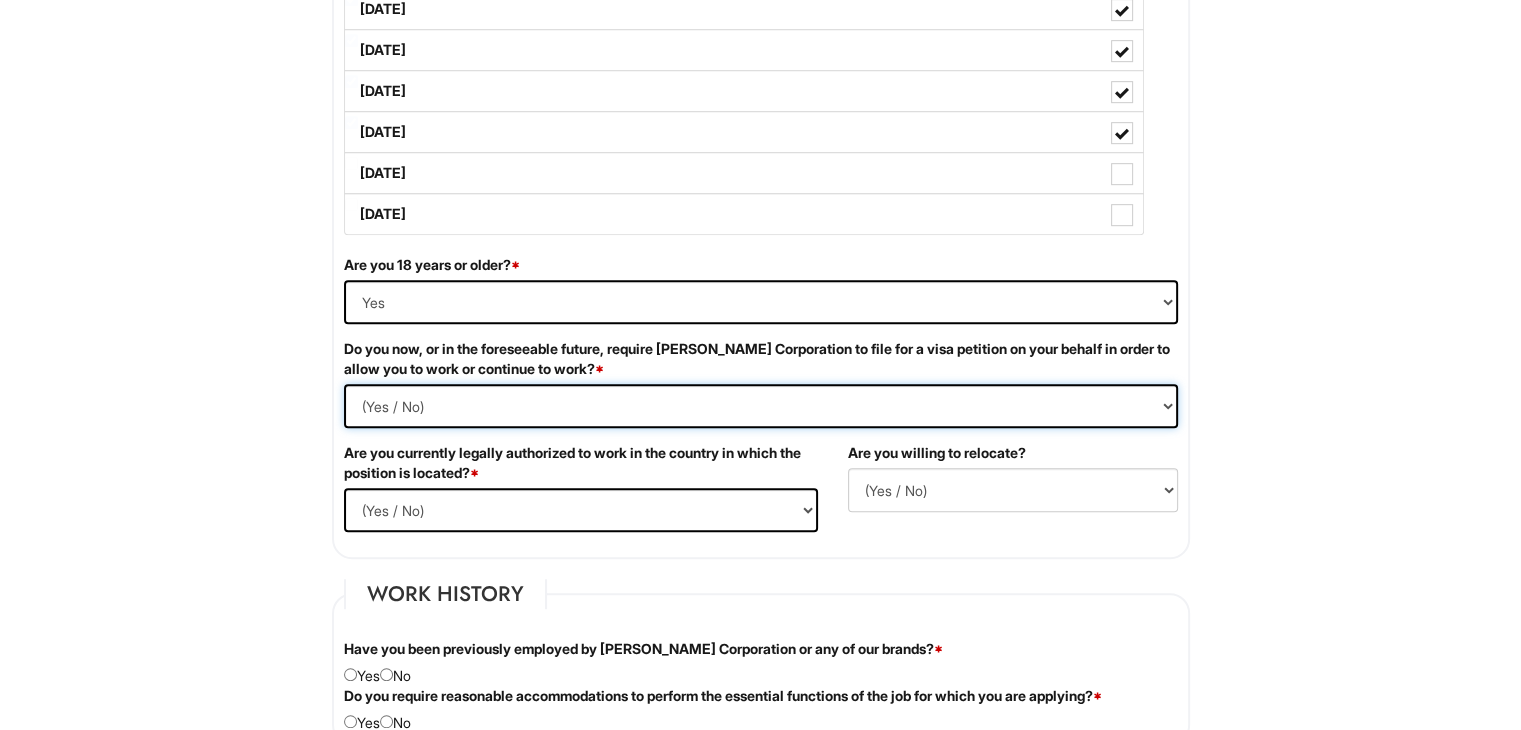 click on "(Yes / No) Yes No" at bounding box center [761, 406] 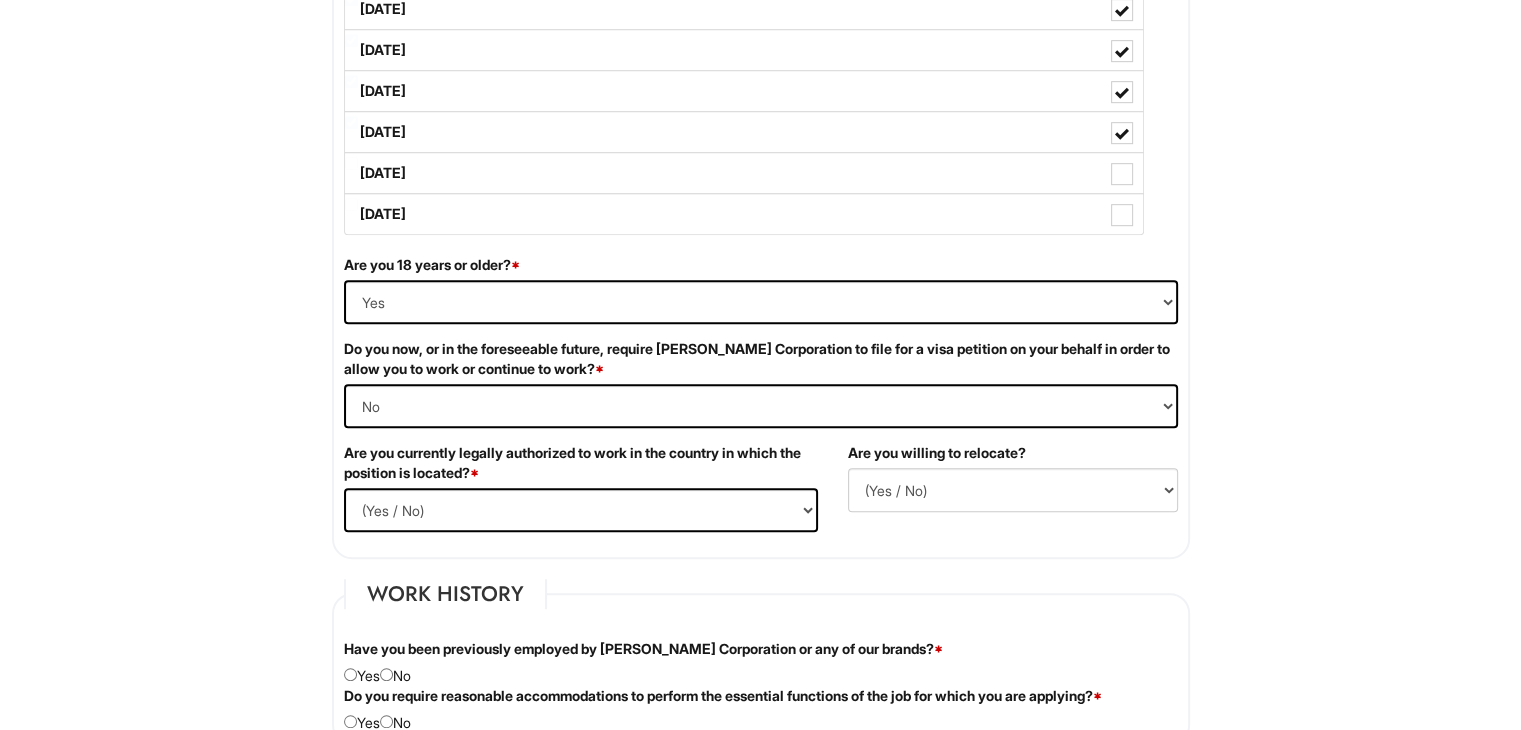 click on "Please Complete This Form 1 2 3 Stock Associate, A|X Armani Exchange PLEASE COMPLETE ALL REQUIRED FIELDS
We are an Equal Opportunity Employer. All persons shall have the opportunity to be considered for employment without regard to their race, color, creed, religion, national origin, ancestry, citizenship status, age, disability, gender, sex, sexual orientation, veteran status, genetic information or any other characteristic protected by applicable federal, state or local laws. We will endeavor to make a reasonable accommodation to the known physical or mental limitations of a qualified applicant with a disability unless the accommodation would impose an undue hardship on the operation of our business. If you believe you require such assistance to complete this form or to participate in an interview, please let us know.
Personal Information
Last Name  *   [PERSON_NAME]
First Name  *   [PERSON_NAME]
Middle Name
E-mail Address  *   [EMAIL_ADDRESS][DOMAIN_NAME]
Phone  *   [PHONE_NUMBER]" at bounding box center [760, 853] 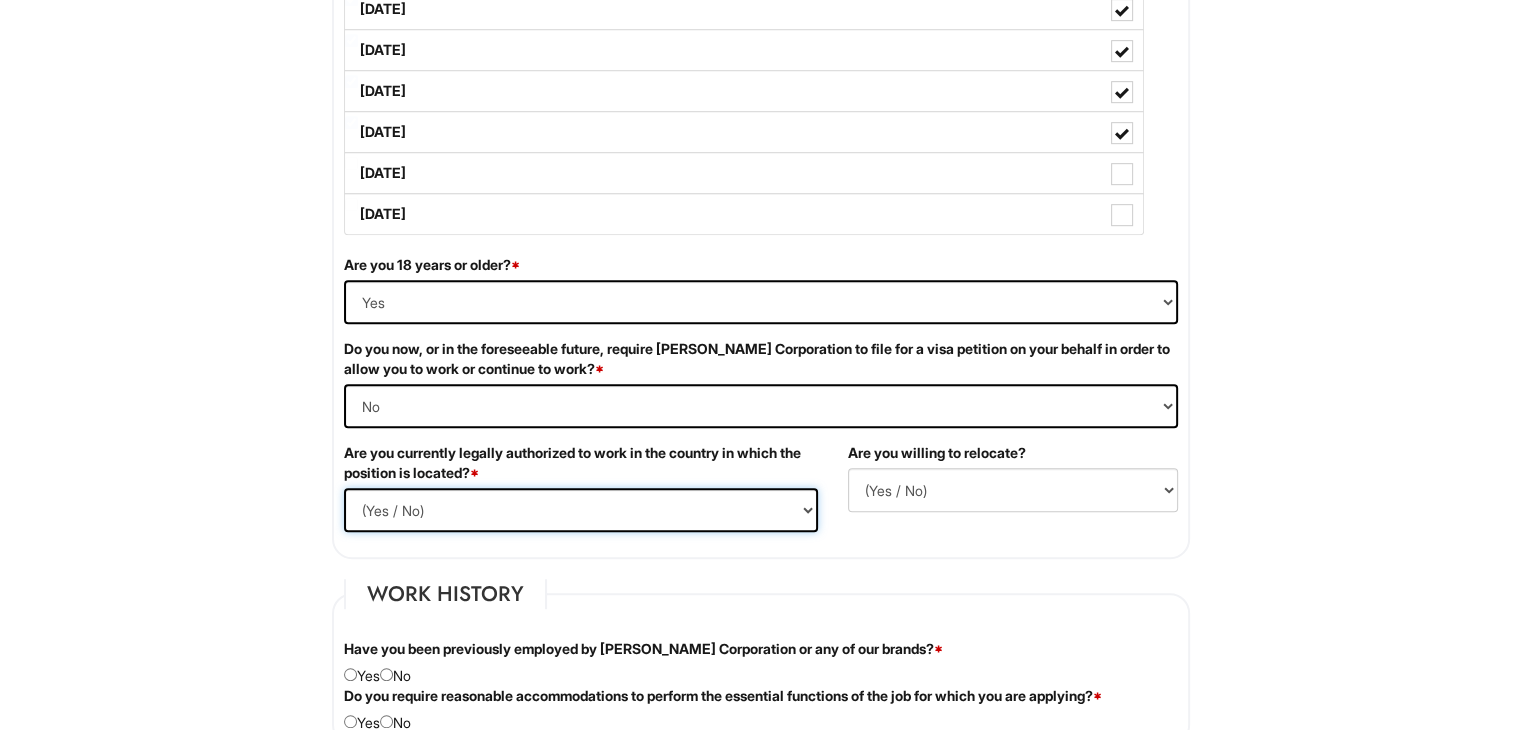 click on "(Yes / No) Yes No" at bounding box center [581, 510] 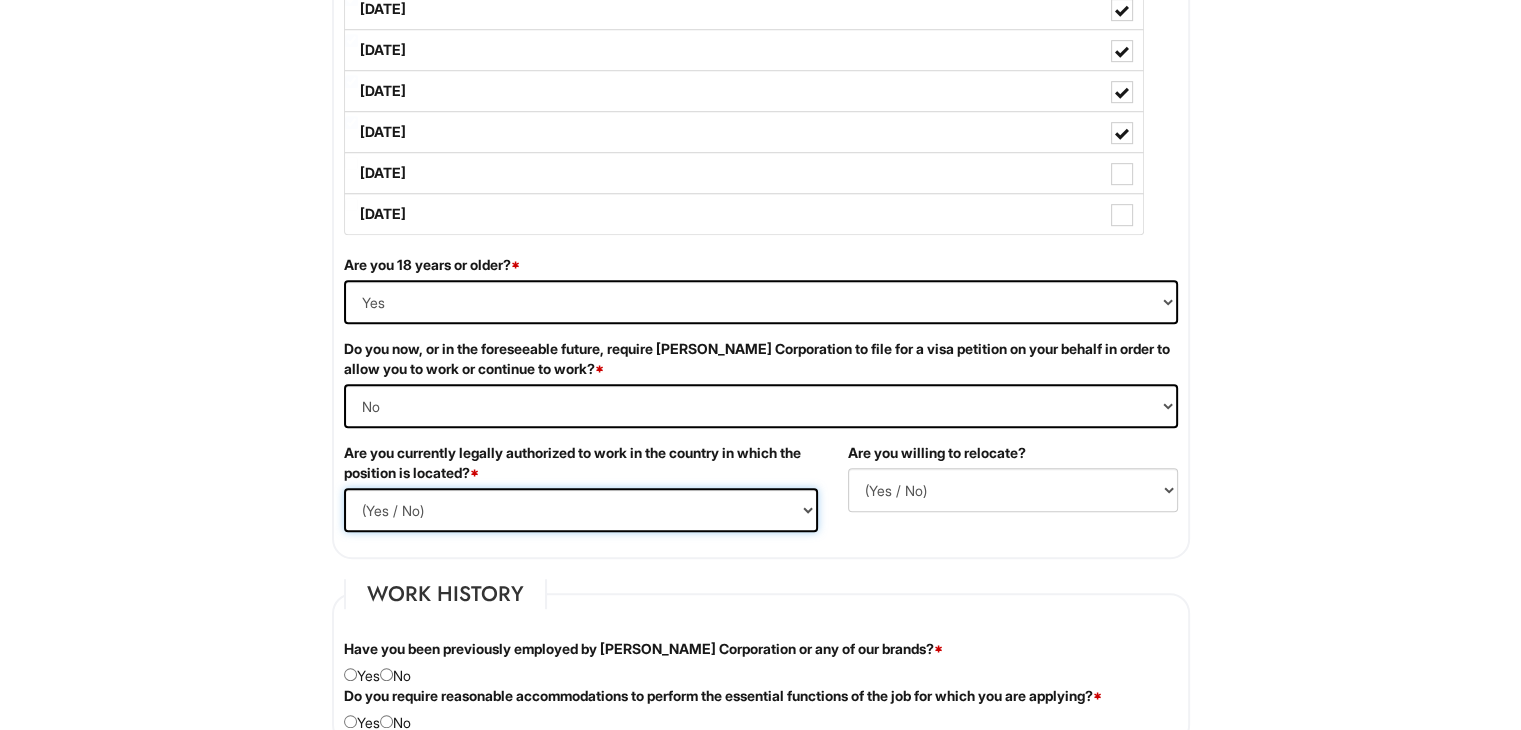 select on "Yes" 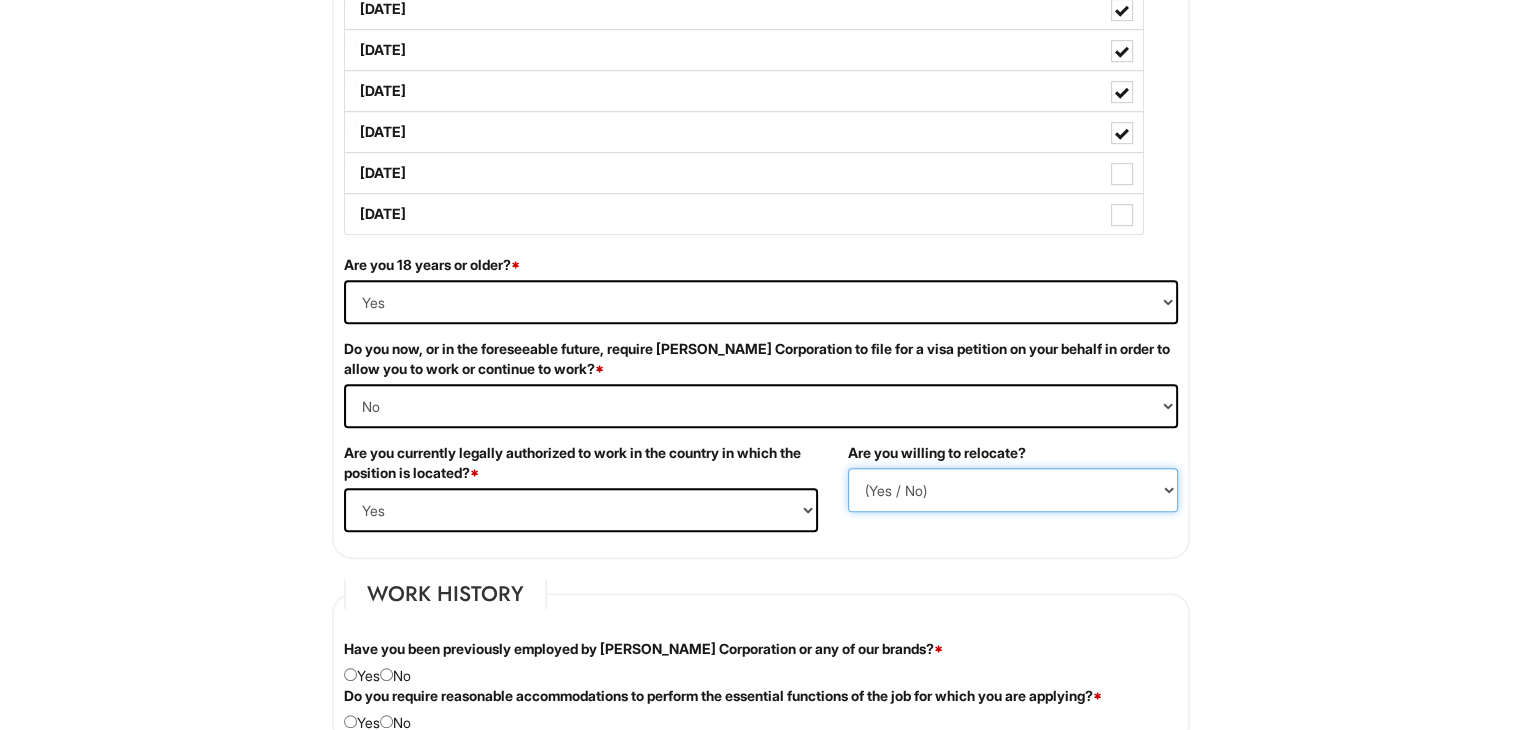 click on "(Yes / No) No Yes" at bounding box center [1013, 490] 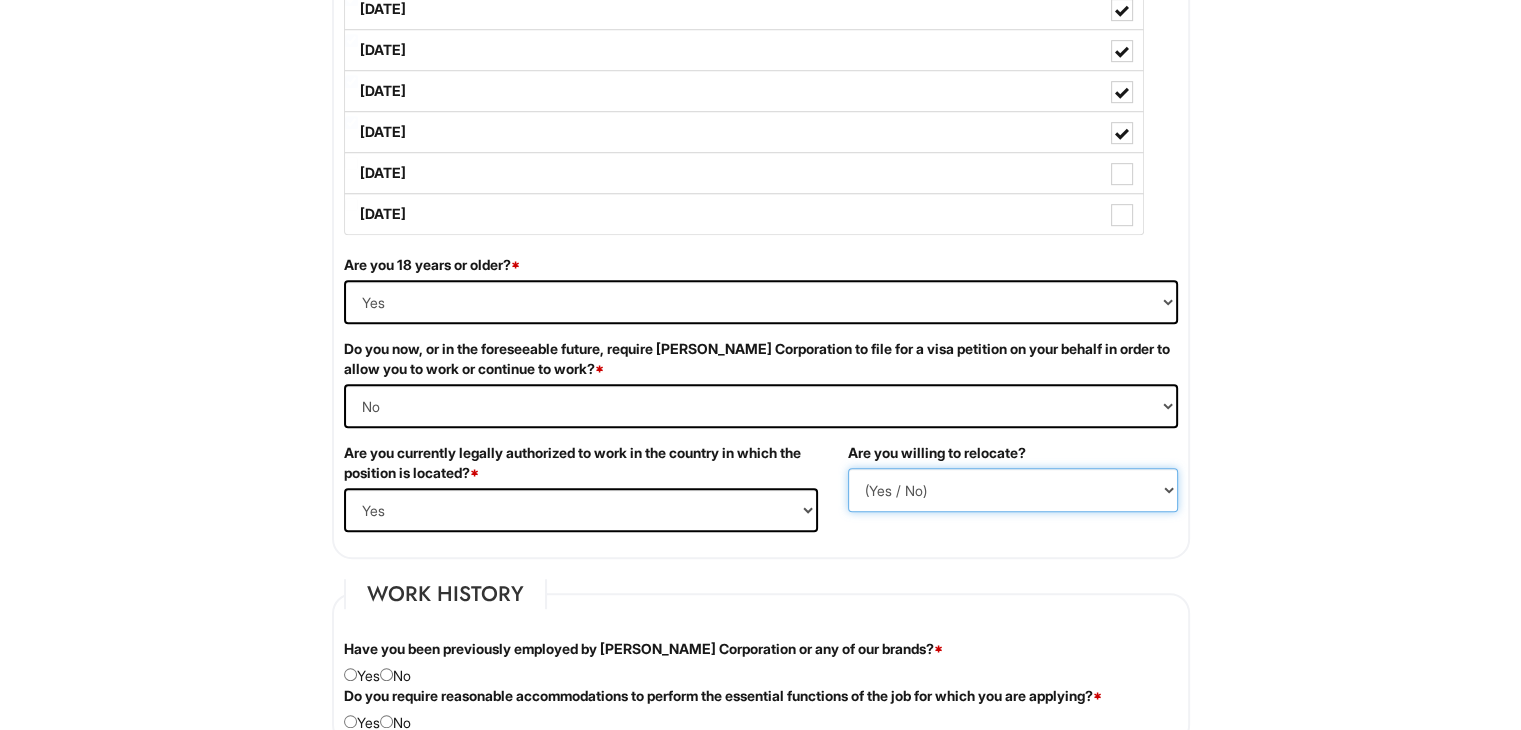 select on "N" 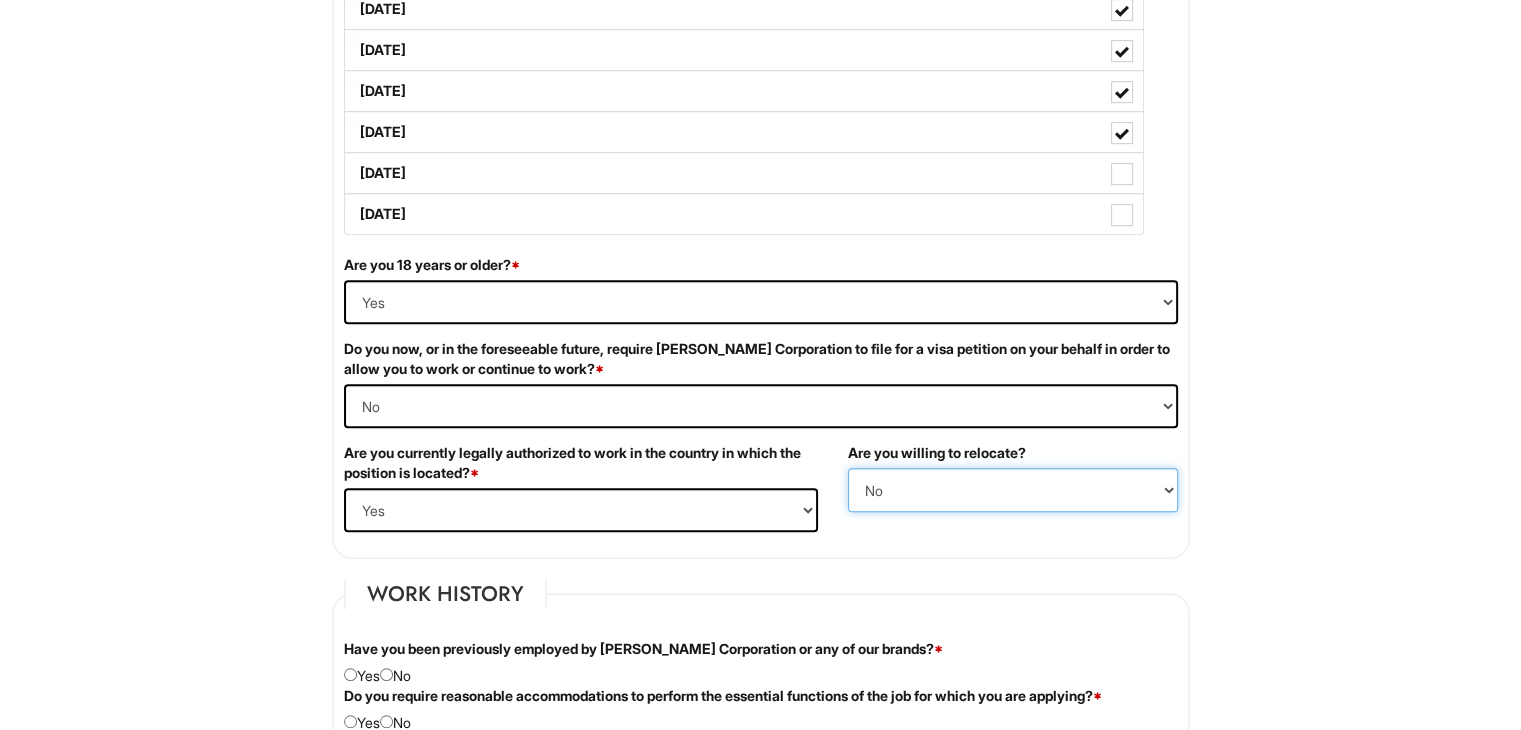 click on "(Yes / No) No Yes" at bounding box center (1013, 490) 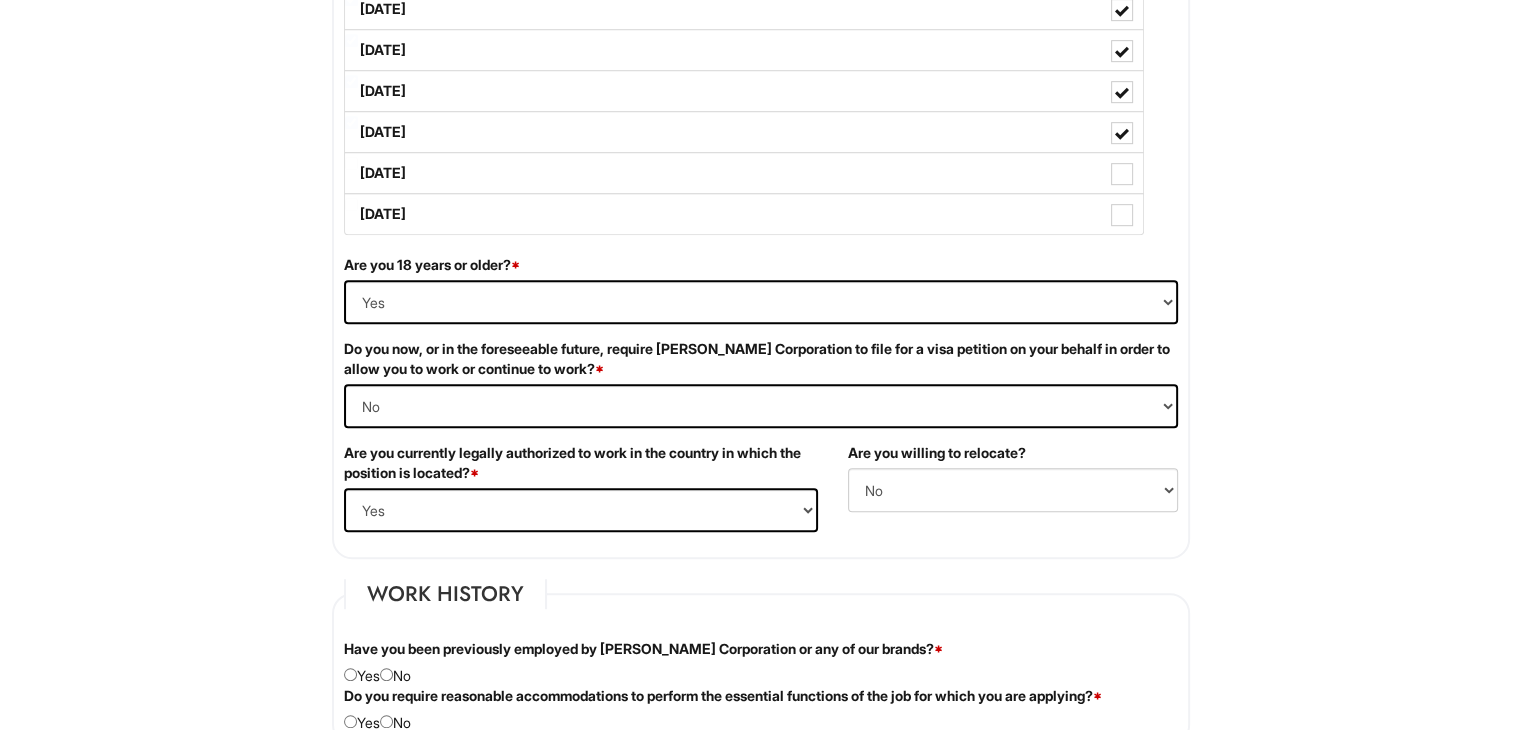 click on "Please Complete This Form 1 2 3 Stock Associate, A|X Armani Exchange PLEASE COMPLETE ALL REQUIRED FIELDS
We are an Equal Opportunity Employer. All persons shall have the opportunity to be considered for employment without regard to their race, color, creed, religion, national origin, ancestry, citizenship status, age, disability, gender, sex, sexual orientation, veteran status, genetic information or any other characteristic protected by applicable federal, state or local laws. We will endeavor to make a reasonable accommodation to the known physical or mental limitations of a qualified applicant with a disability unless the accommodation would impose an undue hardship on the operation of our business. If you believe you require such assistance to complete this form or to participate in an interview, please let us know.
Personal Information
Last Name  *   [PERSON_NAME]
First Name  *   [PERSON_NAME]
Middle Name
E-mail Address  *   [EMAIL_ADDRESS][DOMAIN_NAME]
Phone  *   [PHONE_NUMBER]" at bounding box center [760, 853] 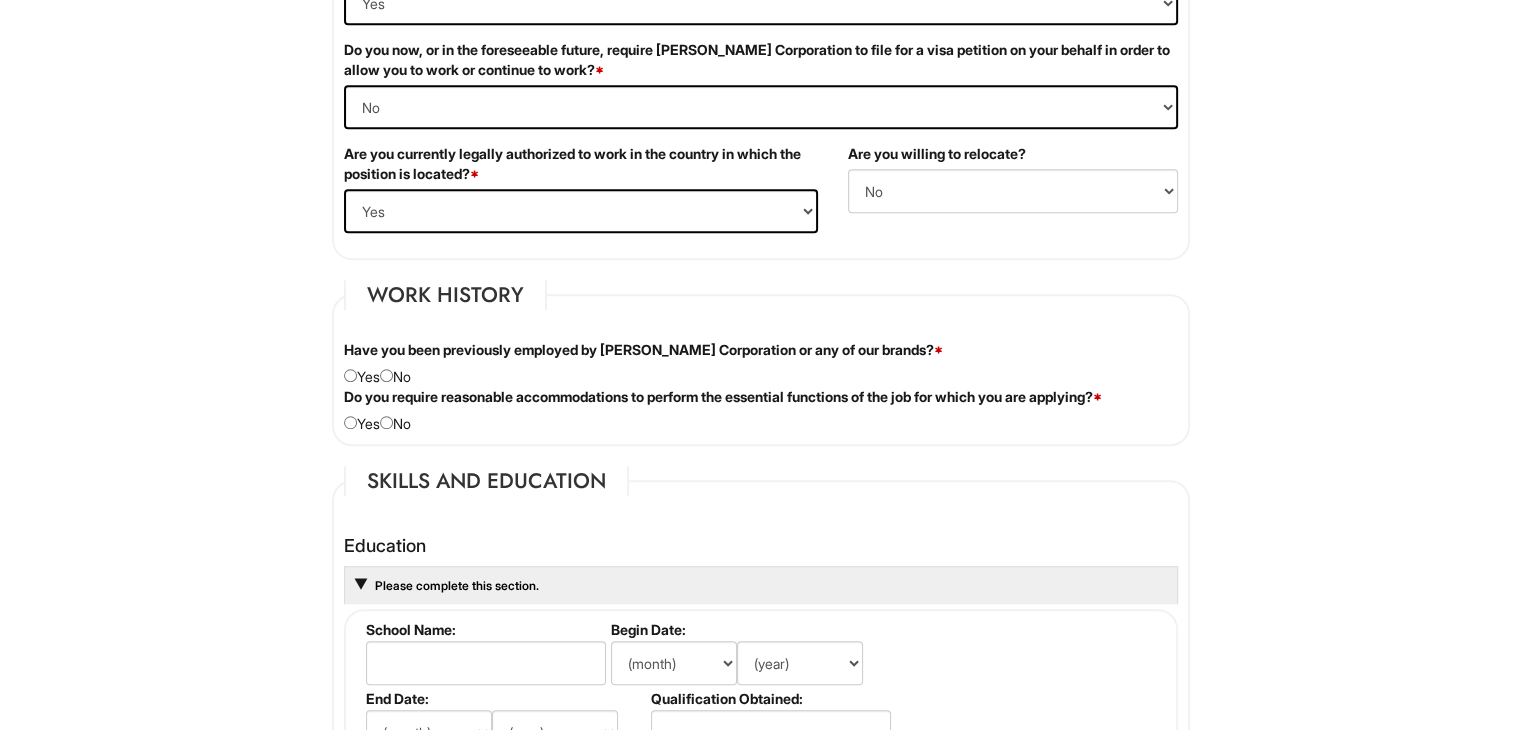 scroll, scrollTop: 1400, scrollLeft: 0, axis: vertical 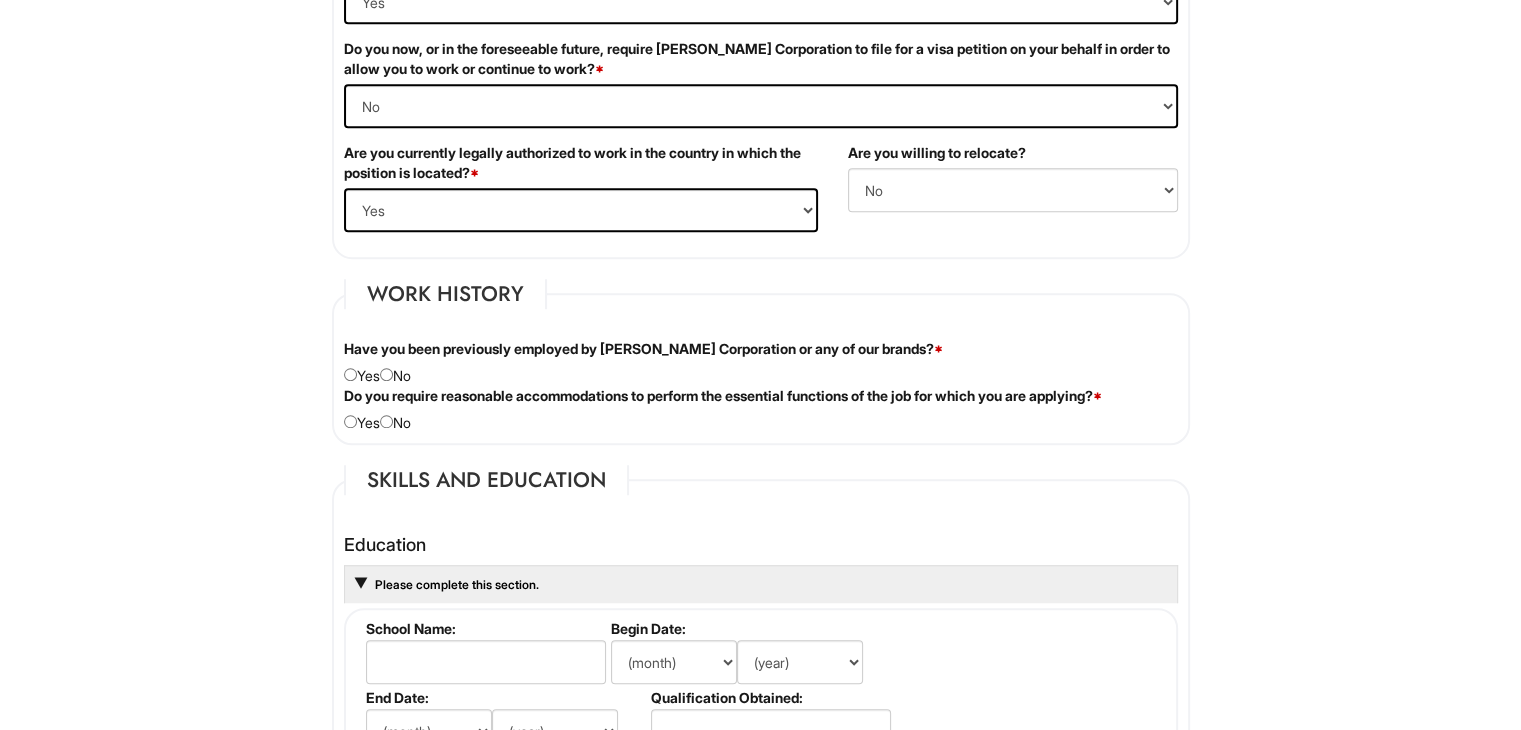 click on "Have you been previously employed by [PERSON_NAME] Corporation or any of our brands? *    Yes   No" at bounding box center (761, 362) 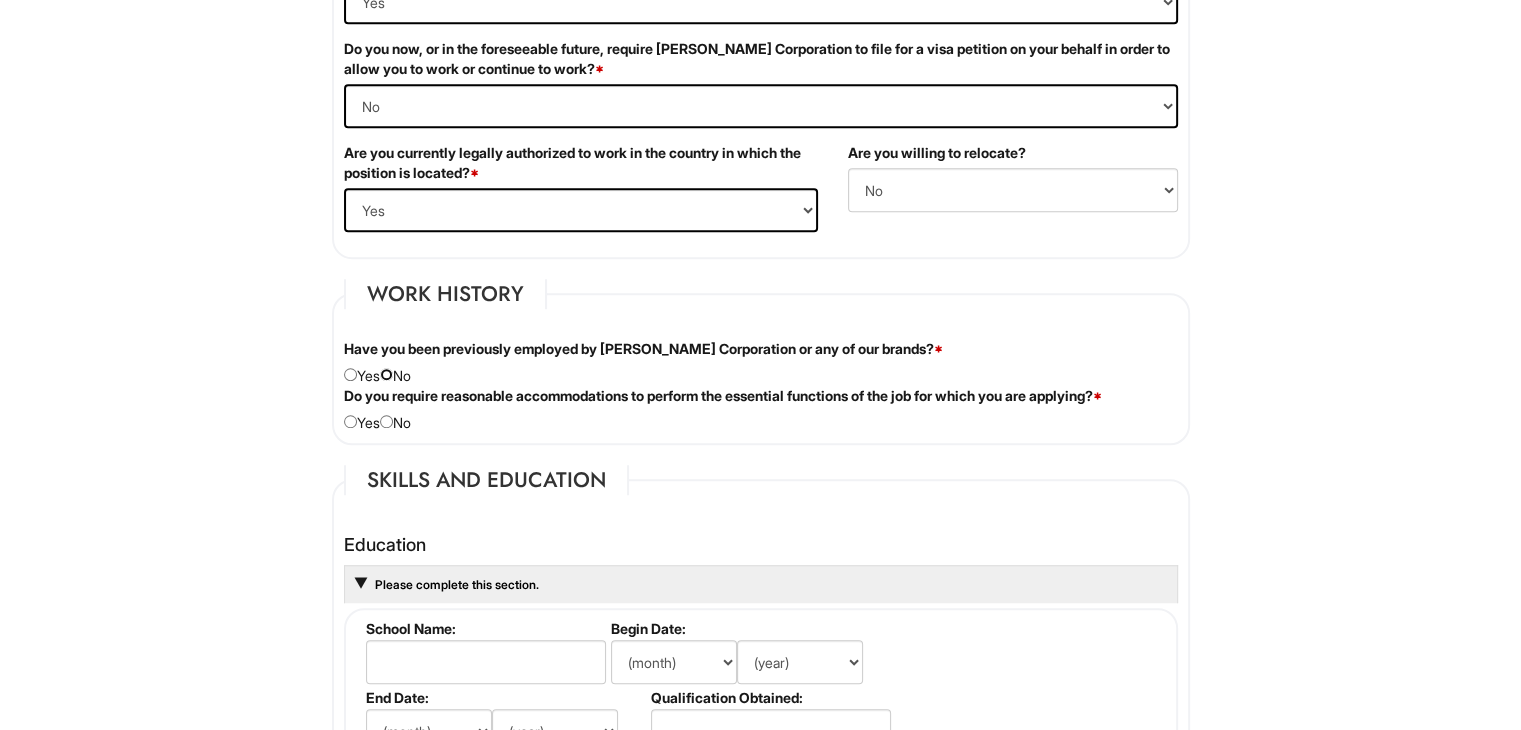 click at bounding box center (386, 374) 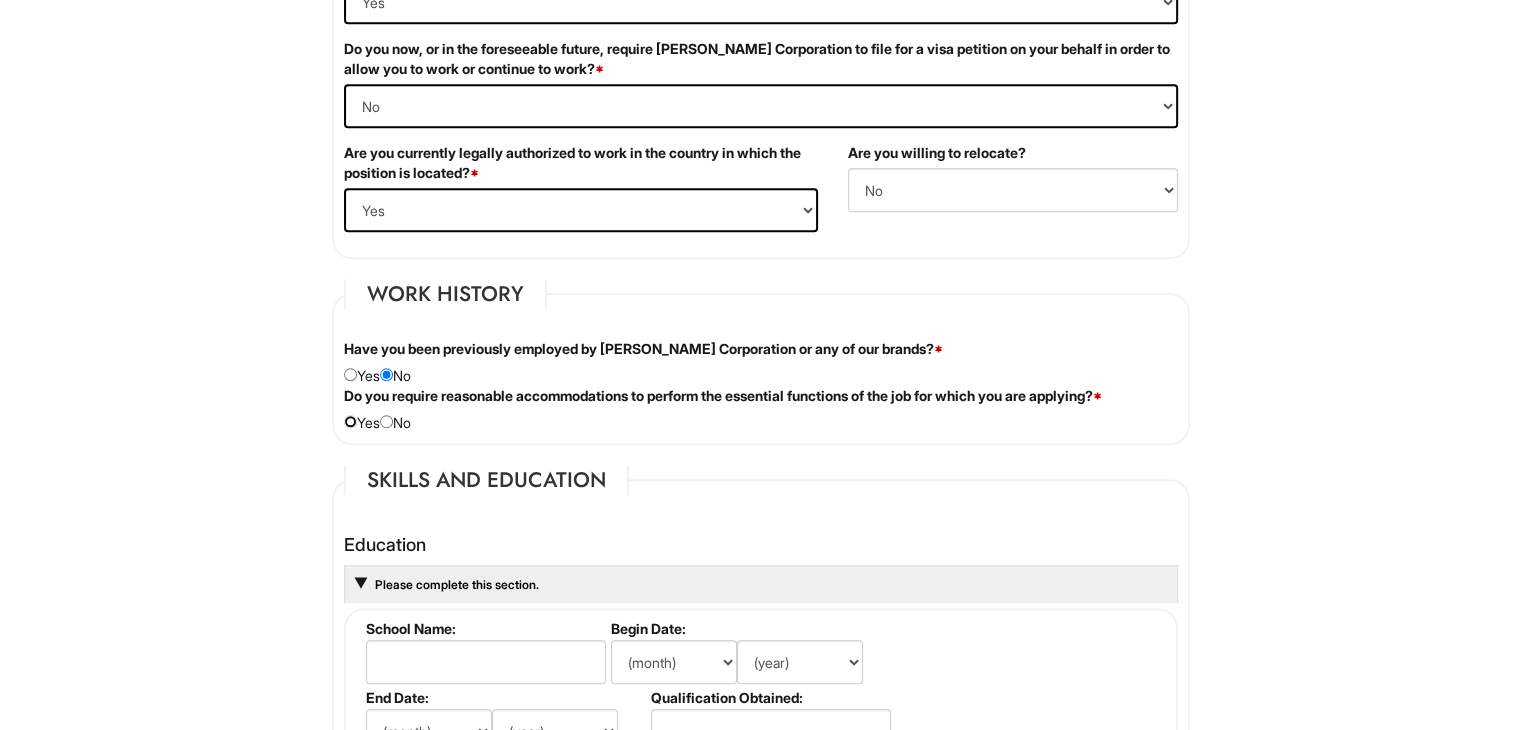 click at bounding box center (350, 421) 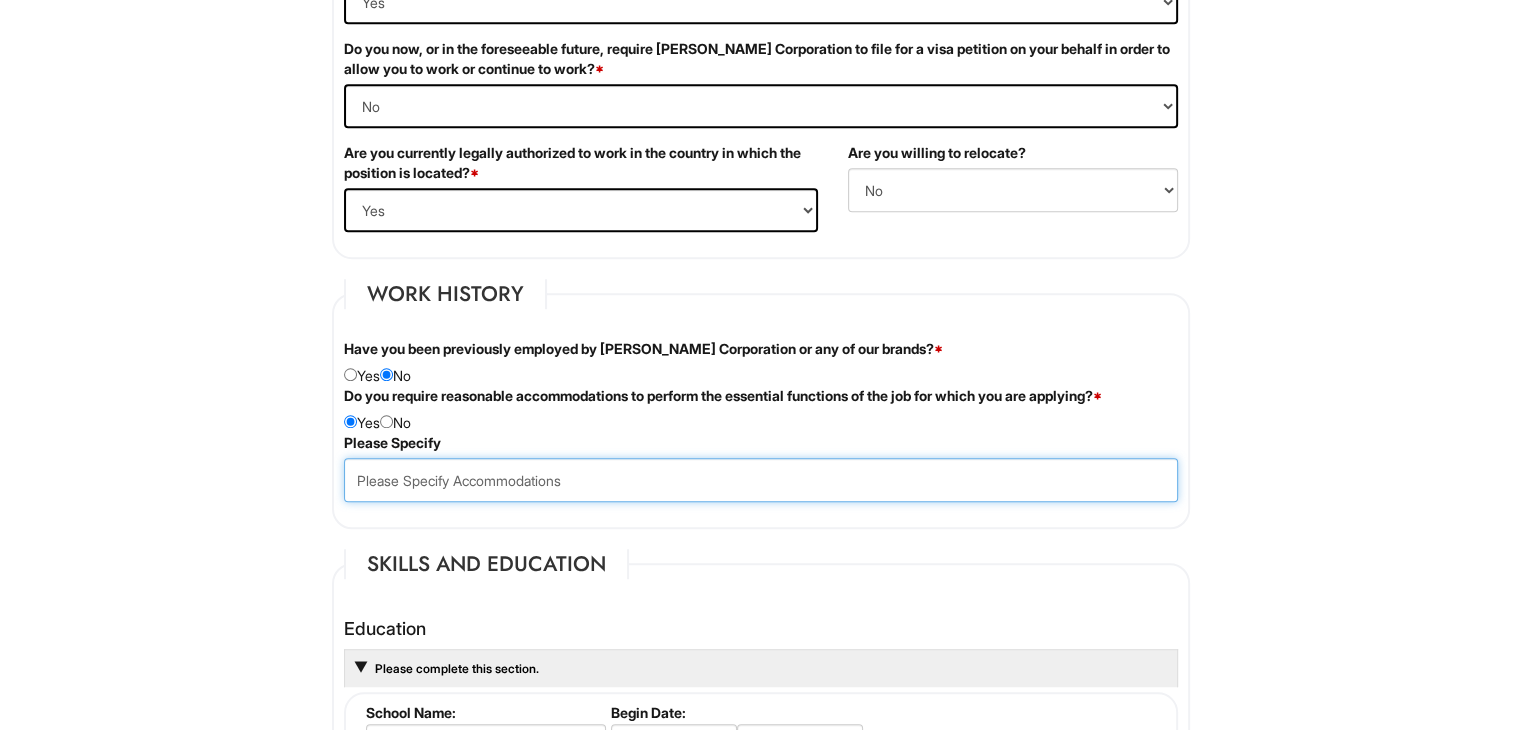 click at bounding box center [761, 480] 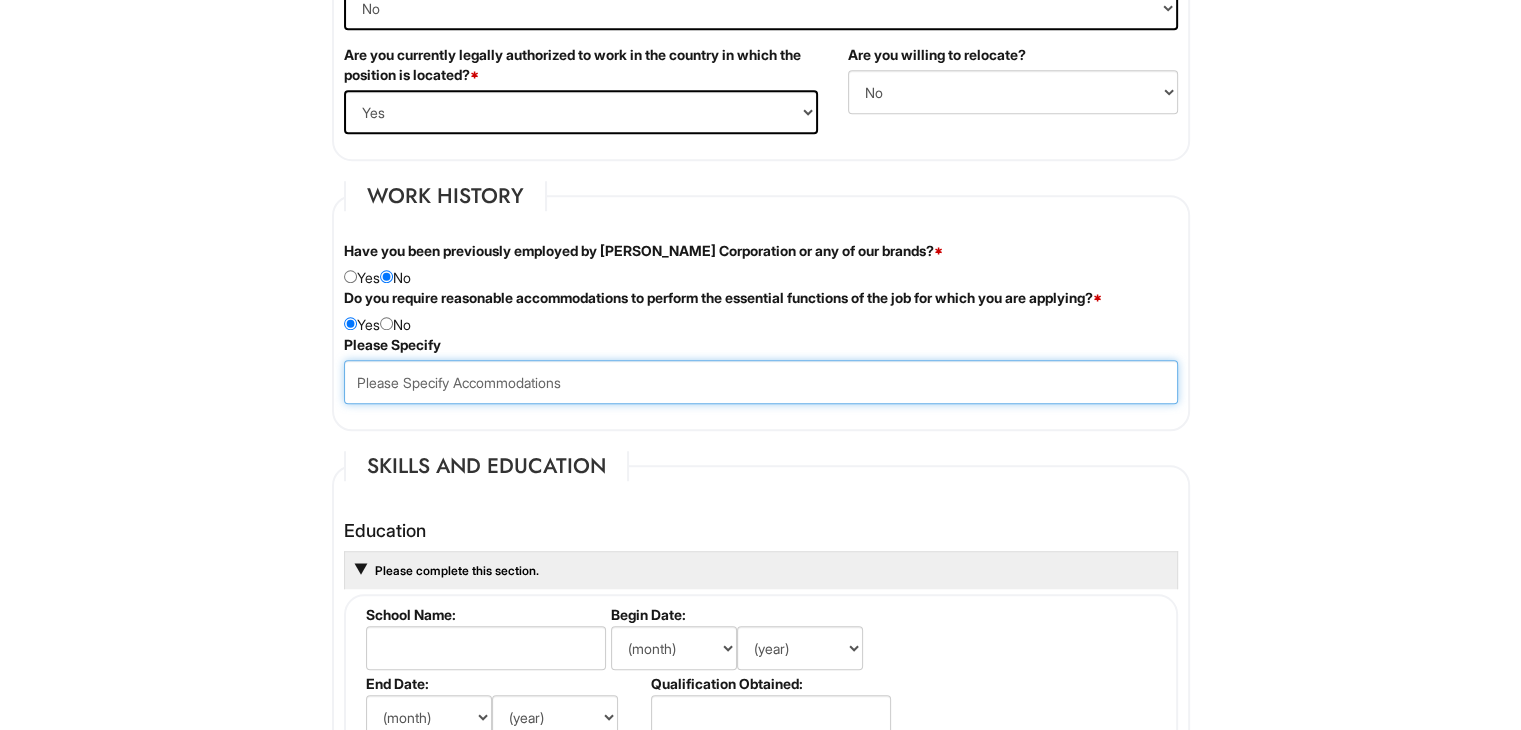 scroll, scrollTop: 1200, scrollLeft: 0, axis: vertical 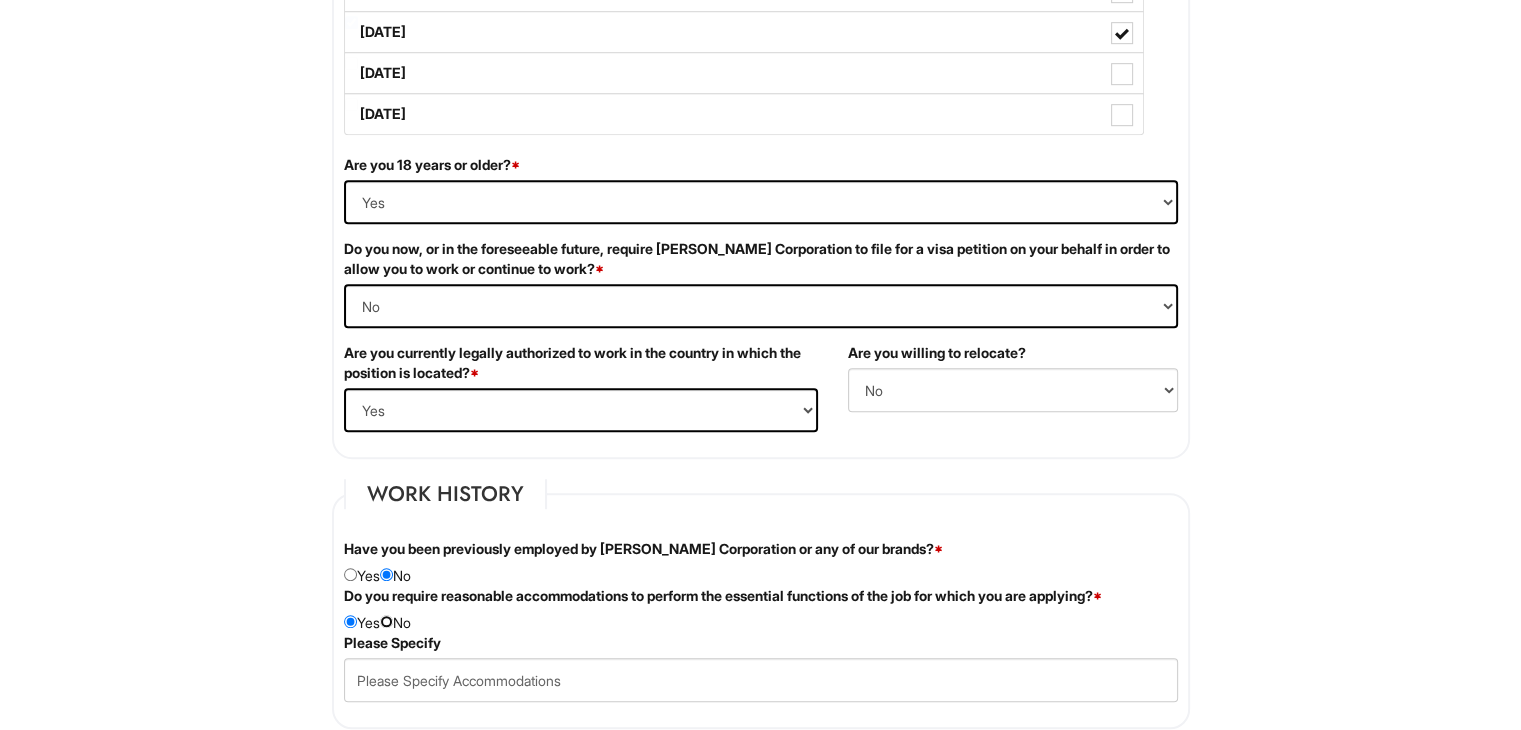 click at bounding box center (386, 621) 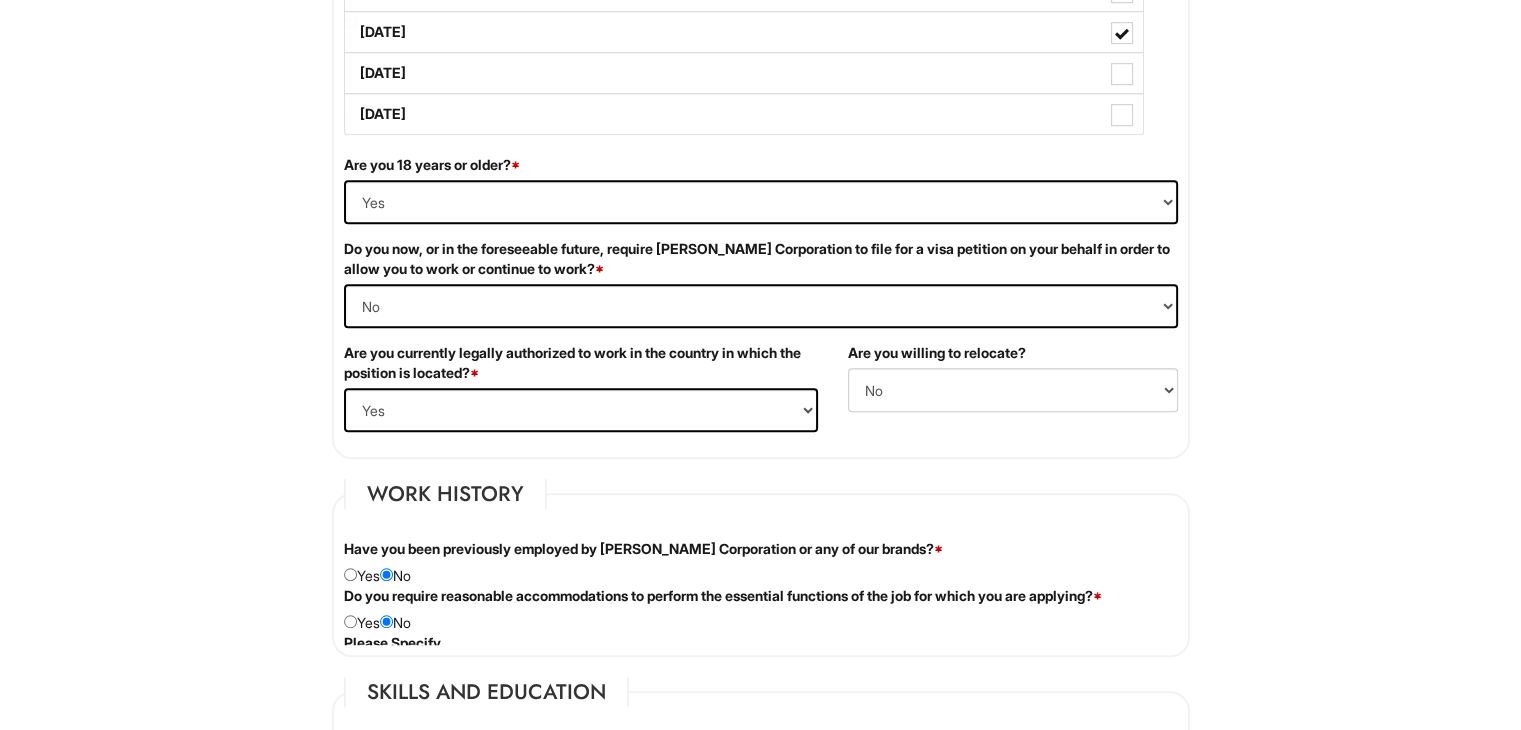 click on "Are you currently legally authorized to work in the country in which the position is located? *   (Yes / No) Yes No" at bounding box center (581, 395) 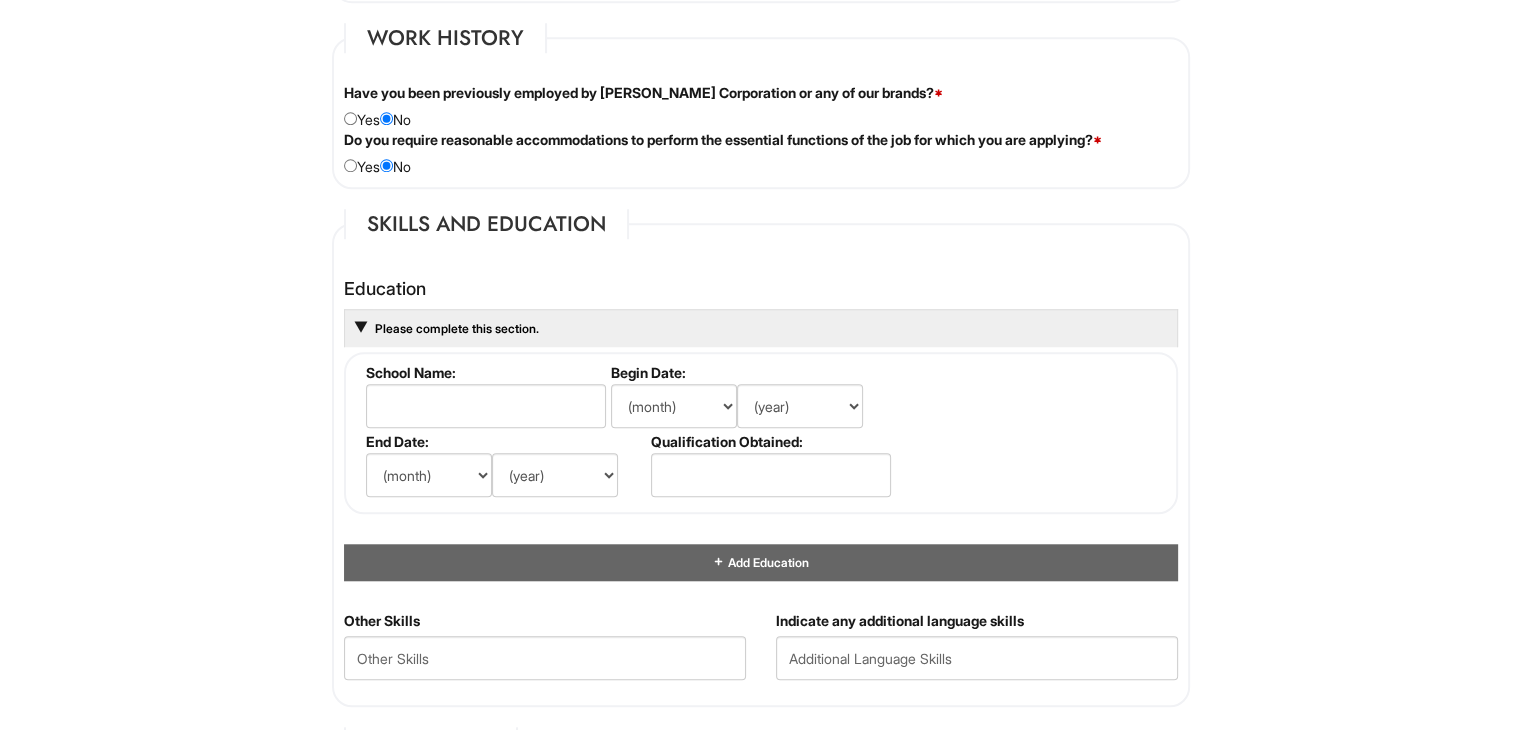 scroll, scrollTop: 1700, scrollLeft: 0, axis: vertical 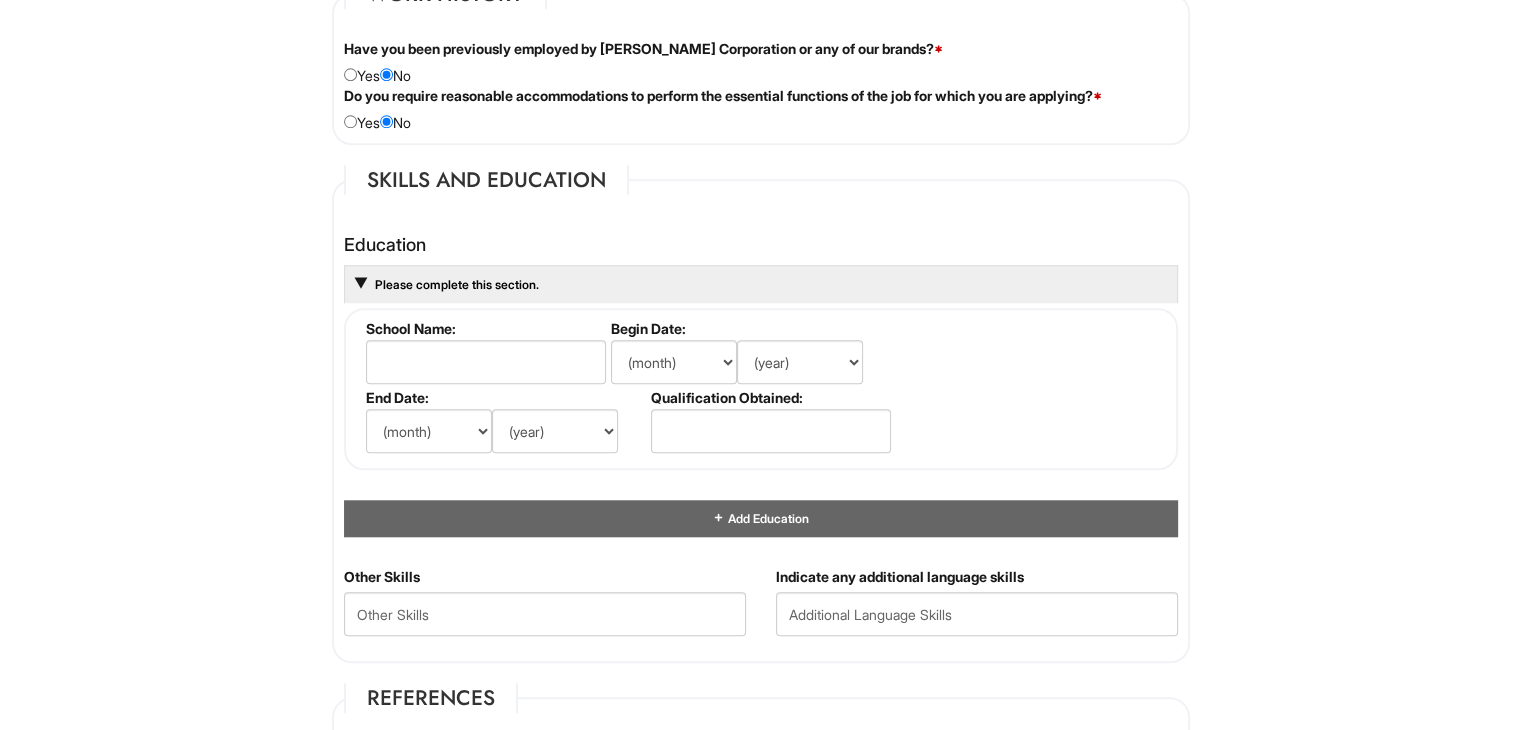 click on "School Name:" at bounding box center [484, 328] 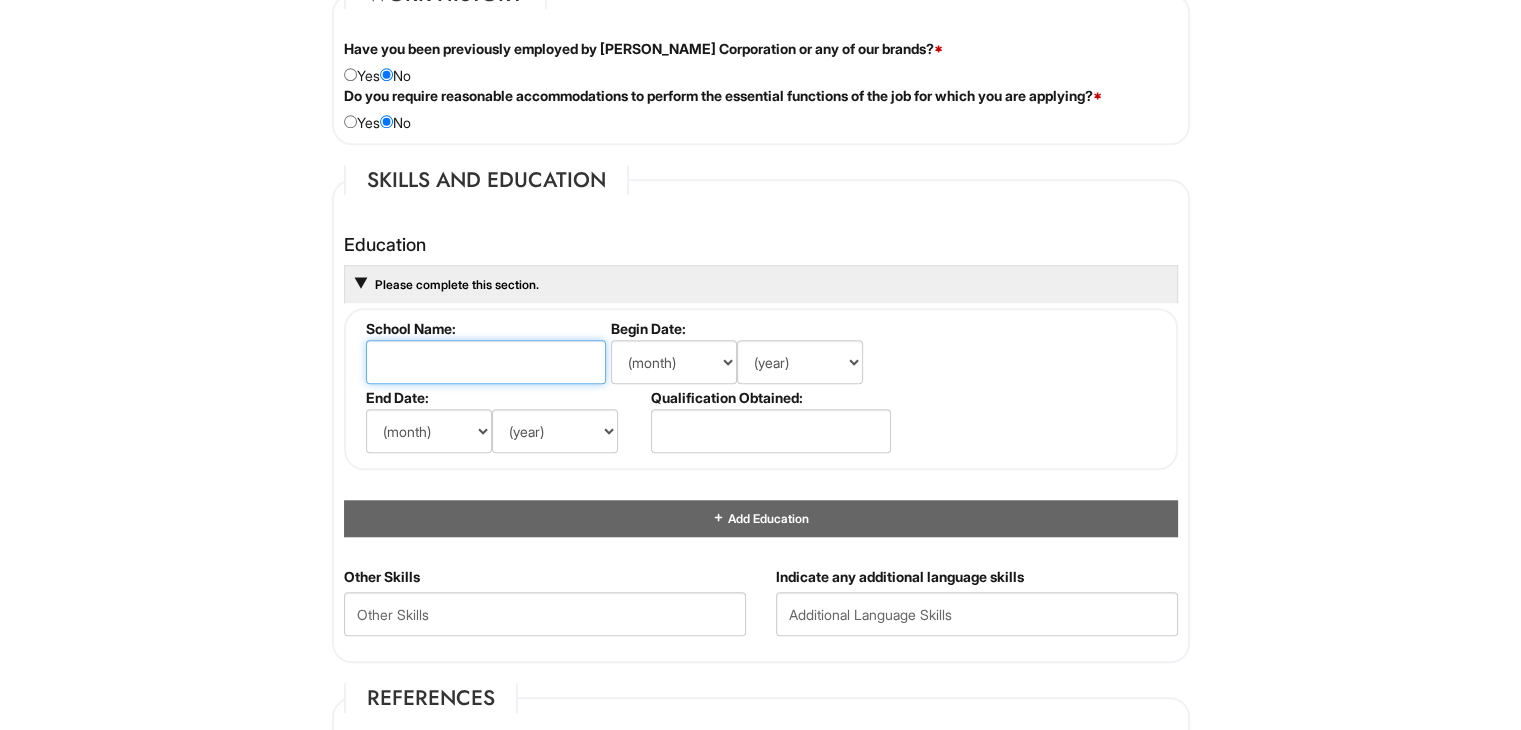 click at bounding box center (486, 362) 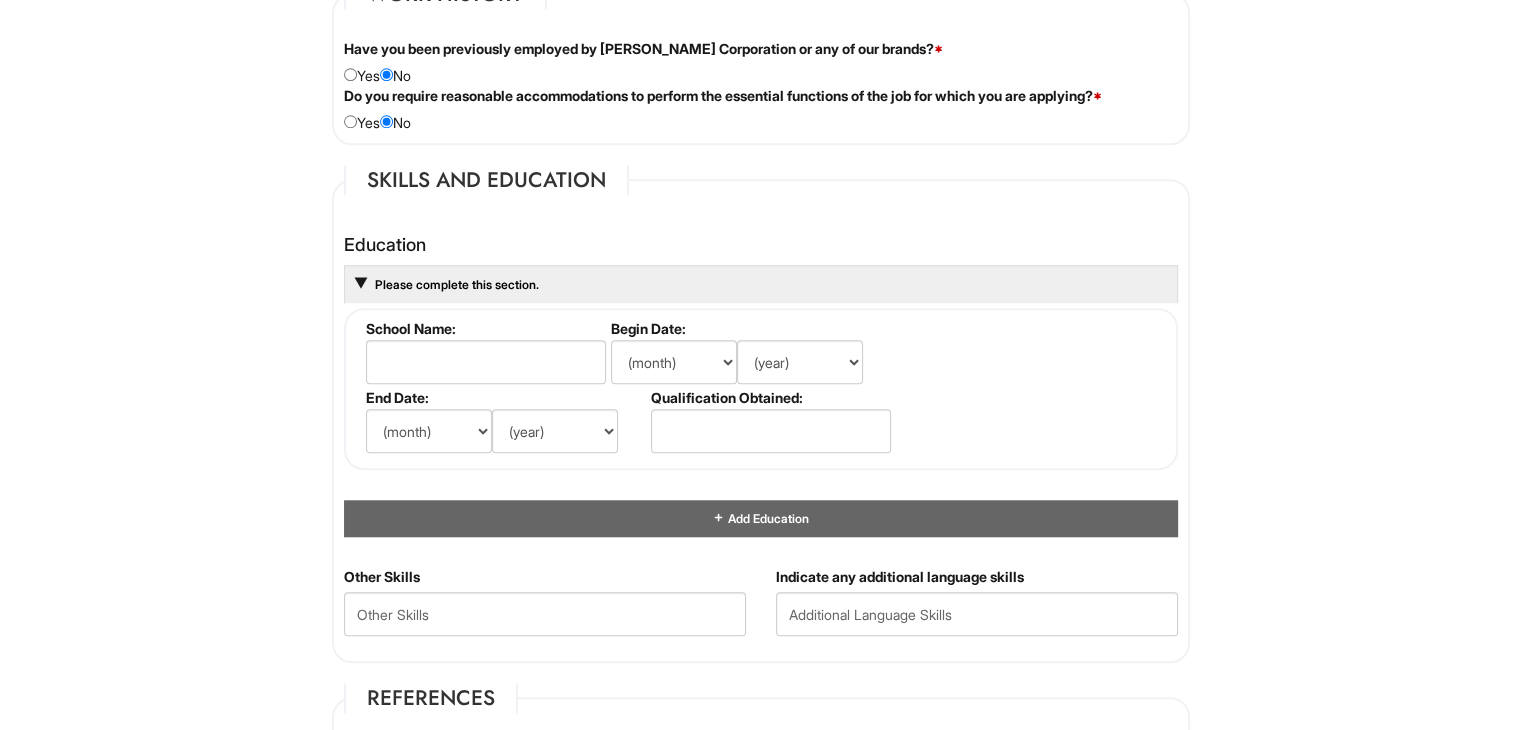 click on "Please complete this section." at bounding box center (761, 284) 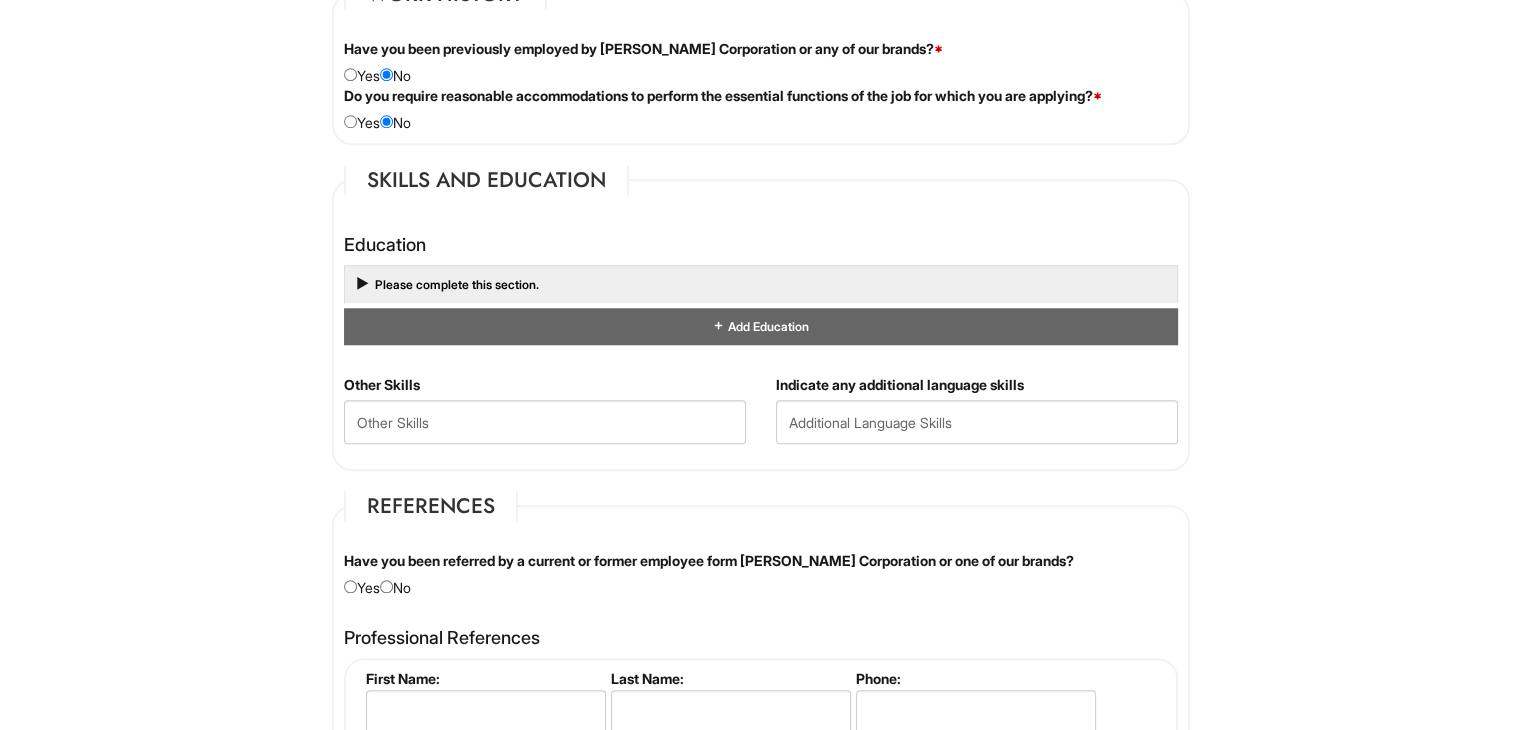 scroll, scrollTop: 1900, scrollLeft: 0, axis: vertical 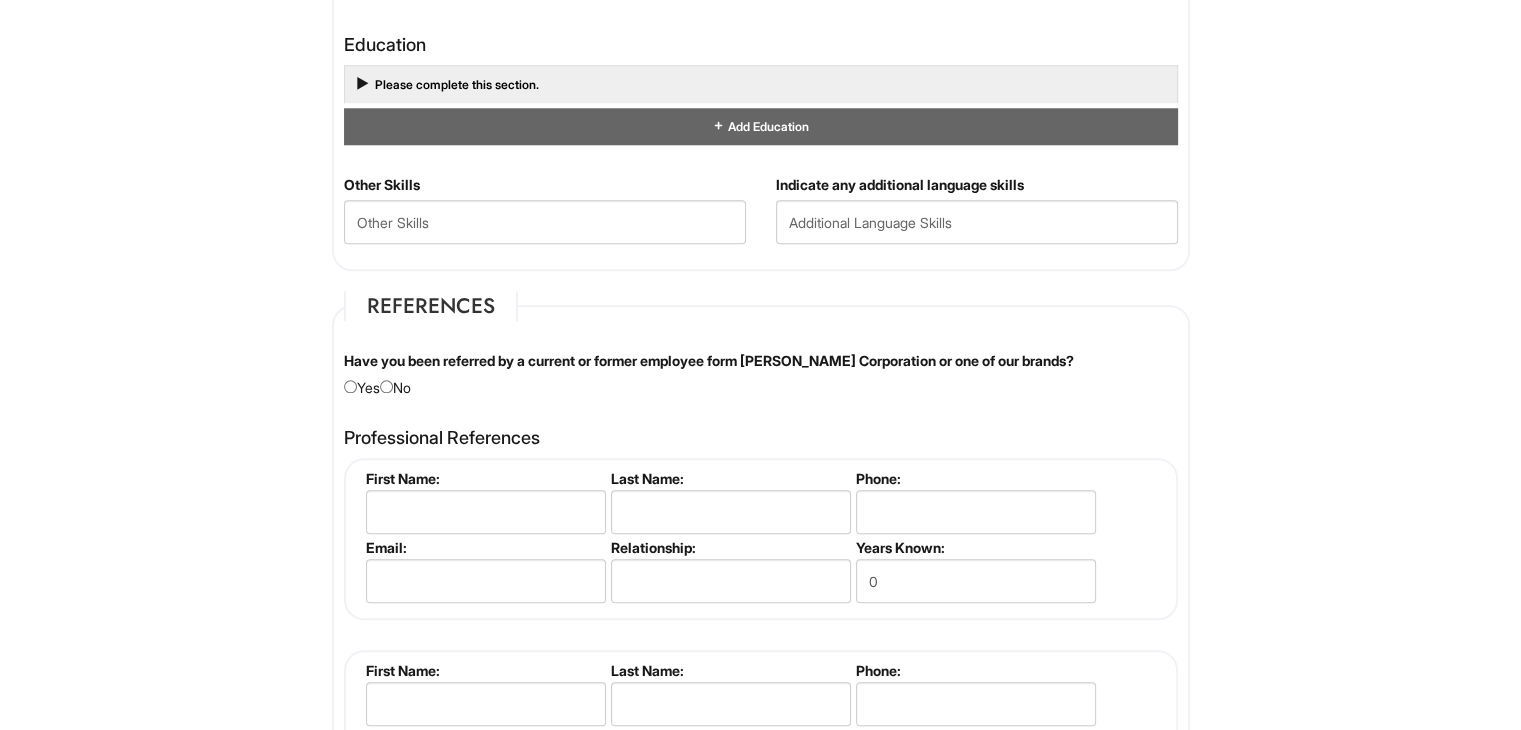 click on "Have you been referred by a current or former employee form [PERSON_NAME] Corporation or one of our brands?    Yes   No" at bounding box center (761, 374) 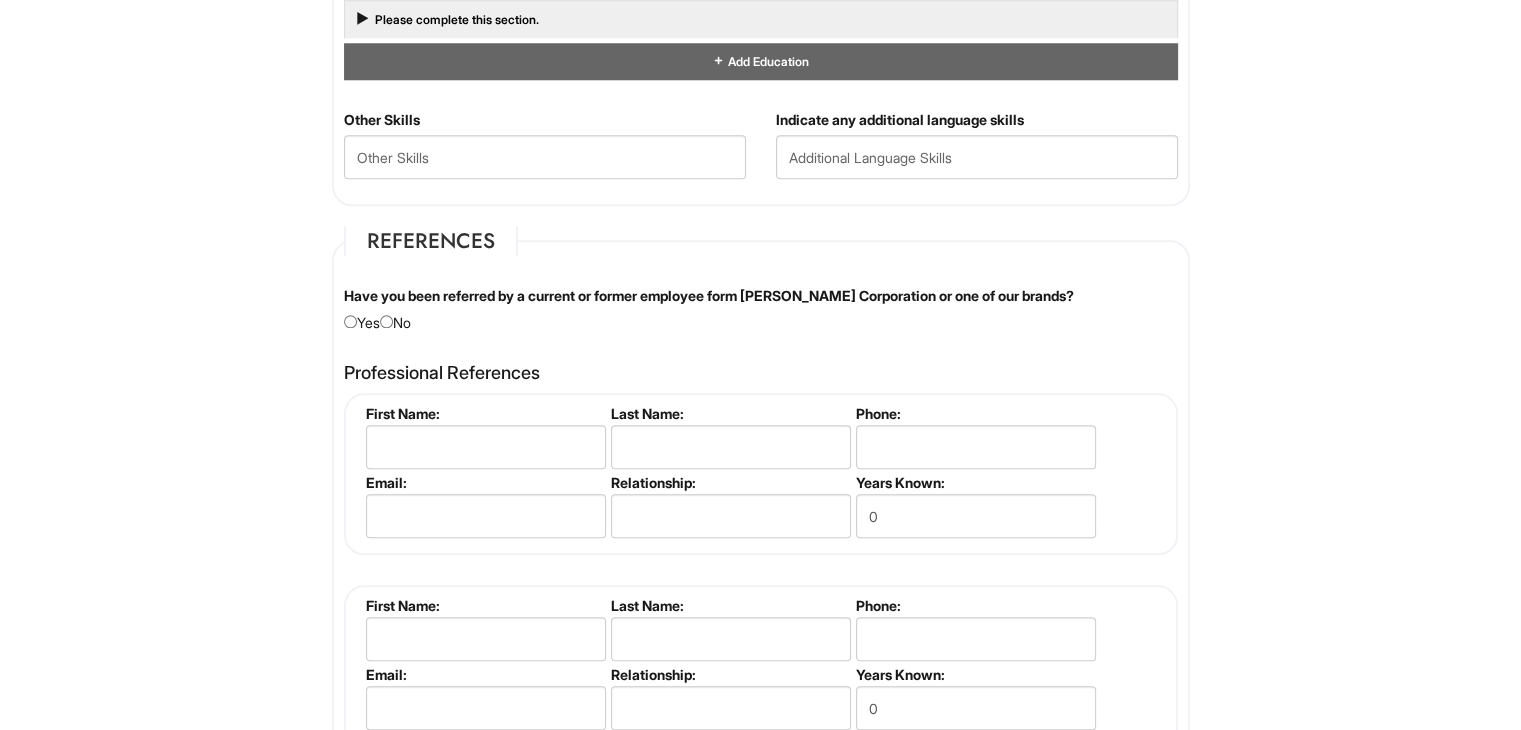scroll, scrollTop: 2000, scrollLeft: 0, axis: vertical 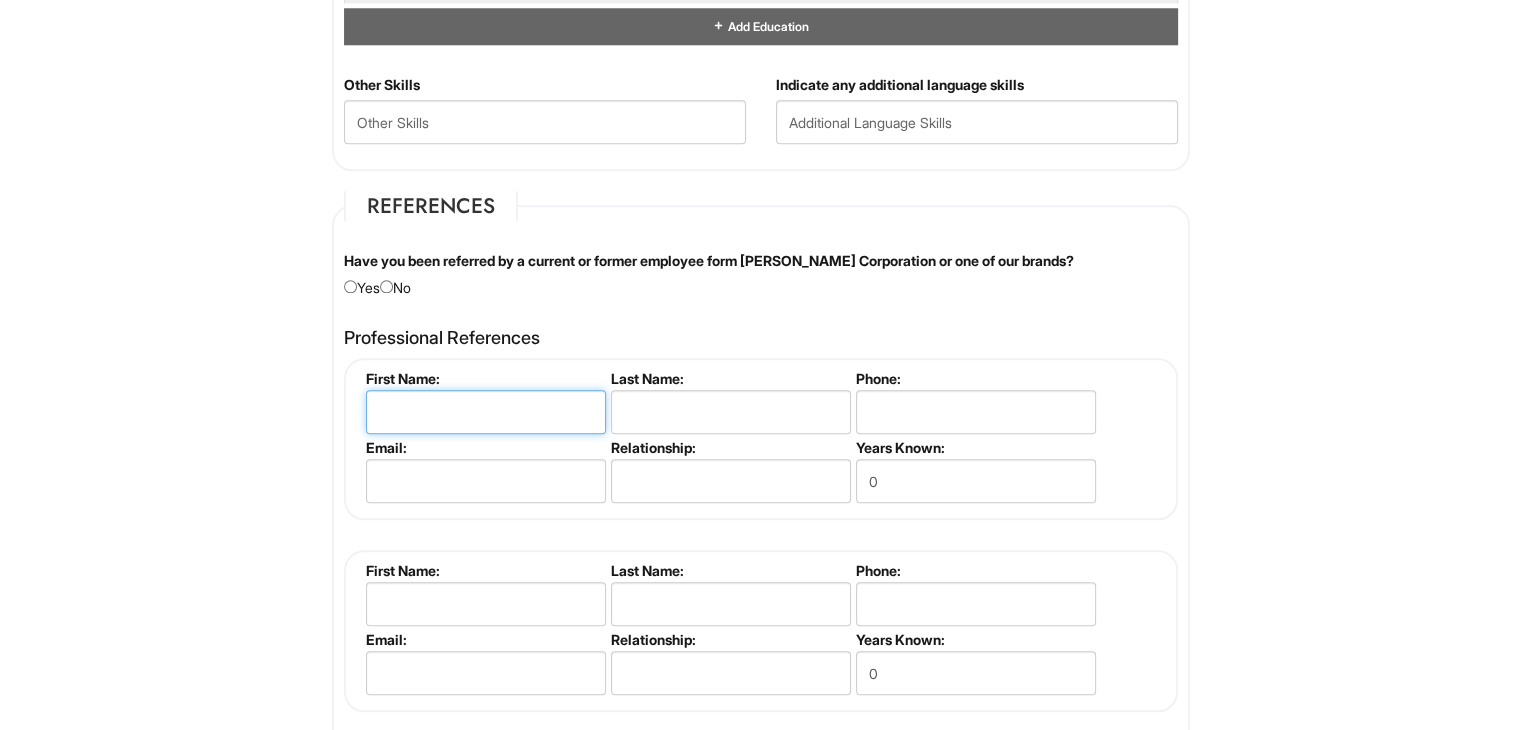 click at bounding box center [486, 412] 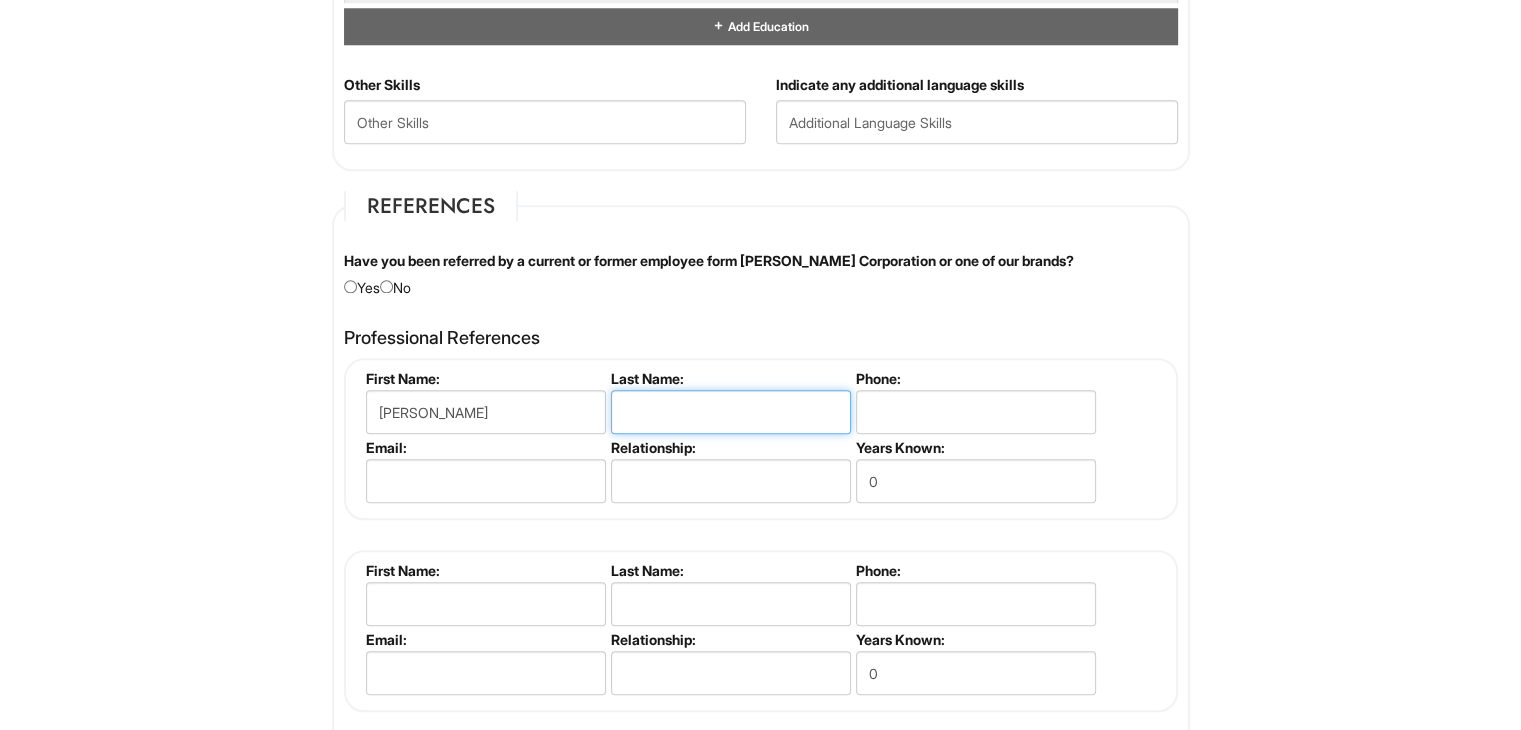 type on "[PERSON_NAME]" 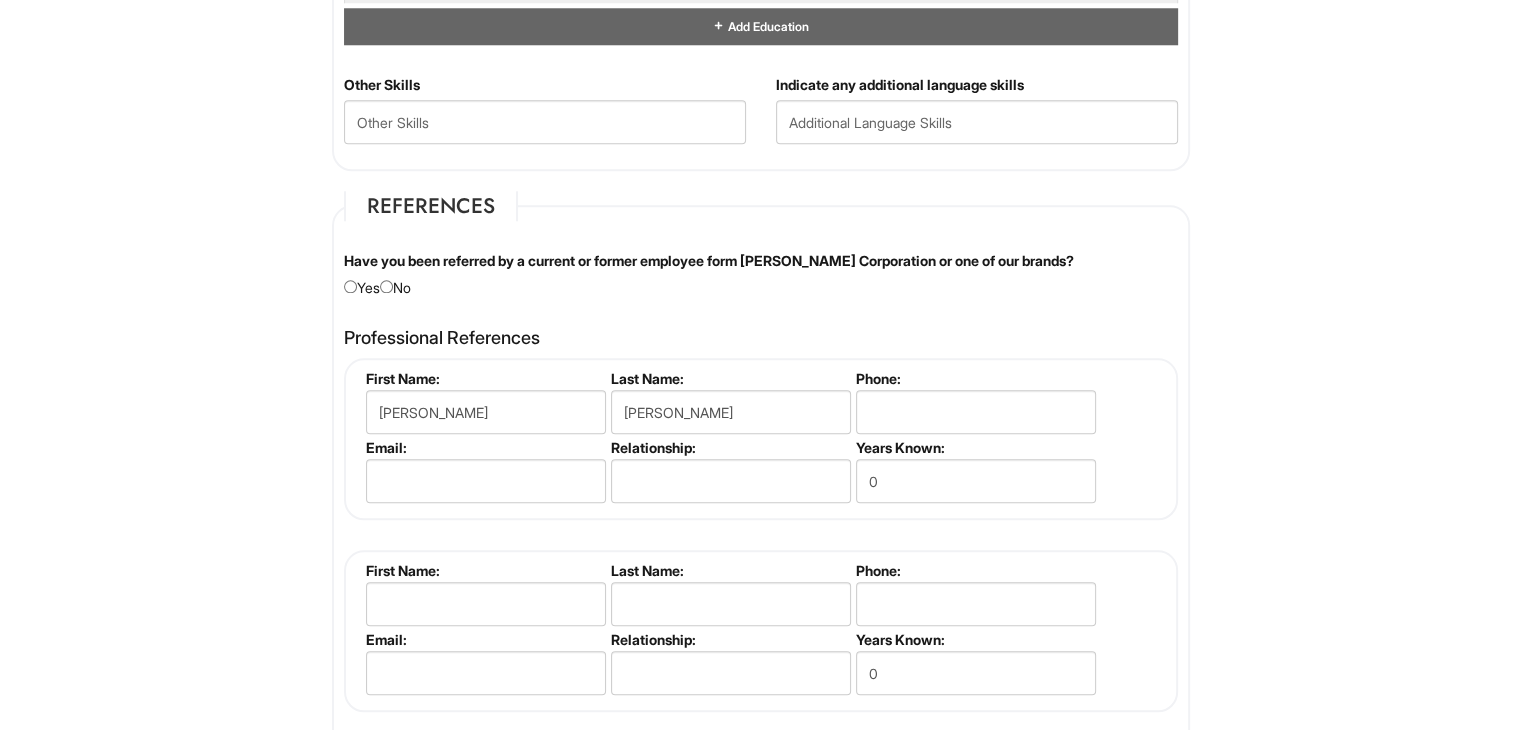 type on "5164276909" 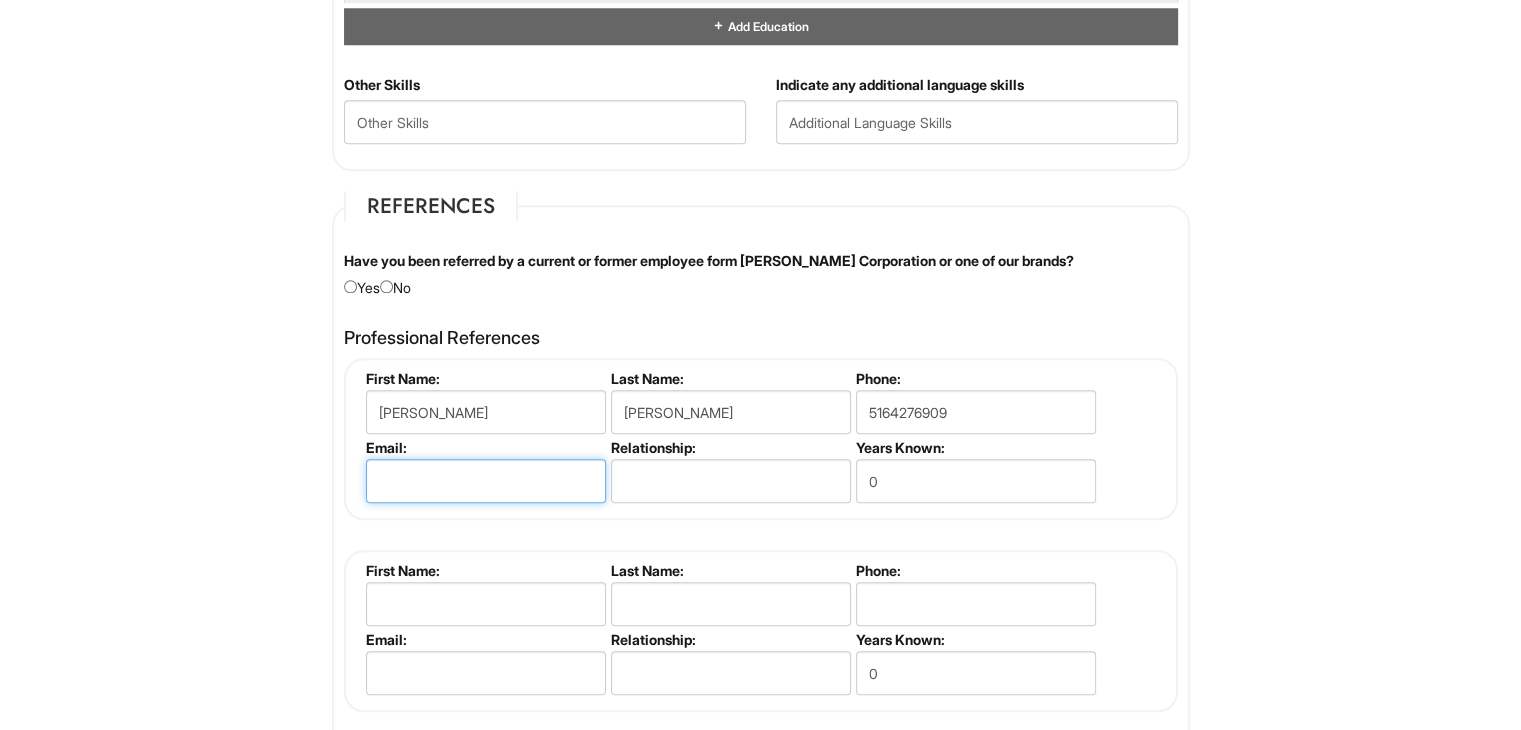 type on "[PERSON_NAME][EMAIL_ADDRESS][DOMAIN_NAME]" 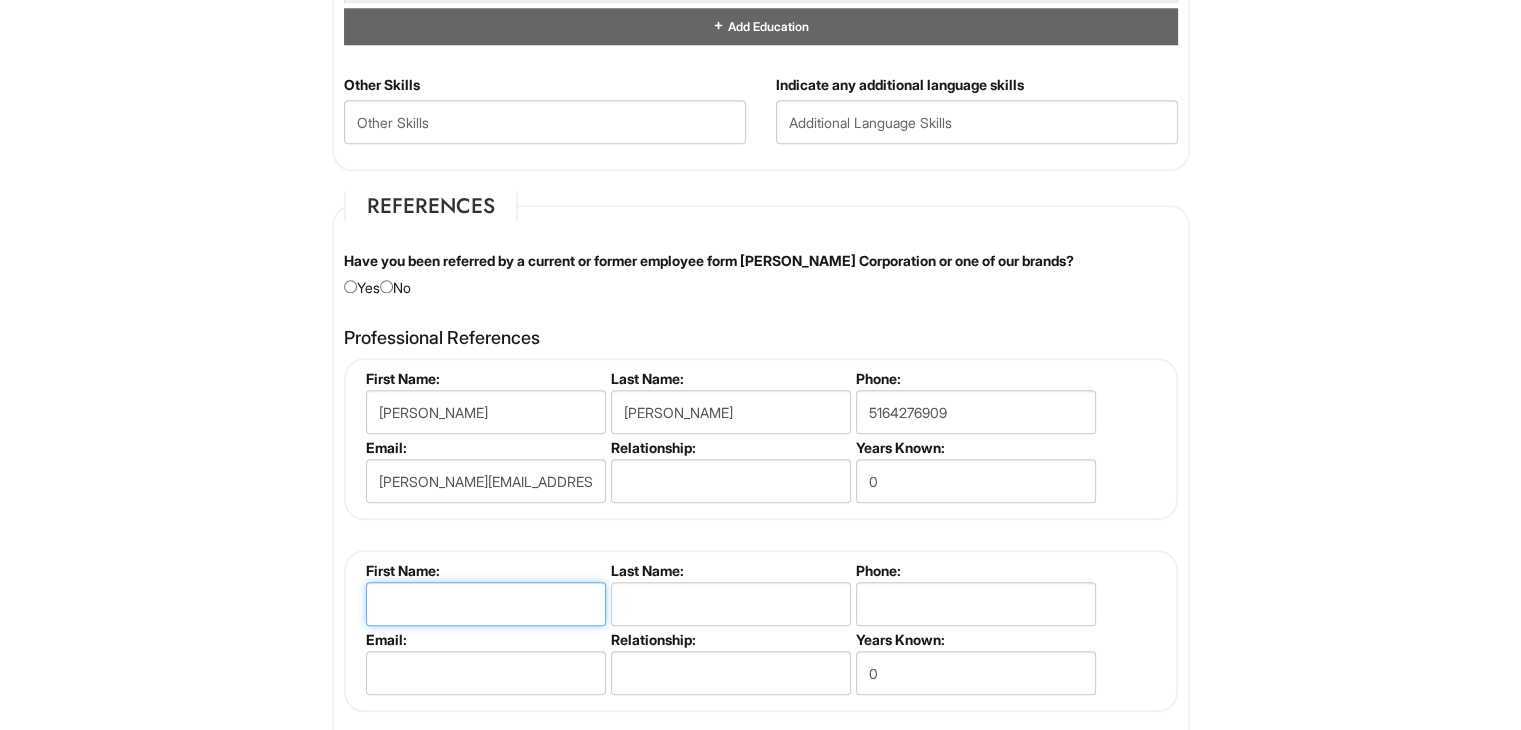 click at bounding box center (486, 604) 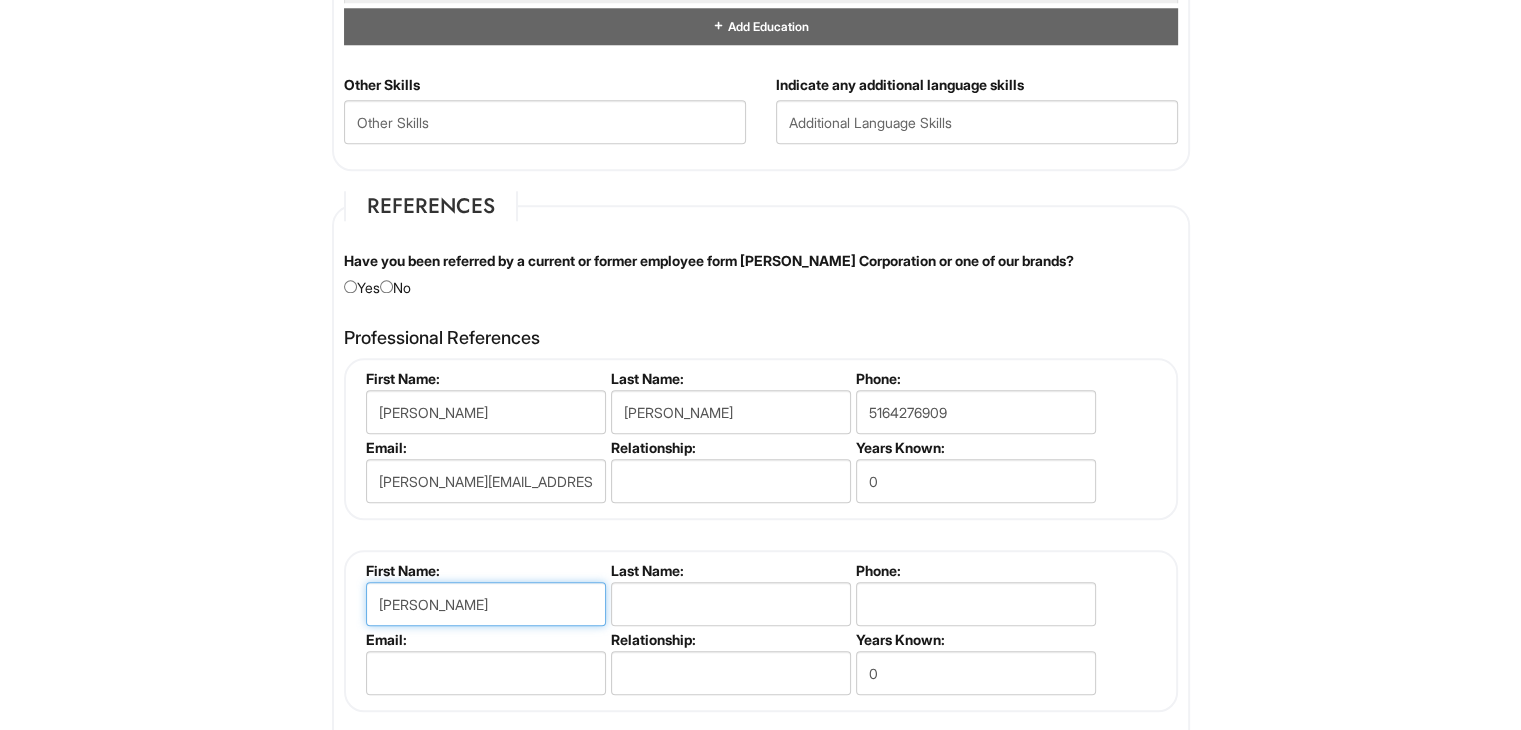 type on "[PERSON_NAME]" 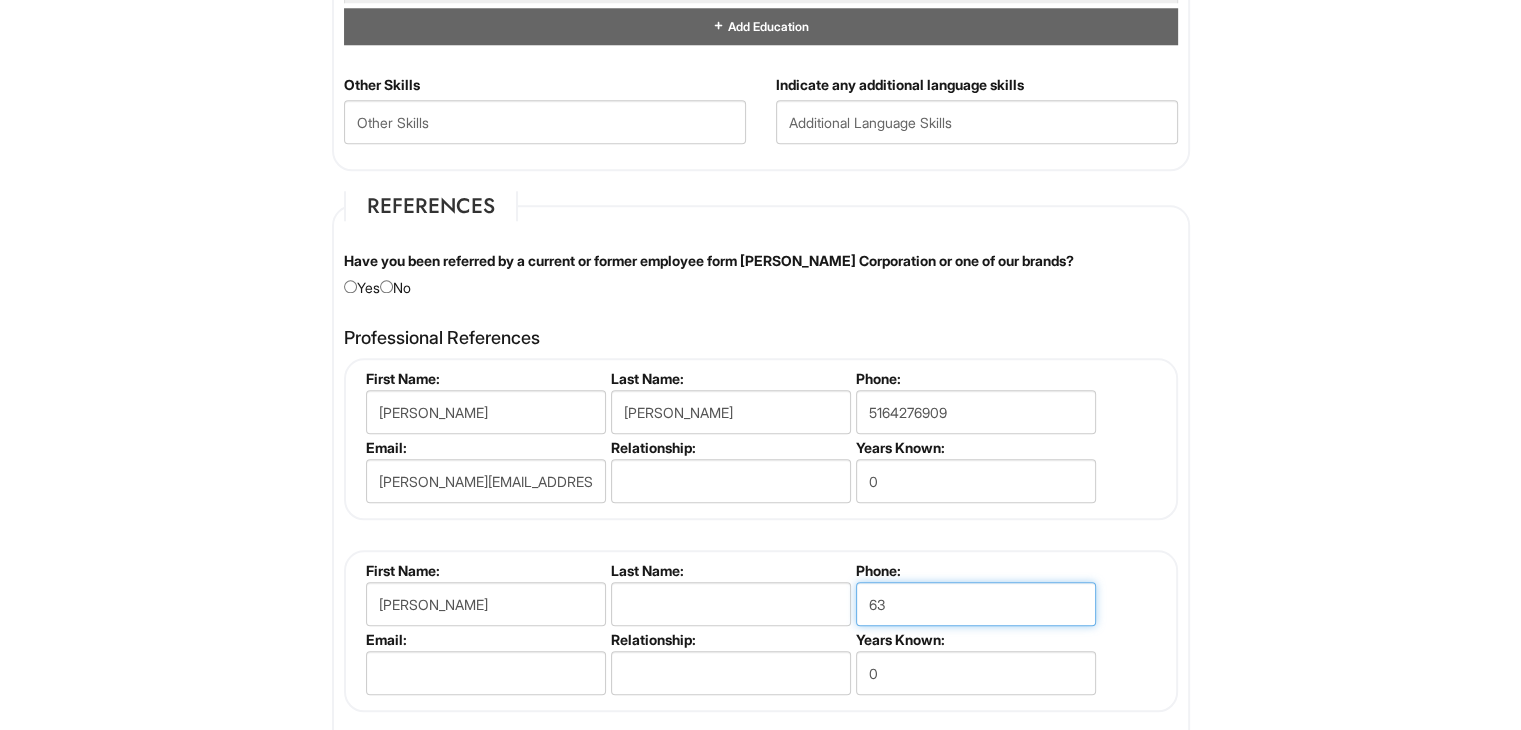 type on "6" 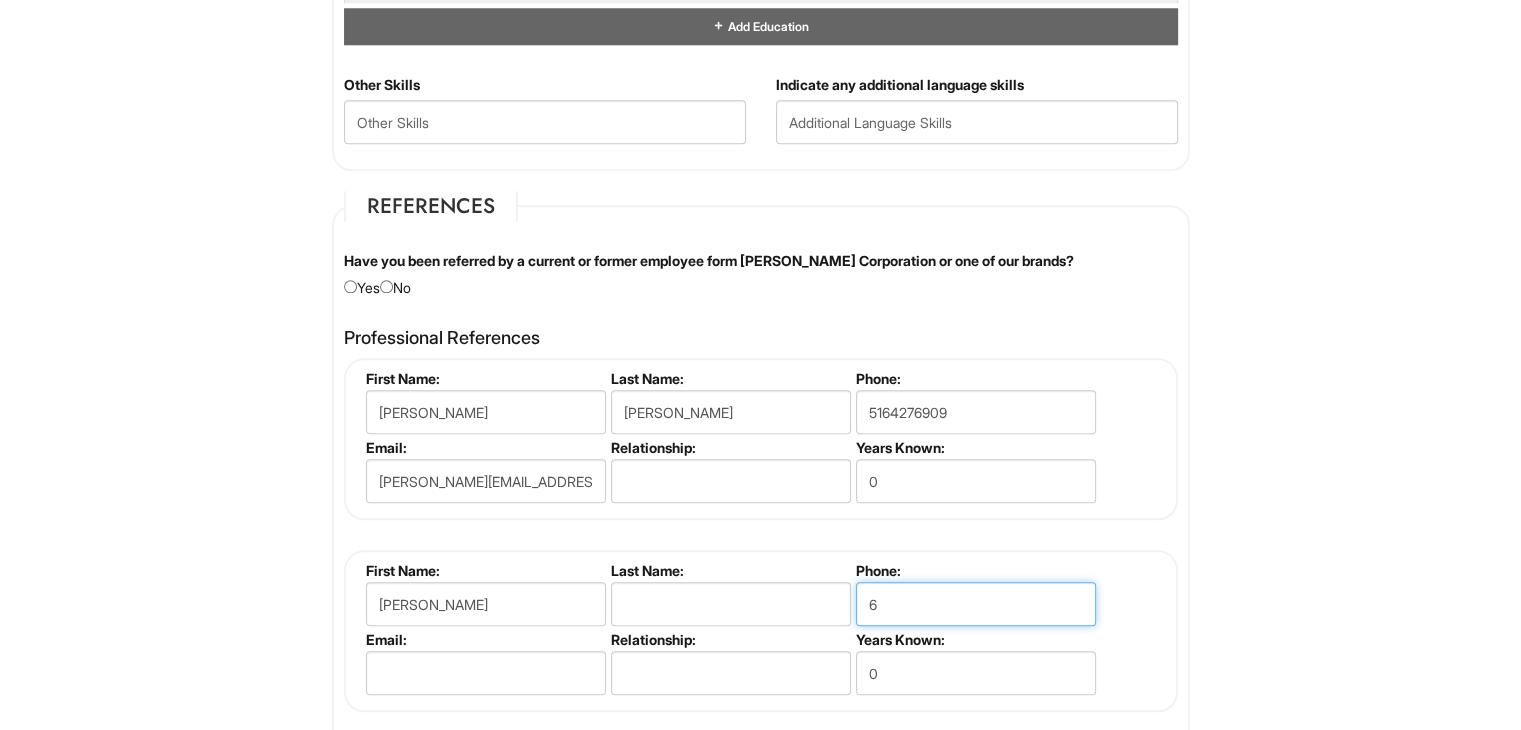 type 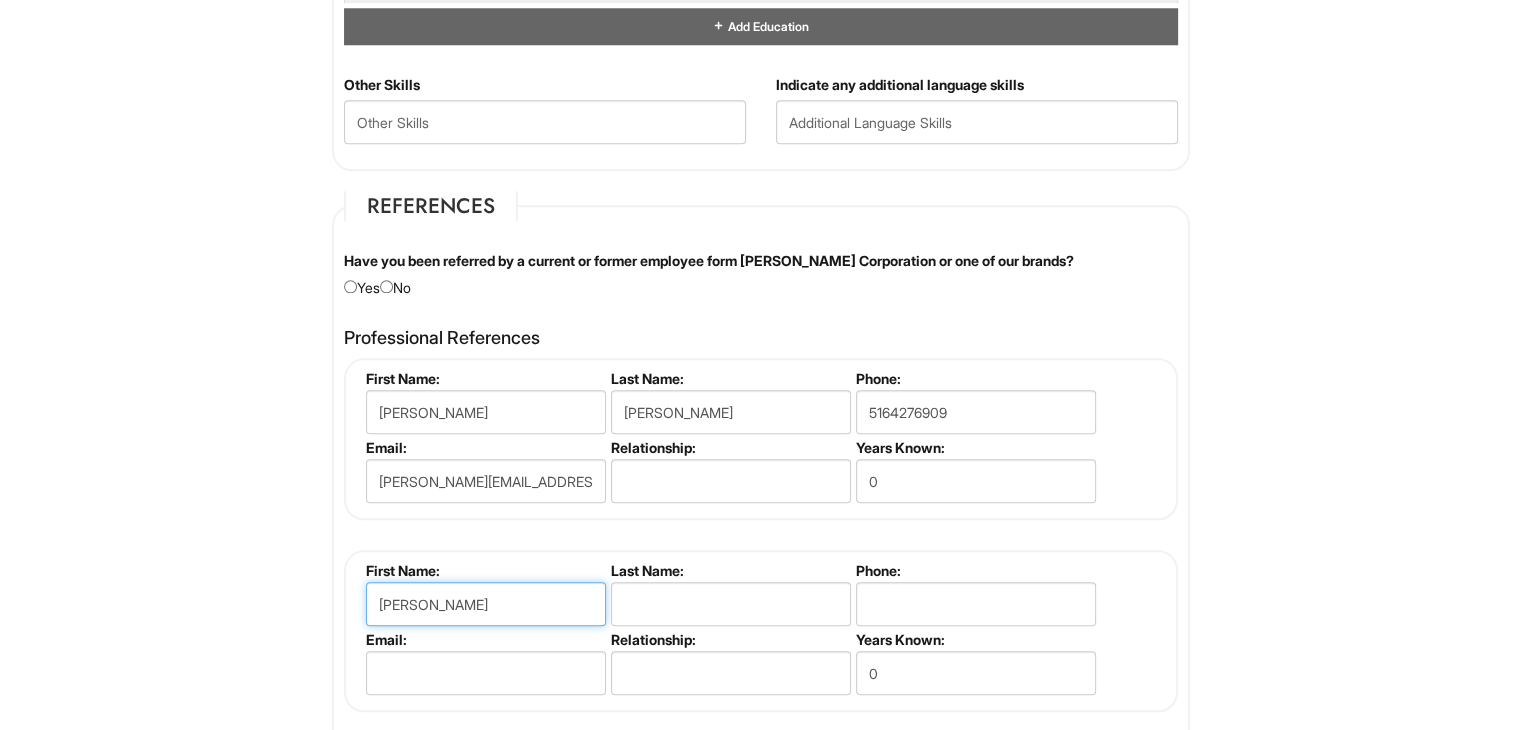 drag, startPoint x: 374, startPoint y: 586, endPoint x: 305, endPoint y: 565, distance: 72.12489 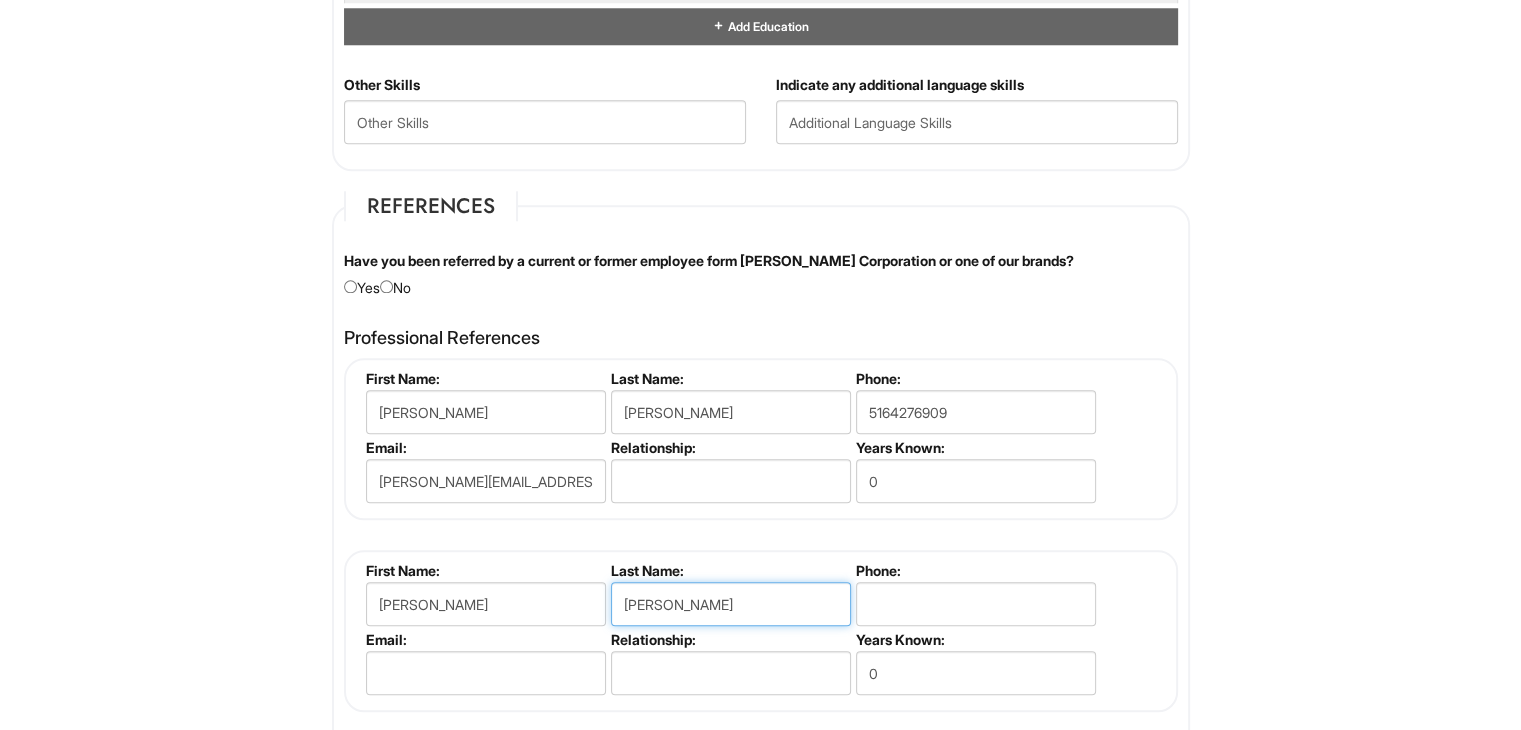 type on "[PERSON_NAME]" 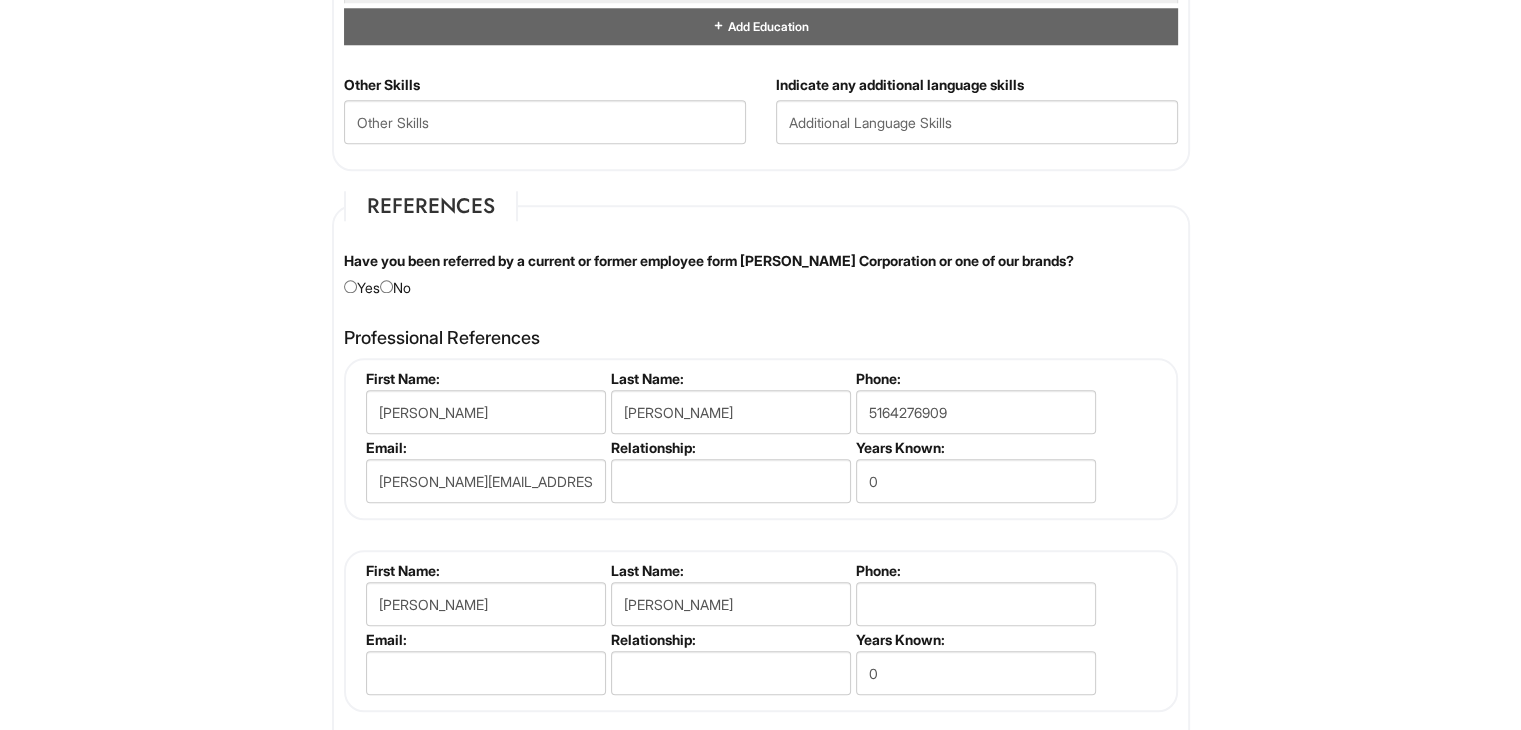 click on "Years Known:" at bounding box center [974, 447] 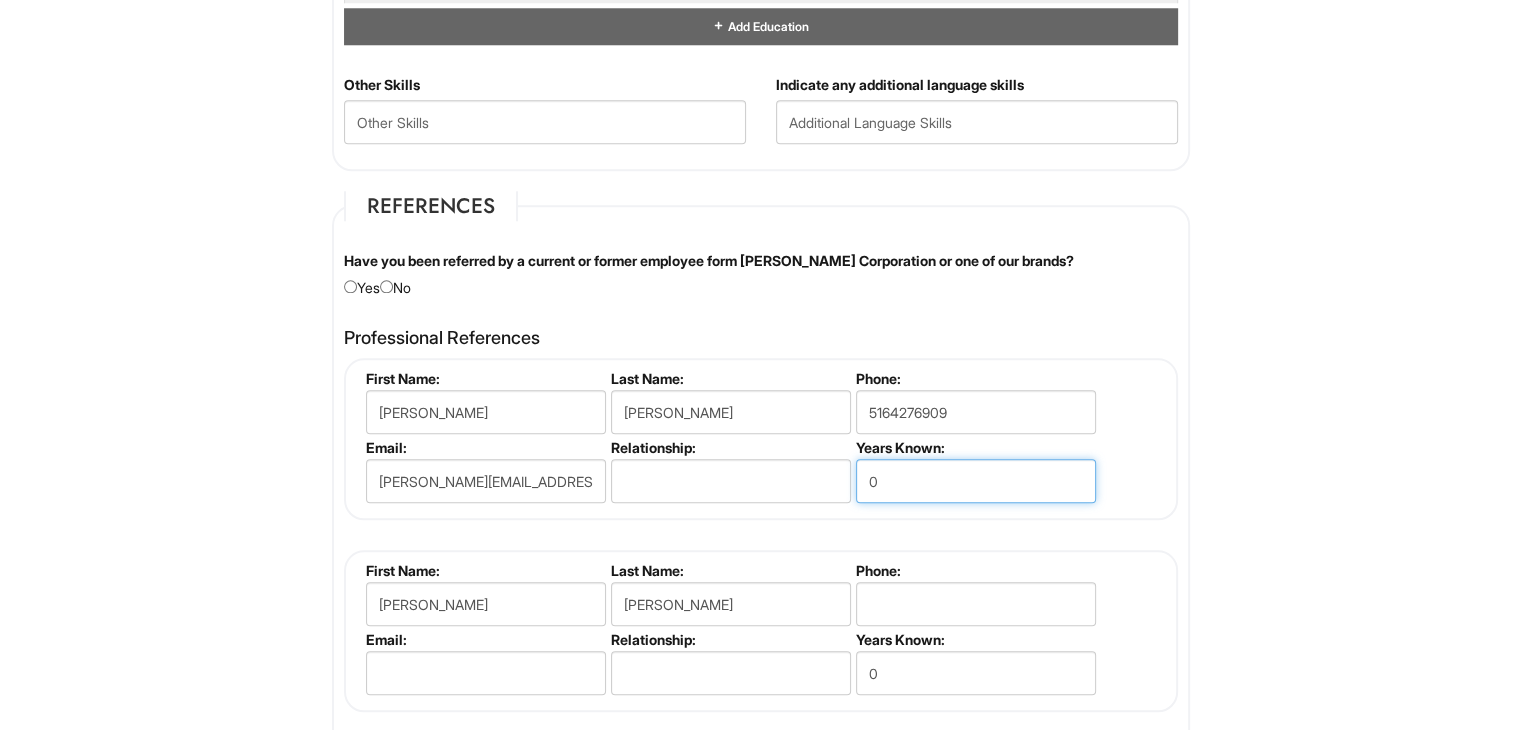 click on "0" at bounding box center [976, 481] 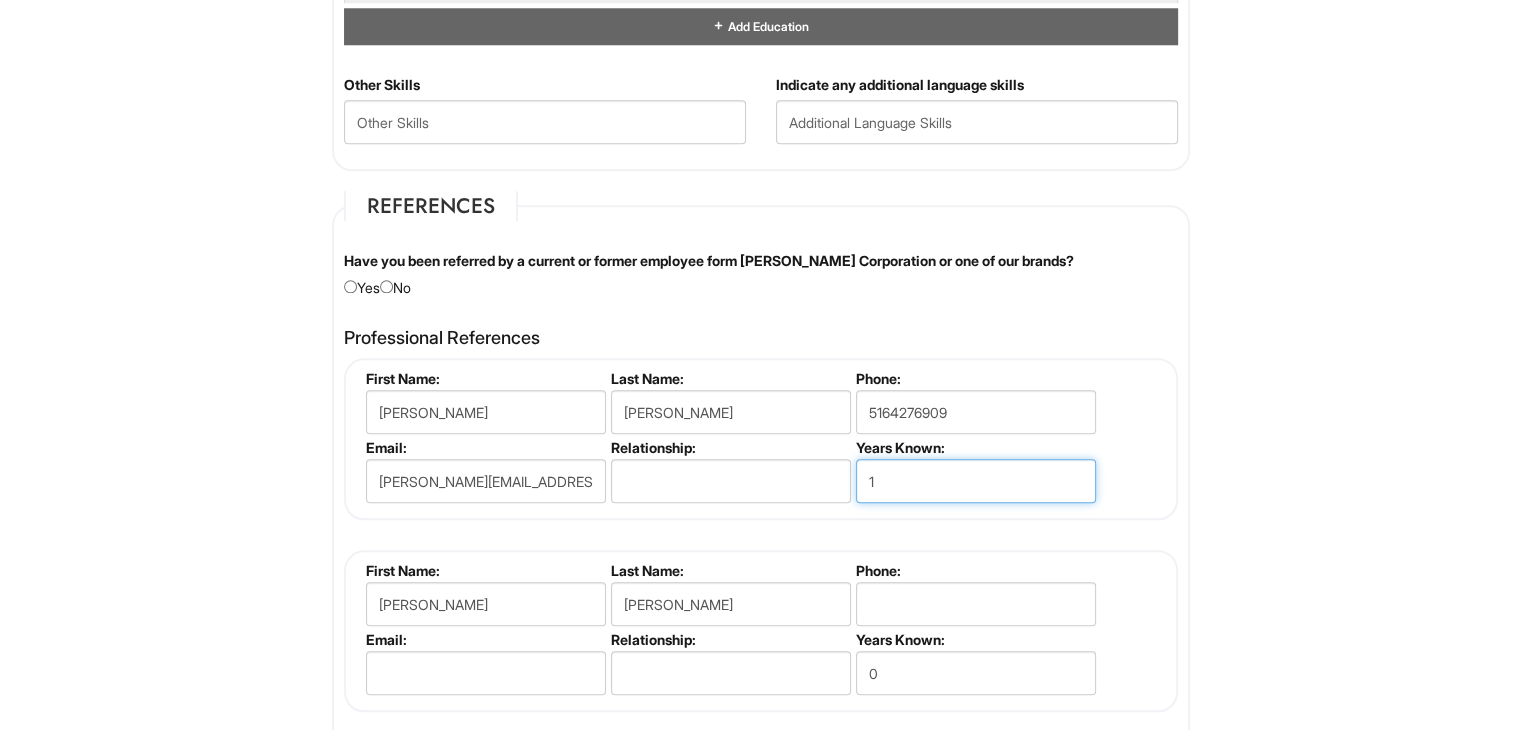 type on "1" 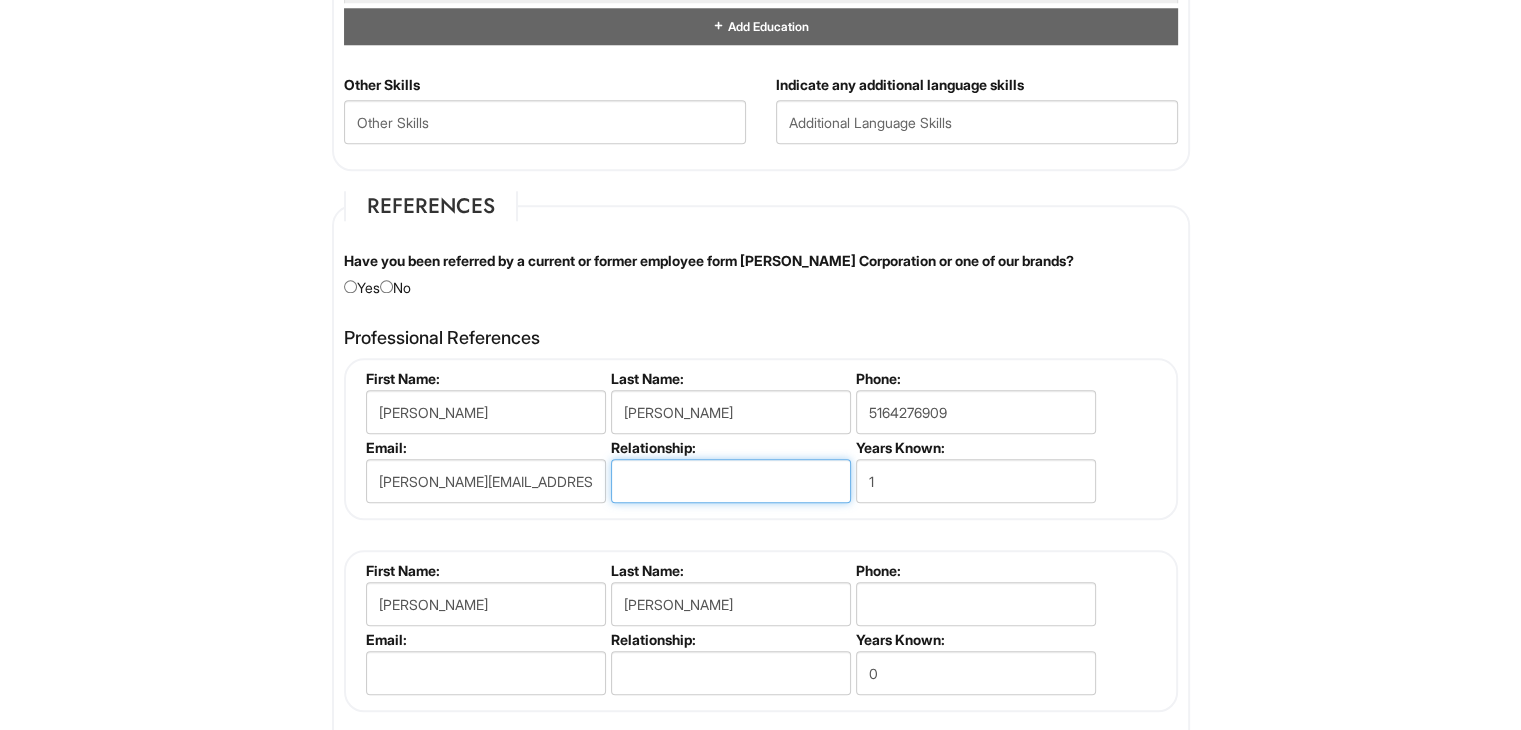 click at bounding box center [731, 481] 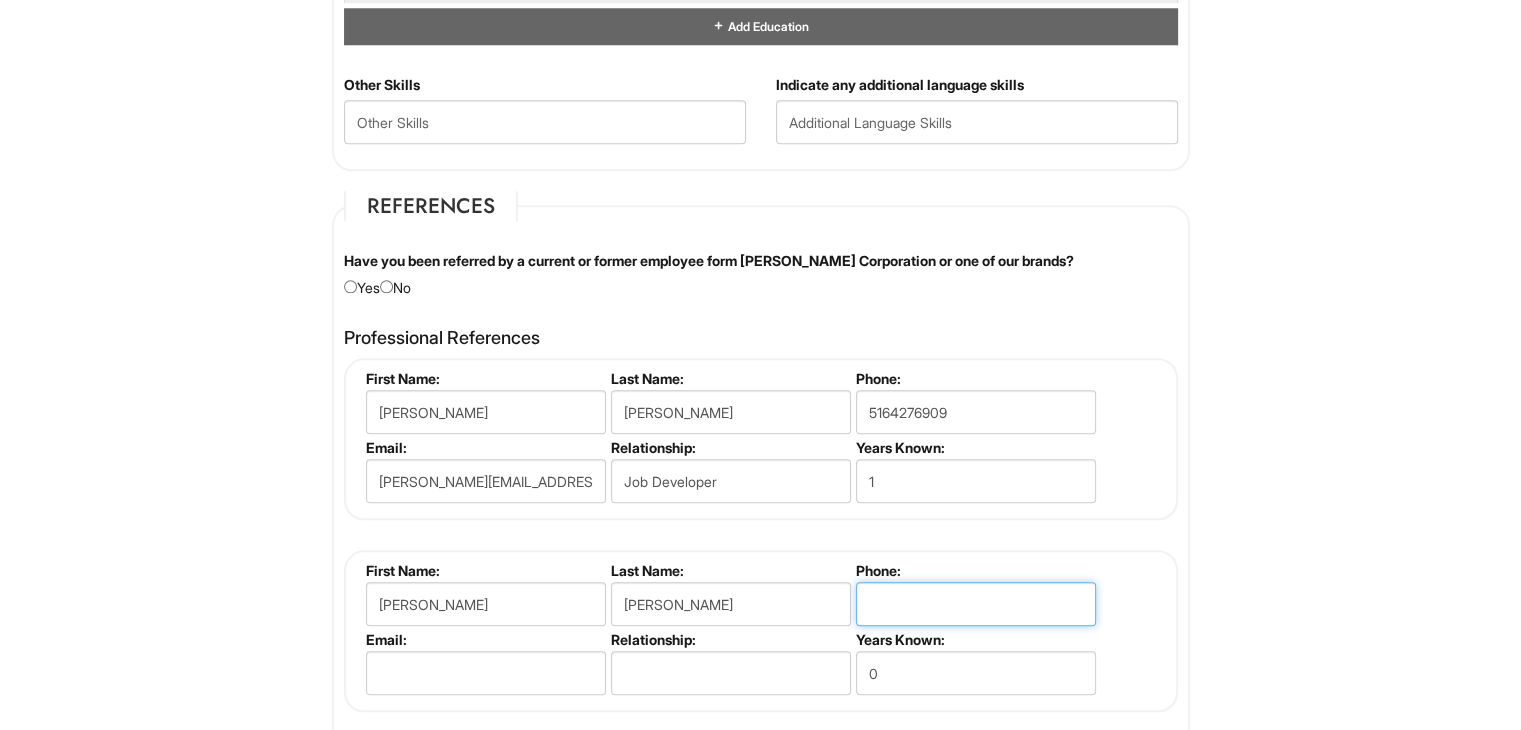 click at bounding box center (976, 604) 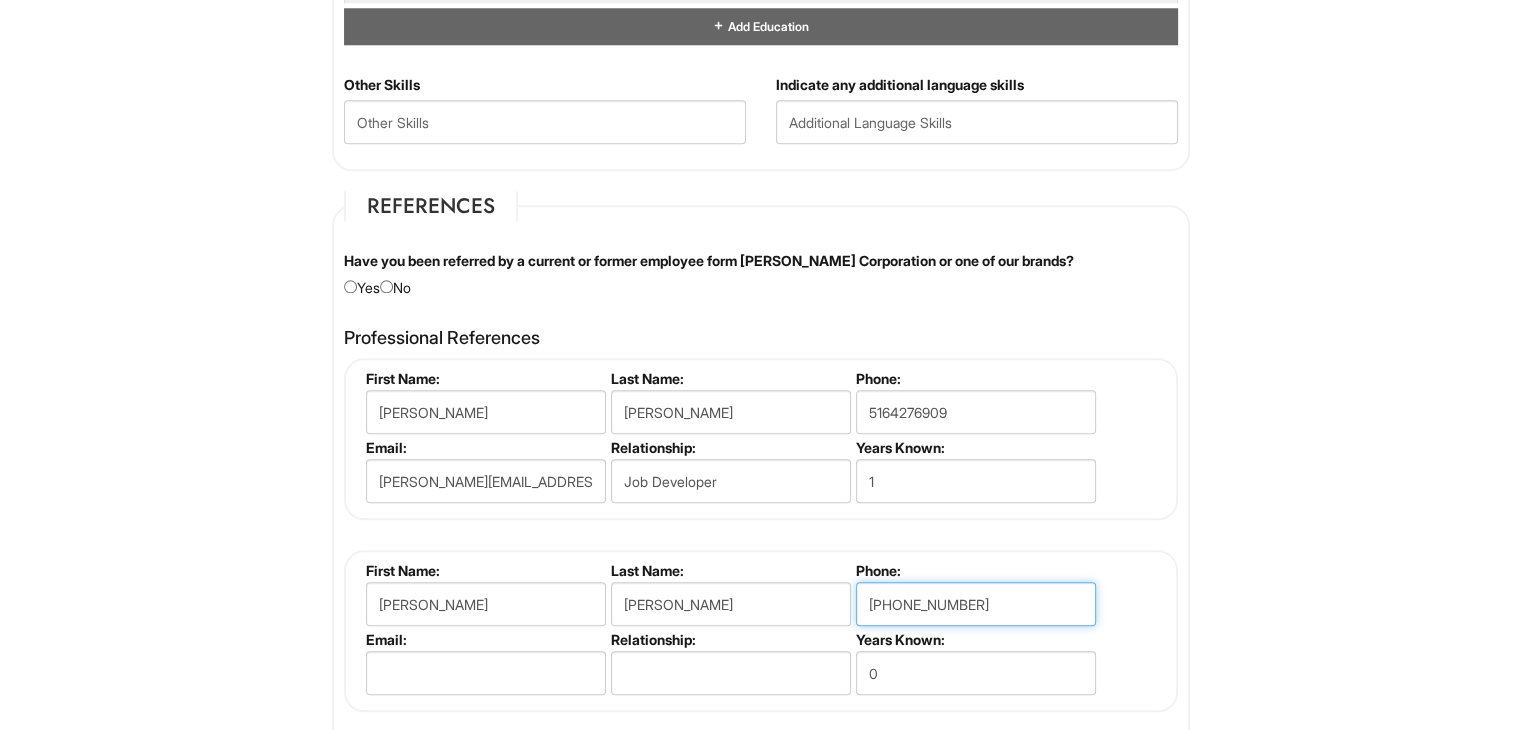 type on "[PHONE_NUMBER]" 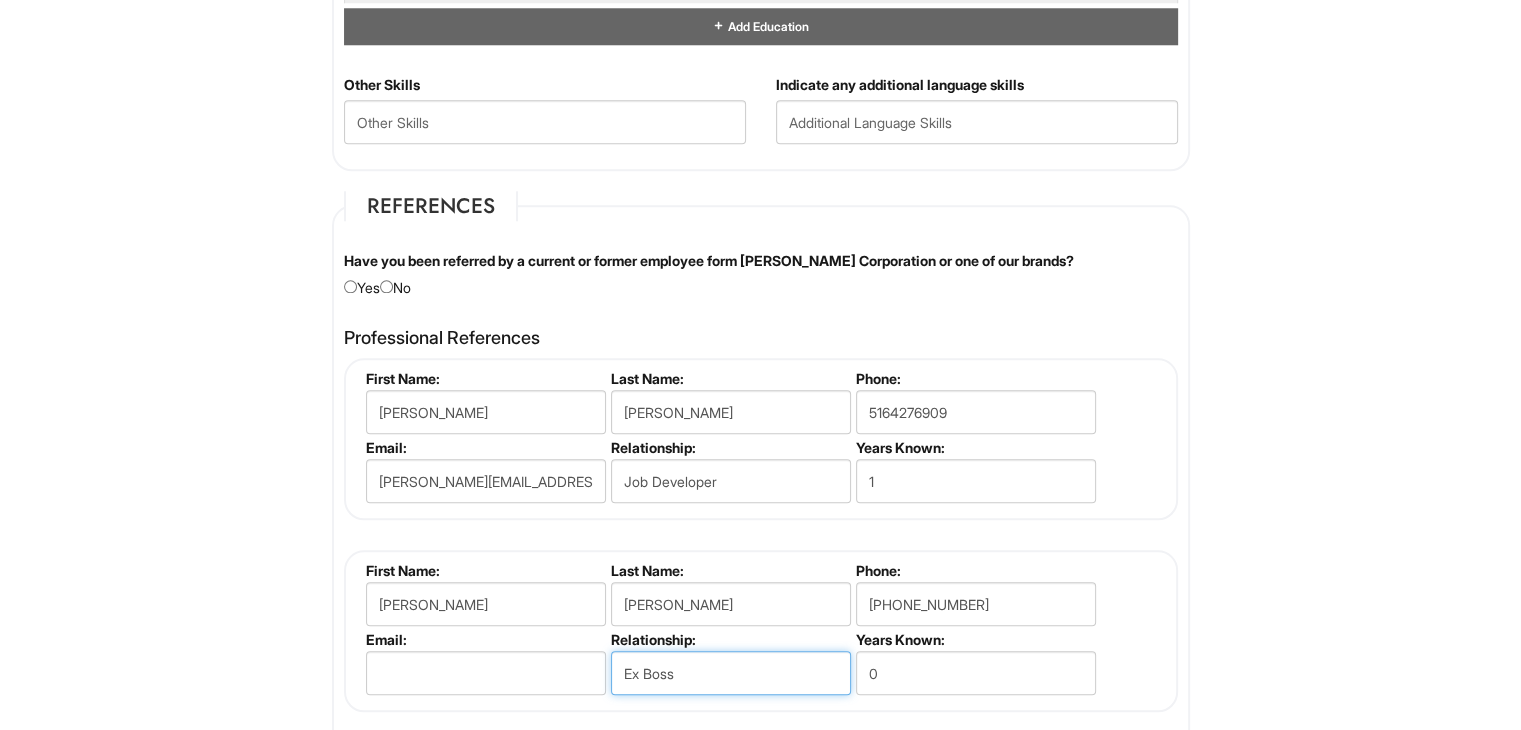 type on "Ex Boss" 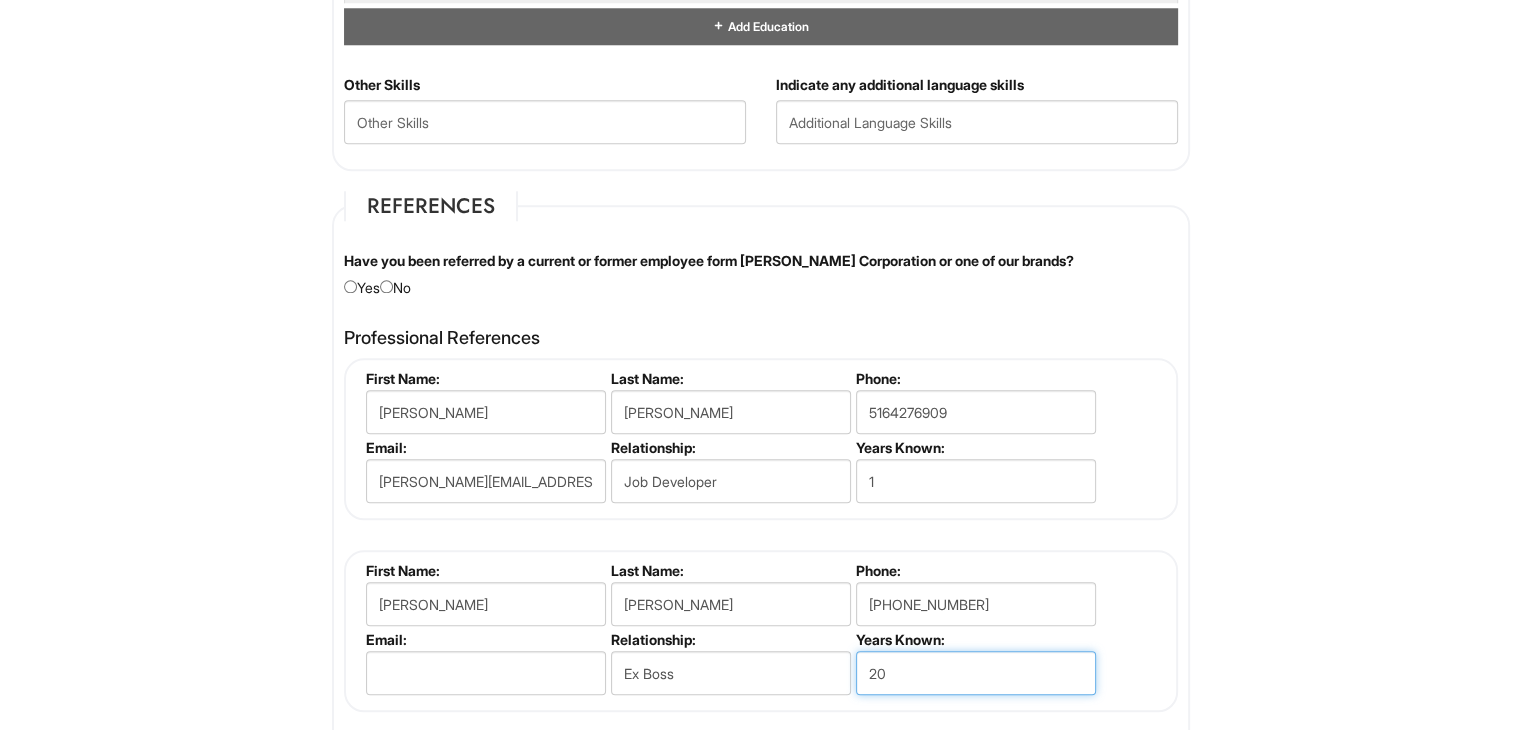 type on "2" 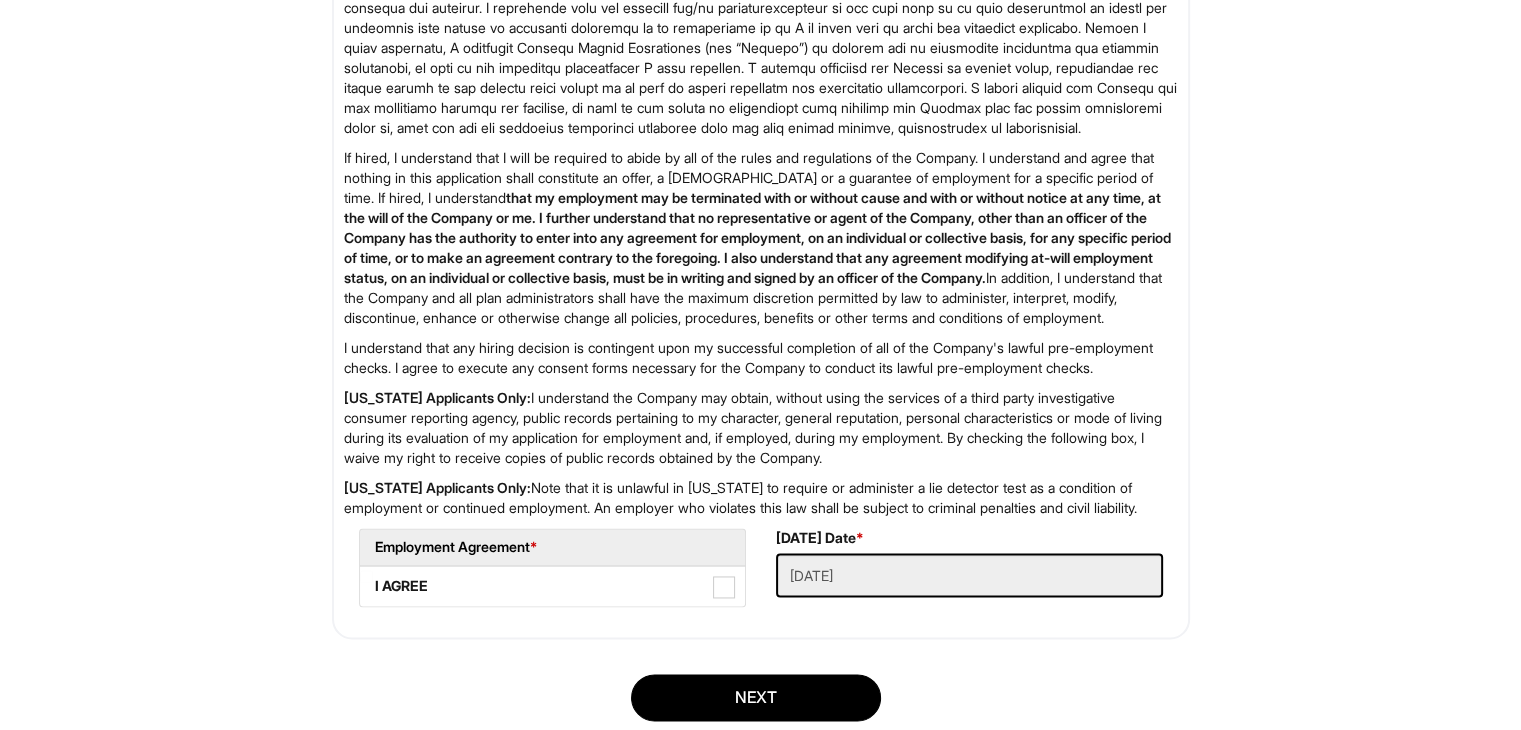 scroll, scrollTop: 3000, scrollLeft: 0, axis: vertical 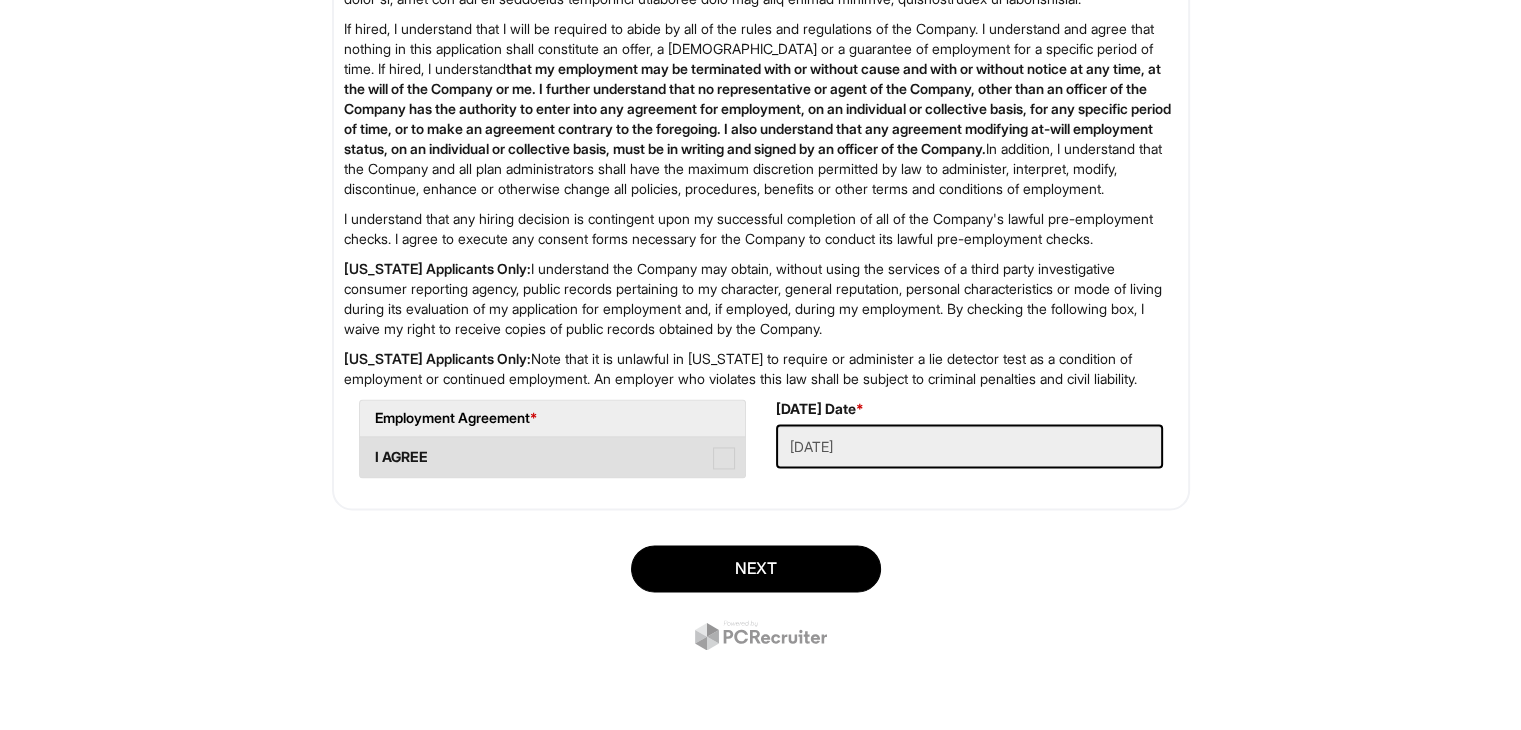 type on "20" 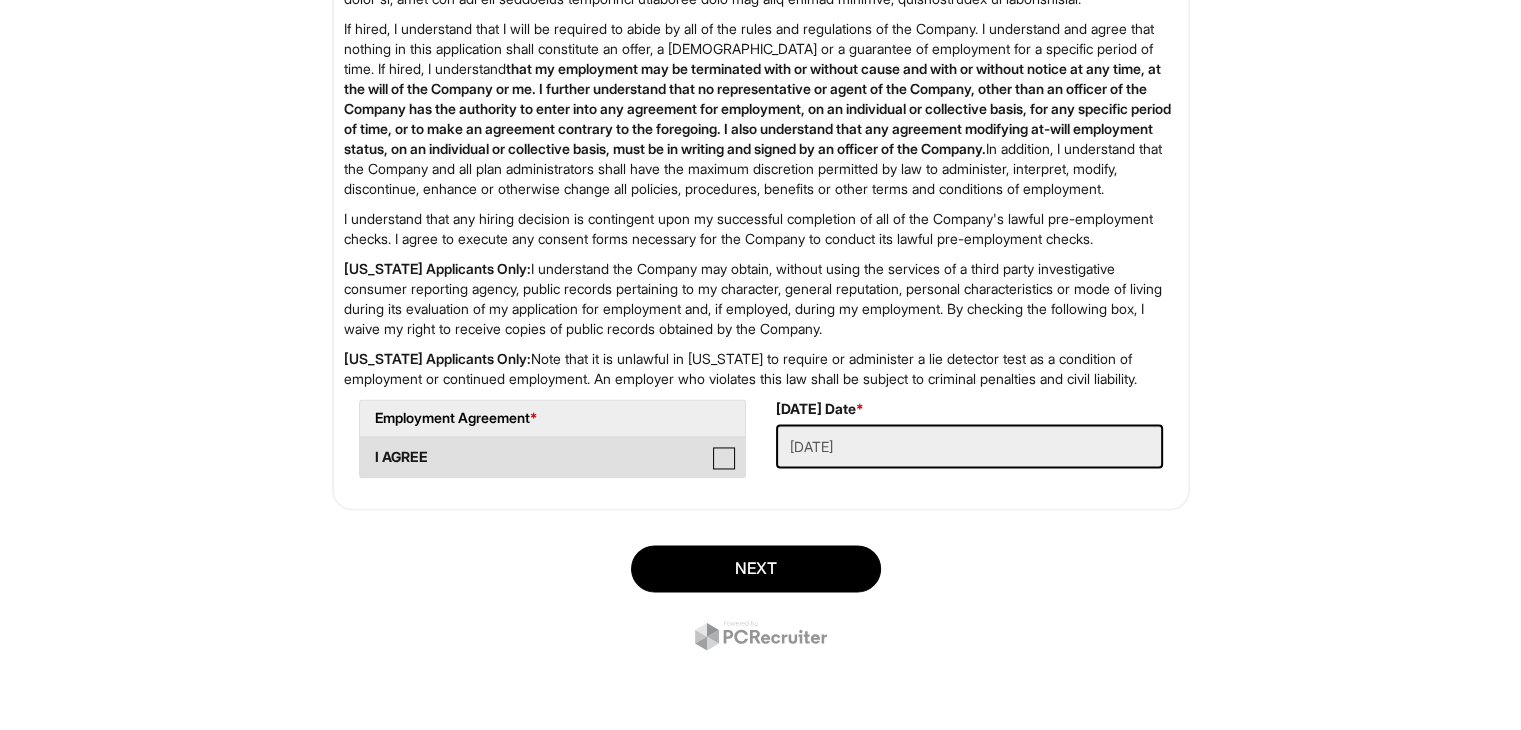 click on "I AGREE" at bounding box center (366, 447) 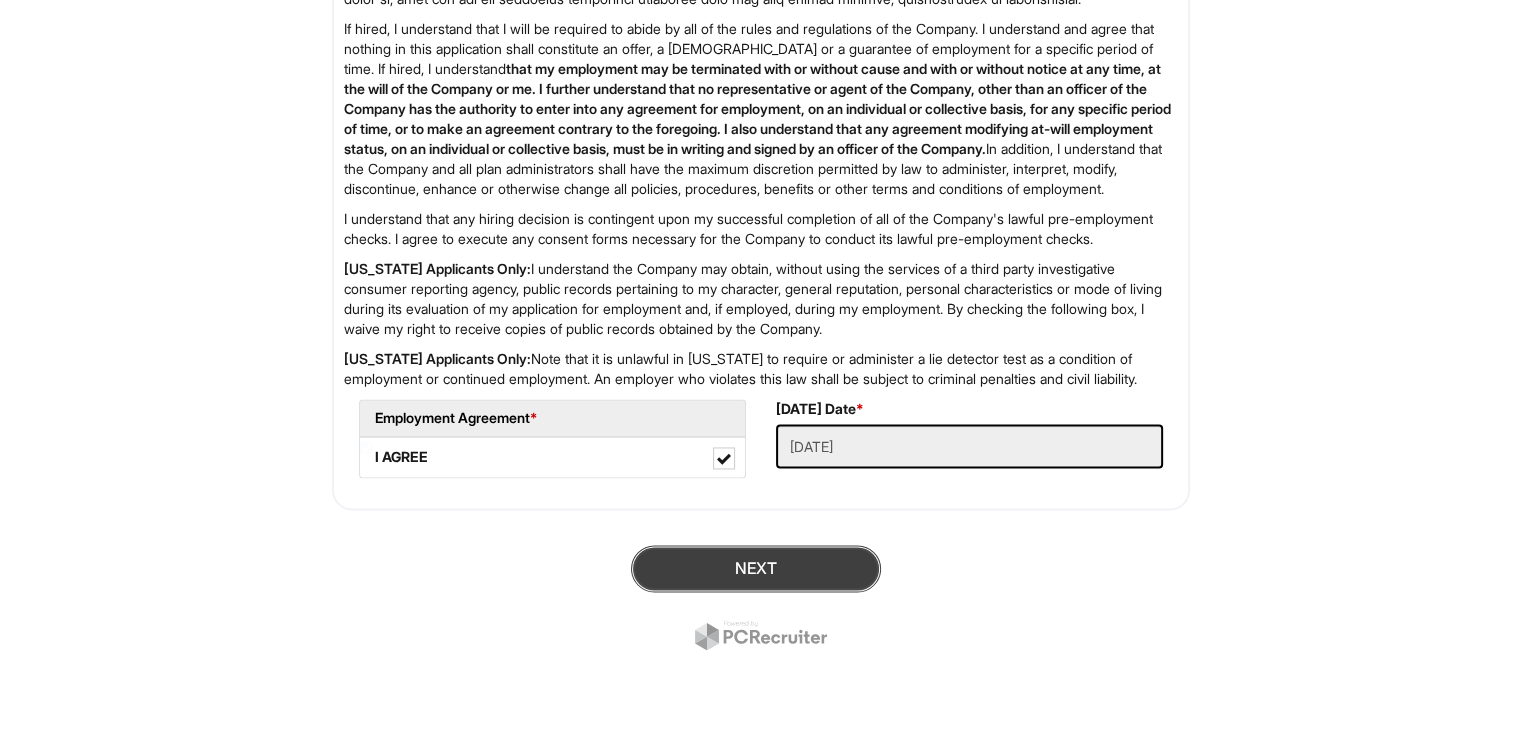 click on "Next" at bounding box center (756, 568) 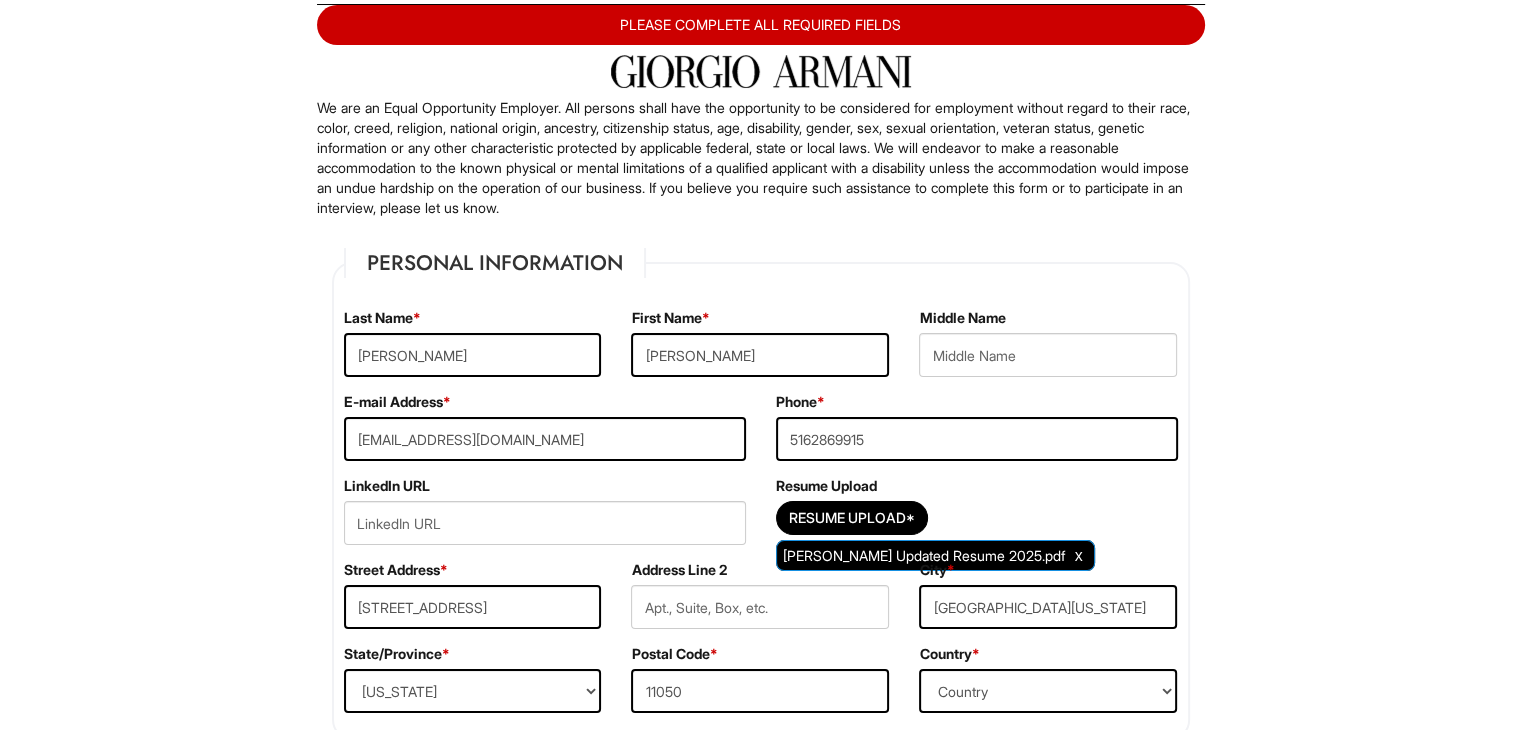 scroll, scrollTop: 238, scrollLeft: 0, axis: vertical 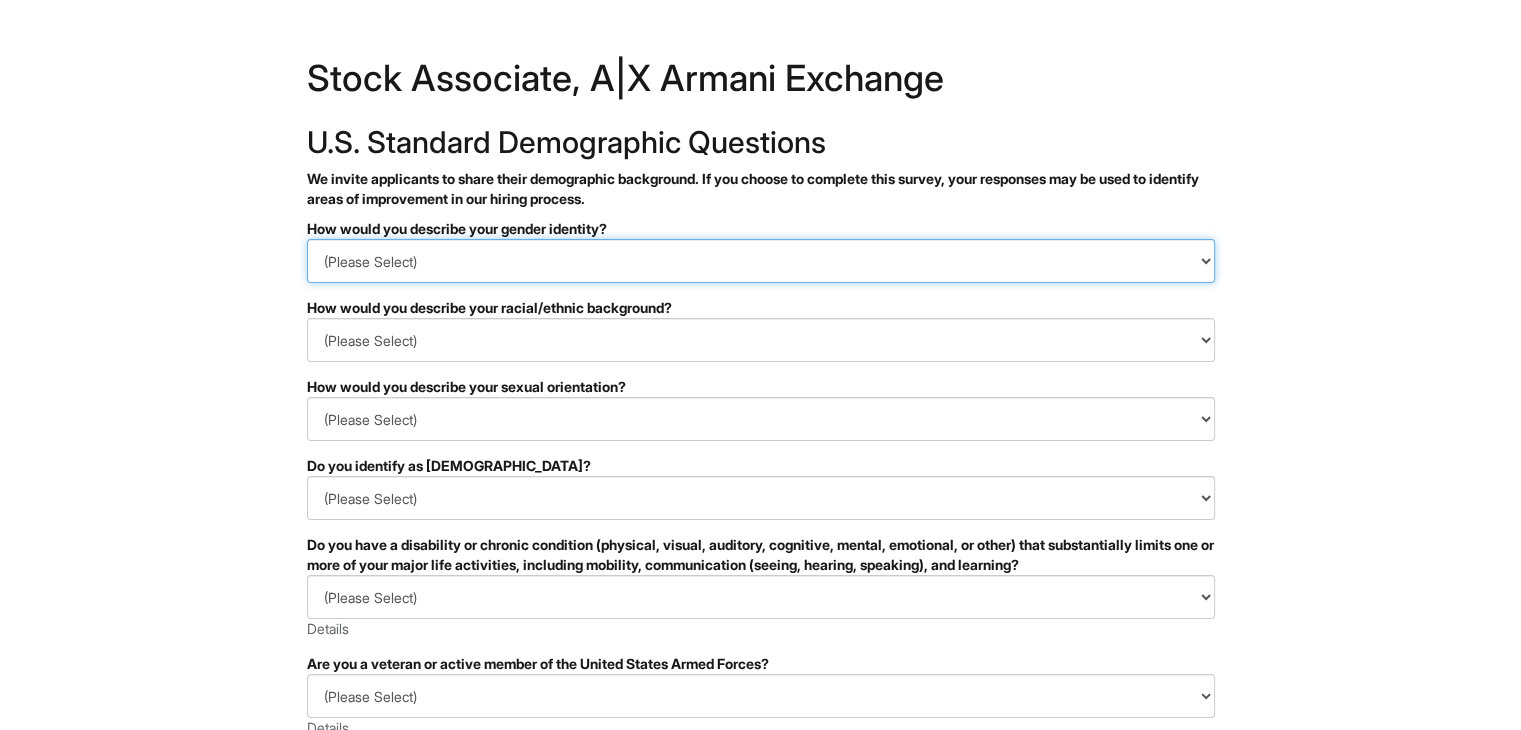 click on "(Please Select) Man Woman [DEMOGRAPHIC_DATA] I prefer to self-describe I don't wish to answer" at bounding box center [761, 261] 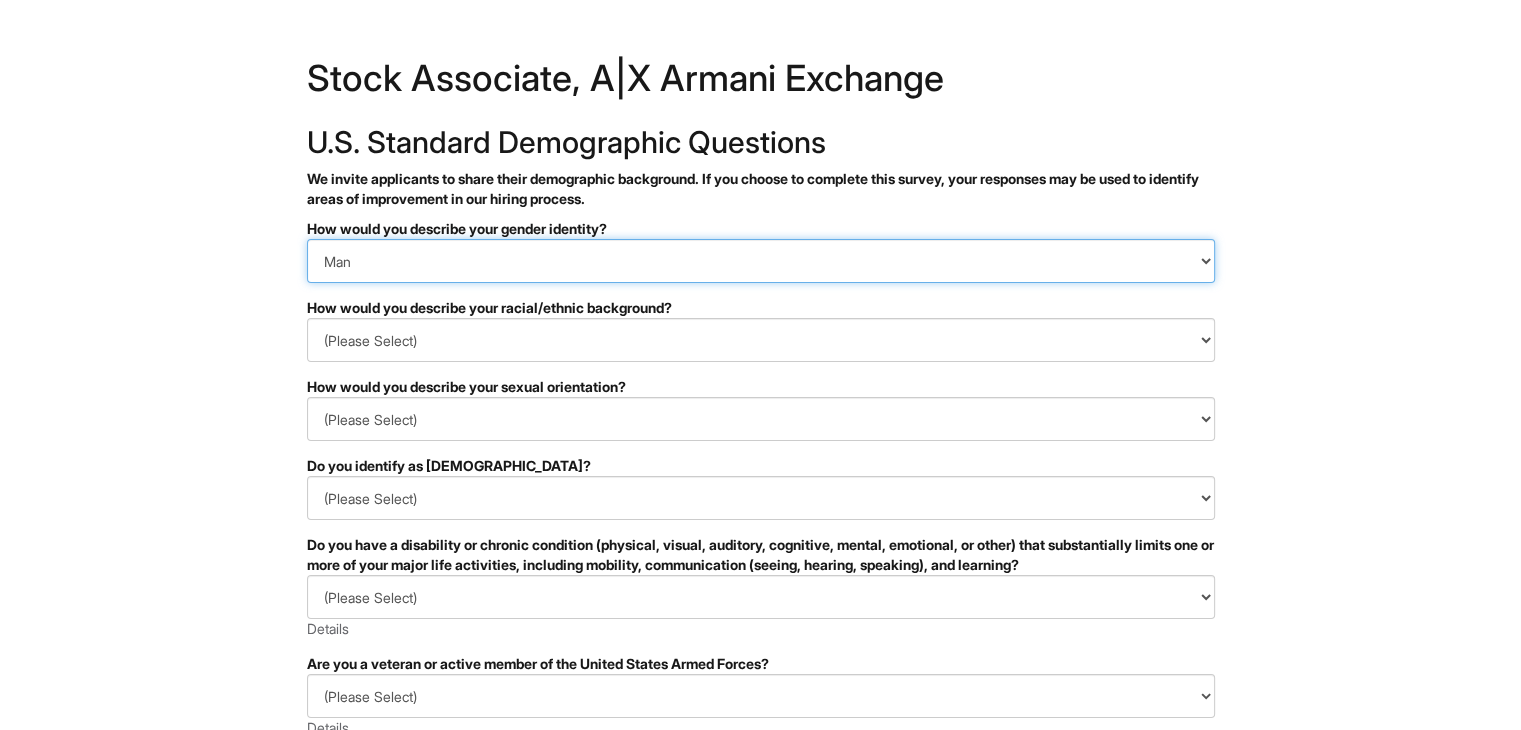 click on "(Please Select) Man Woman [DEMOGRAPHIC_DATA] I prefer to self-describe I don't wish to answer" at bounding box center (761, 261) 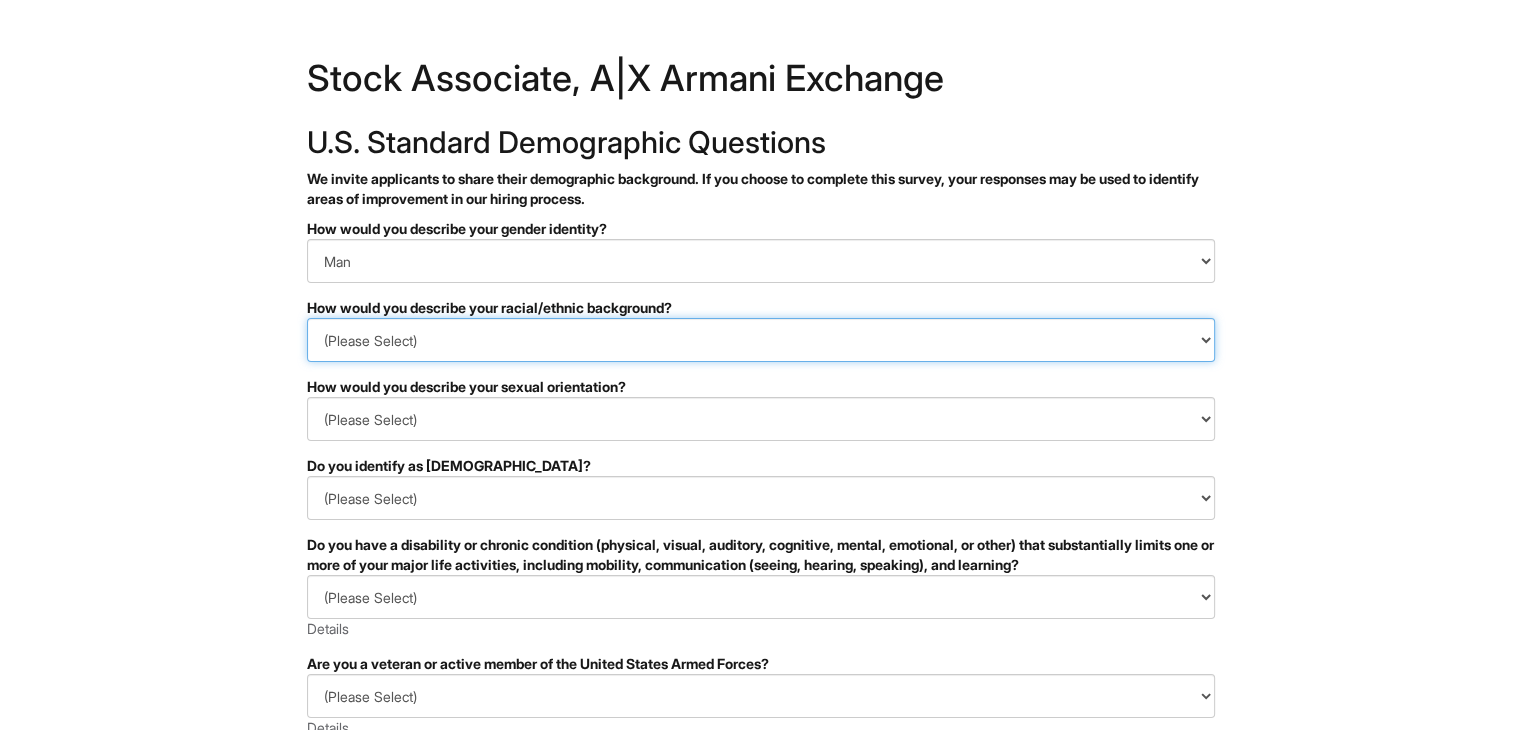 click on "(Please Select) Black or of African descent    East Asian    Hispanic, Latinx or of Spanish Origin    Indigenous, American Indian or Alaska Native    Middle Eastern or North African    Native Hawaiian or Pacific Islander    South Asian    Southeast Asian    White or European    I prefer to self-describe    I don't wish to answer" at bounding box center [761, 340] 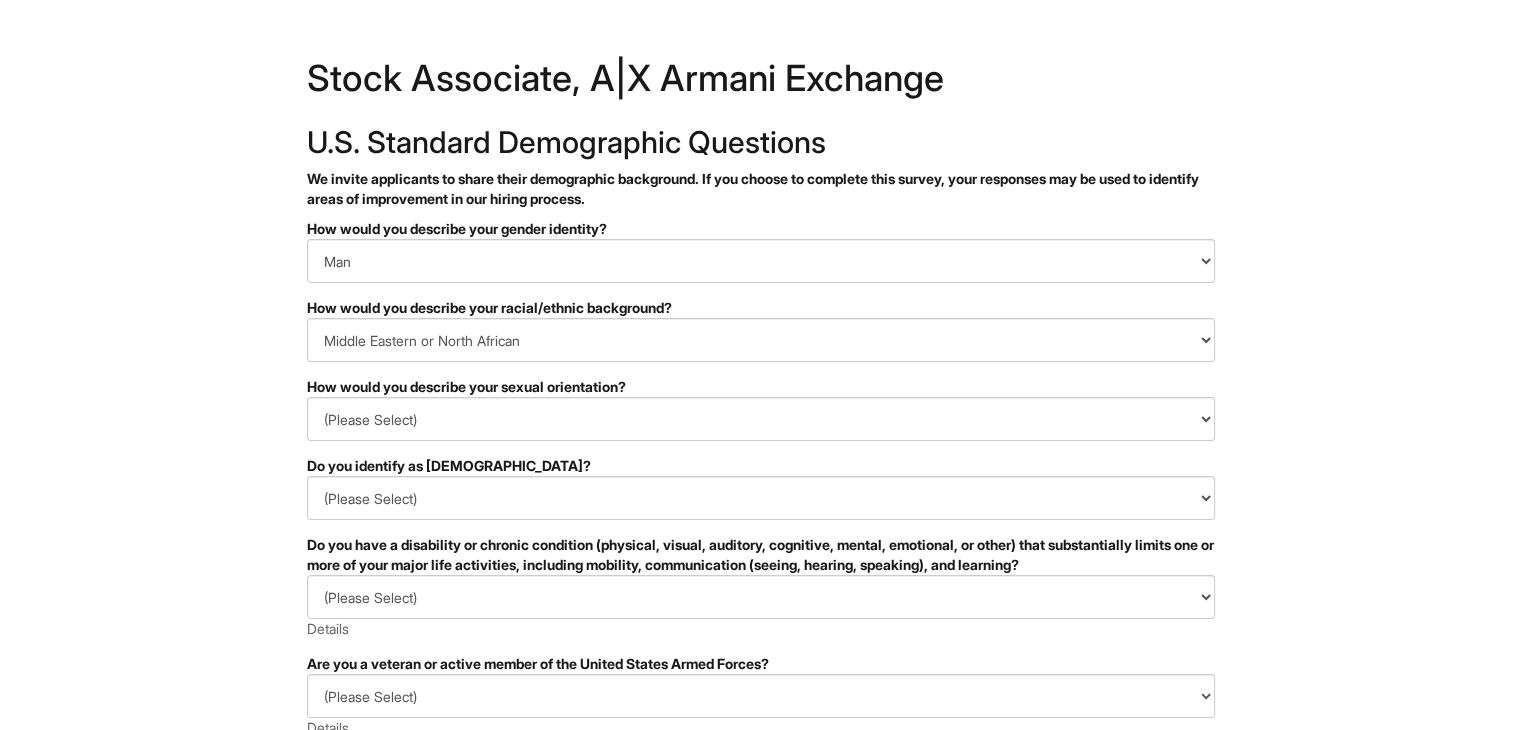 click on "&nbsp; ✔ 2 3 Stock Associate, A|X Armani Exchange U.S. Standard Demographic Questions We invite applicants to share their demographic background. If you choose to complete this survey, your responses may be used to identify
areas of improvement in our hiring process. PLEASE COMPLETE ALL REQUIRED FIELDS How would you describe your gender identity? (Please Select) Man Woman Non-binary I prefer to self-describe I don't wish to answer How would you describe your racial/ethnic background? (Please Select) Black or of African descent    East Asian    Hispanic, Latinx or of Spanish Origin    Indigenous, American Indian or Alaska Native    Middle Eastern or North African    Native Hawaiian or Pacific Islander    South Asian    Southeast Asian    White or European    I prefer to self-describe    I don't wish to answer How would you describe your sexual orientation? (Please Select) Asexual Bisexual and/or pansexual Gay Heterosexual Lesbian Queer I prefer to self-describe I don't wish to answer Yes No Details" at bounding box center [760, 563] 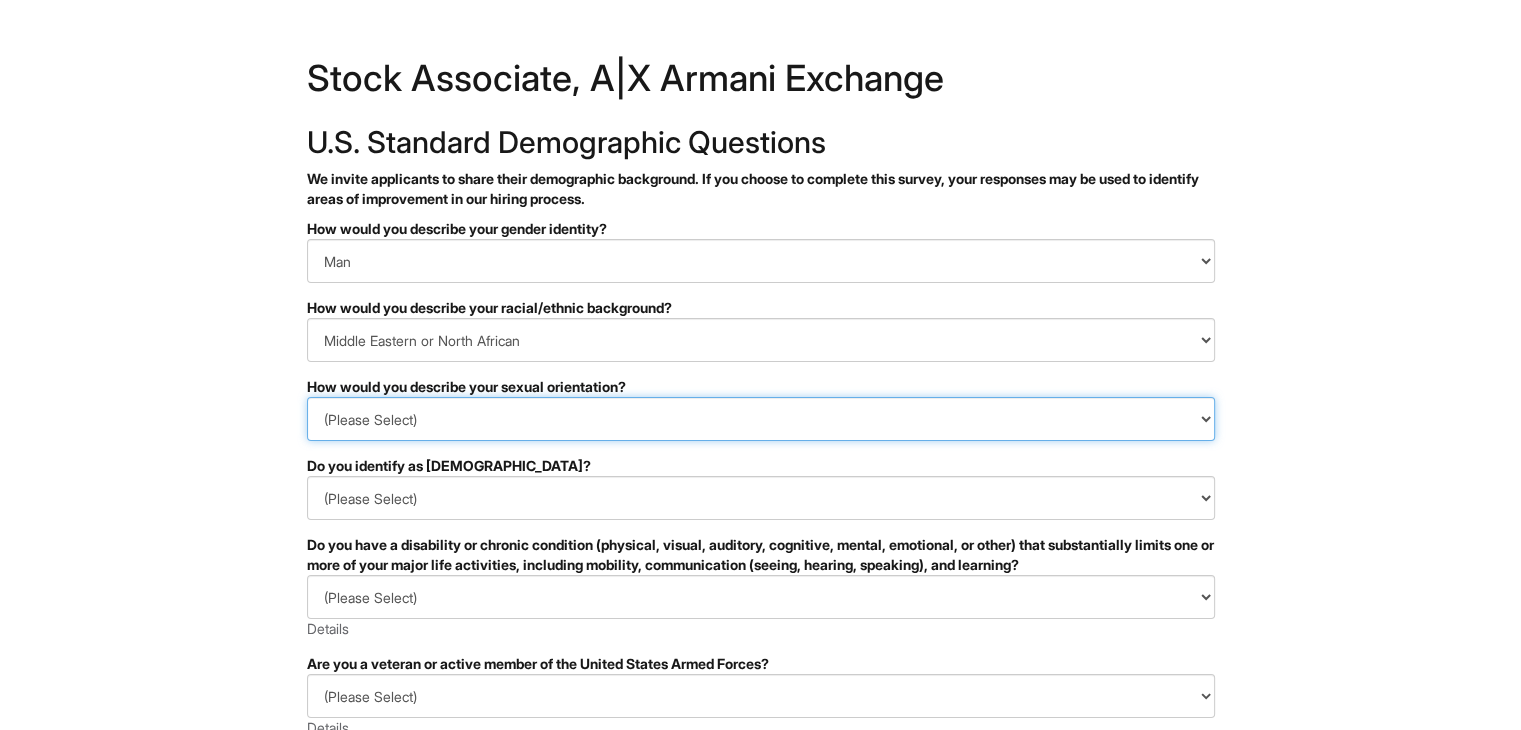 click on "(Please Select) Asexual Bisexual and/or pansexual Gay Heterosexual Lesbian Queer I prefer to self-describe I don't wish to answer" at bounding box center (761, 419) 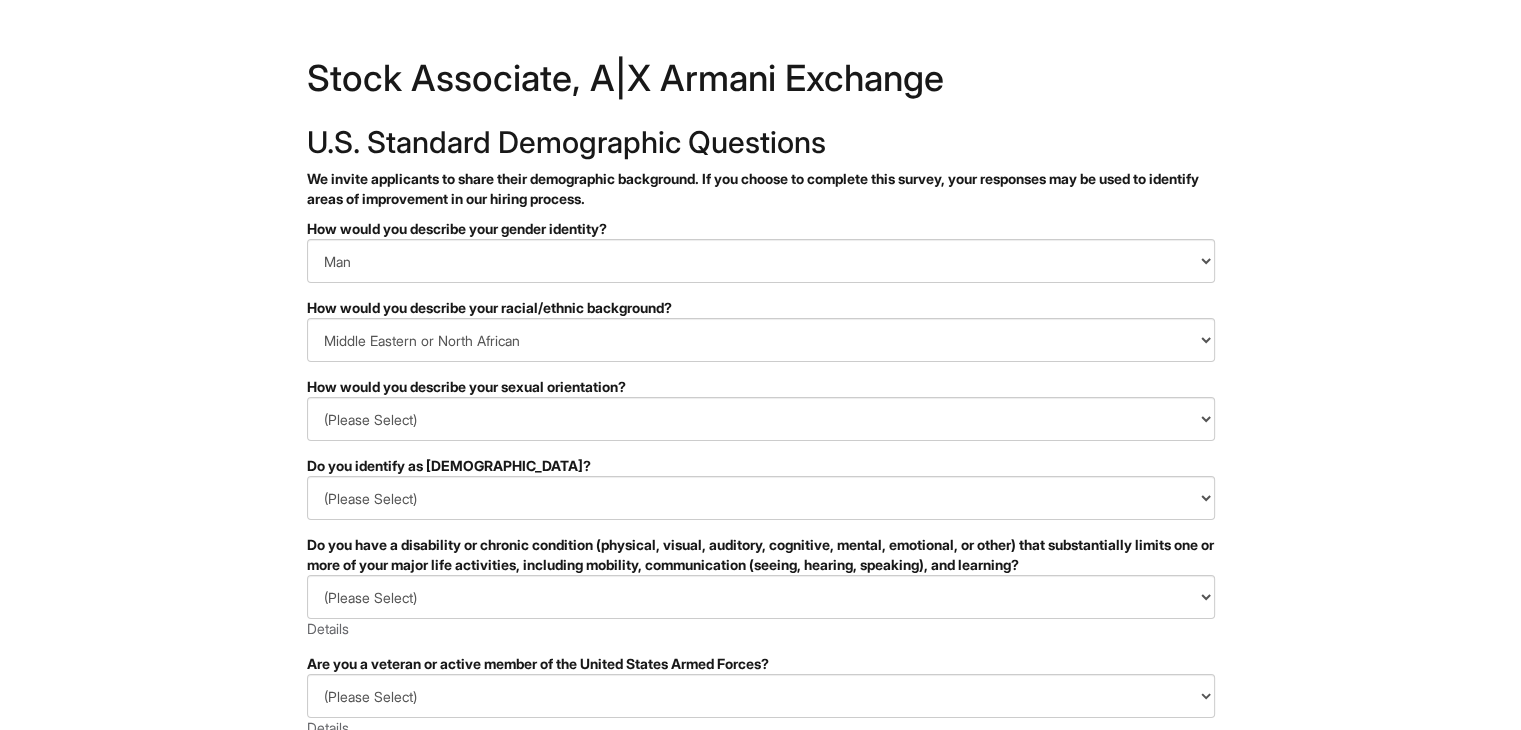 drag, startPoint x: 256, startPoint y: 424, endPoint x: 300, endPoint y: 449, distance: 50.606323 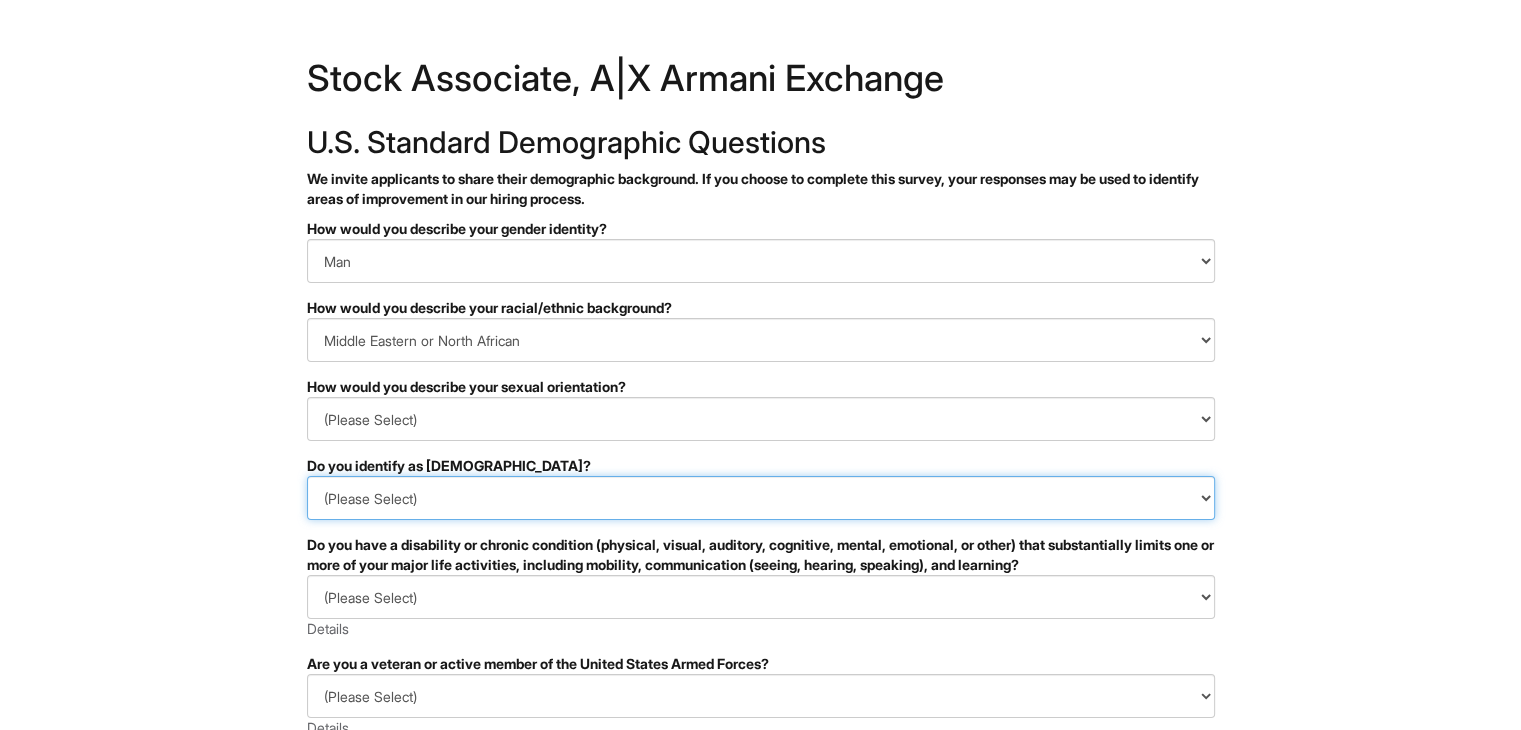 click on "(Please Select) Yes No I prefer to self-describe I don't wish to answer" at bounding box center (761, 498) 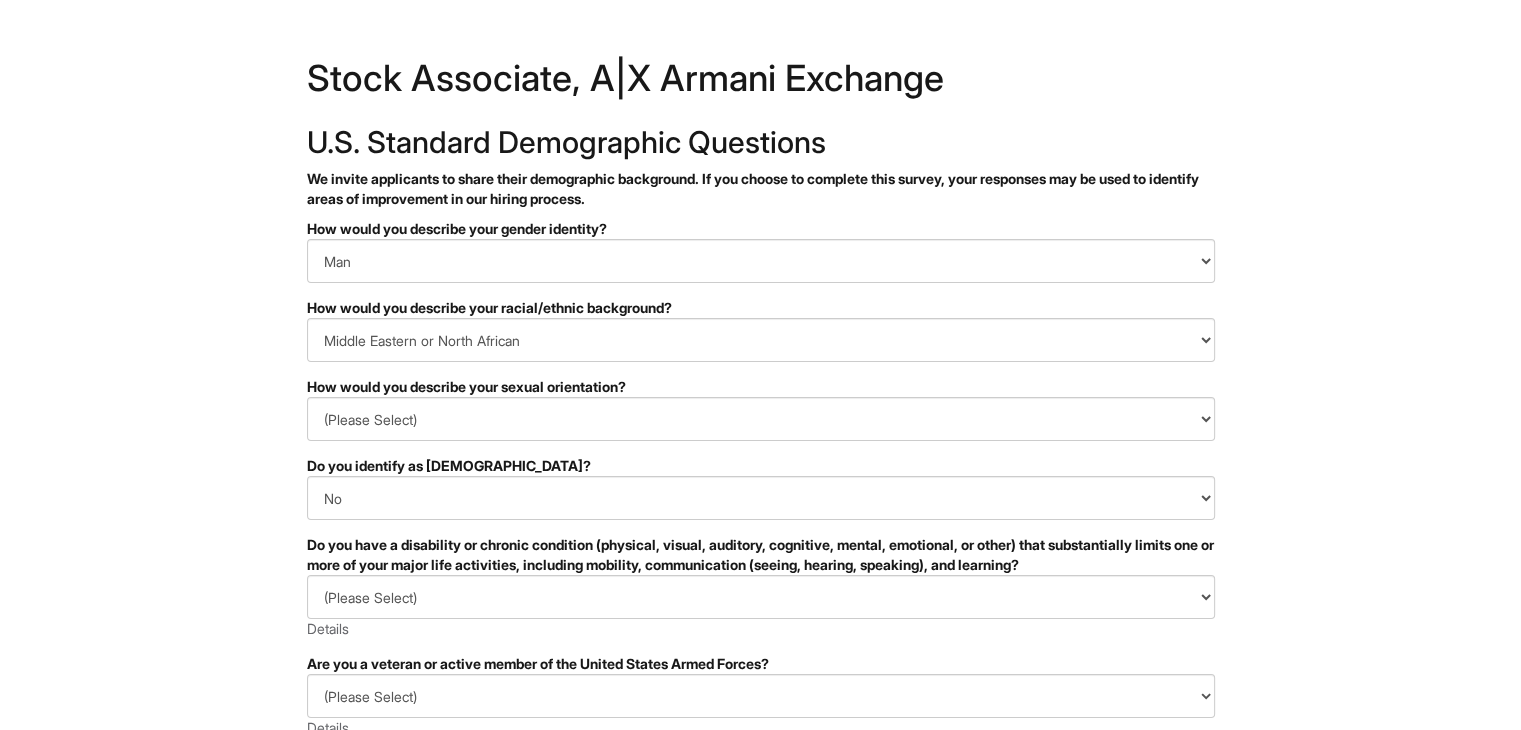 click on "&nbsp; ✔ 2 3 Stock Associate, A|X Armani Exchange U.S. Standard Demographic Questions We invite applicants to share their demographic background. If you choose to complete this survey, your responses may be used to identify
areas of improvement in our hiring process. PLEASE COMPLETE ALL REQUIRED FIELDS How would you describe your gender identity? (Please Select) Man Woman Non-binary I prefer to self-describe I don't wish to answer How would you describe your racial/ethnic background? (Please Select) Black or of African descent    East Asian    Hispanic, Latinx or of Spanish Origin    Indigenous, American Indian or Alaska Native    Middle Eastern or North African    Native Hawaiian or Pacific Islander    South Asian    Southeast Asian    White or European    I prefer to self-describe    I don't wish to answer How would you describe your sexual orientation? (Please Select) Asexual Bisexual and/or pansexual Gay Heterosexual Lesbian Queer I prefer to self-describe I don't wish to answer Yes No Details" at bounding box center [760, 563] 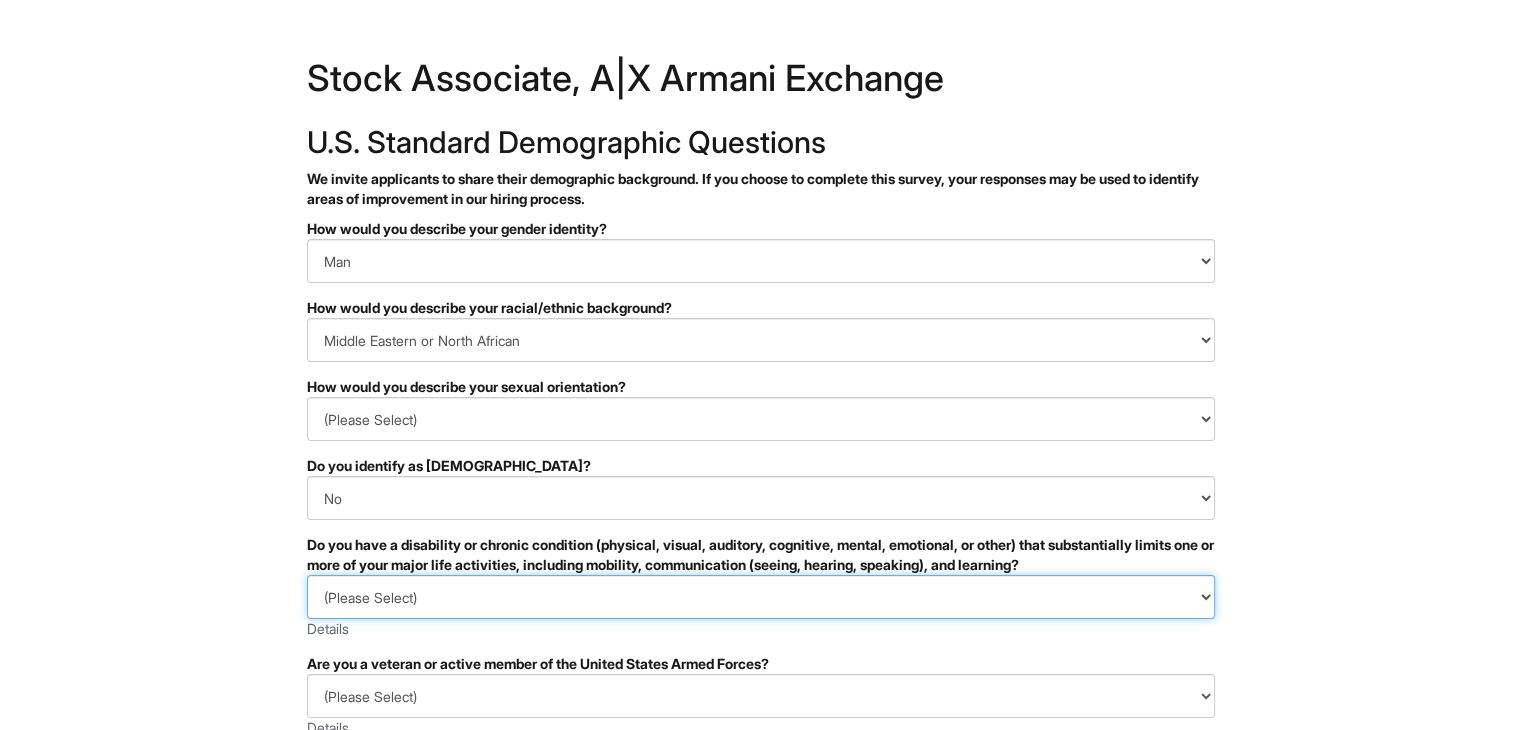 click on "(Please Select) YES, I HAVE A DISABILITY (or previously had a disability) NO, I DON'T HAVE A DISABILITY I DON'T WISH TO ANSWER" at bounding box center [761, 597] 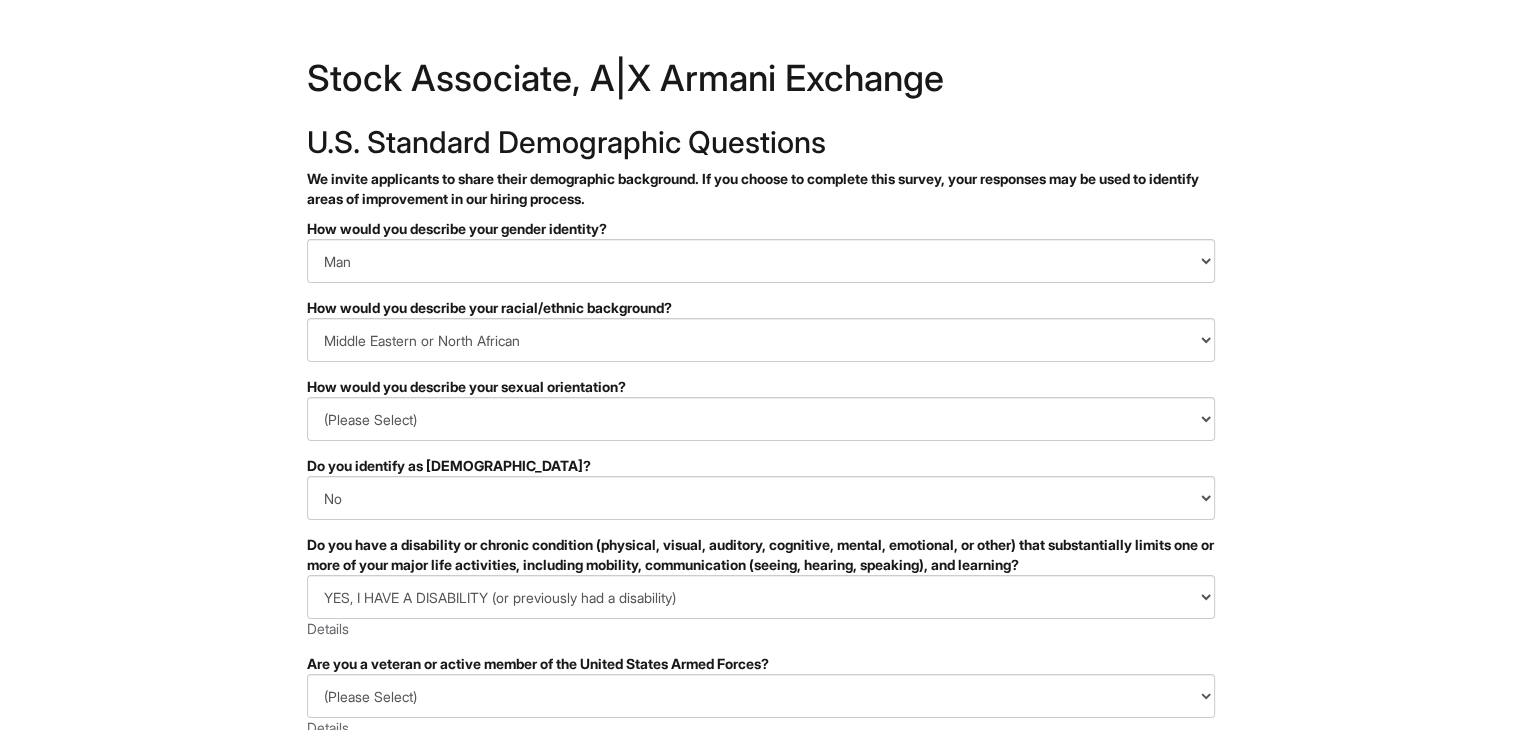 click on "&nbsp; ✔ 2 3 Stock Associate, A|X Armani Exchange U.S. Standard Demographic Questions We invite applicants to share their demographic background. If you choose to complete this survey, your responses may be used to identify
areas of improvement in our hiring process. PLEASE COMPLETE ALL REQUIRED FIELDS How would you describe your gender identity? (Please Select) Man Woman Non-binary I prefer to self-describe I don't wish to answer How would you describe your racial/ethnic background? (Please Select) Black or of African descent    East Asian    Hispanic, Latinx or of Spanish Origin    Indigenous, American Indian or Alaska Native    Middle Eastern or North African    Native Hawaiian or Pacific Islander    South Asian    Southeast Asian    White or European    I prefer to self-describe    I don't wish to answer How would you describe your sexual orientation? (Please Select) Asexual Bisexual and/or pansexual Gay Heterosexual Lesbian Queer I prefer to self-describe I don't wish to answer Yes No Details" at bounding box center [760, 563] 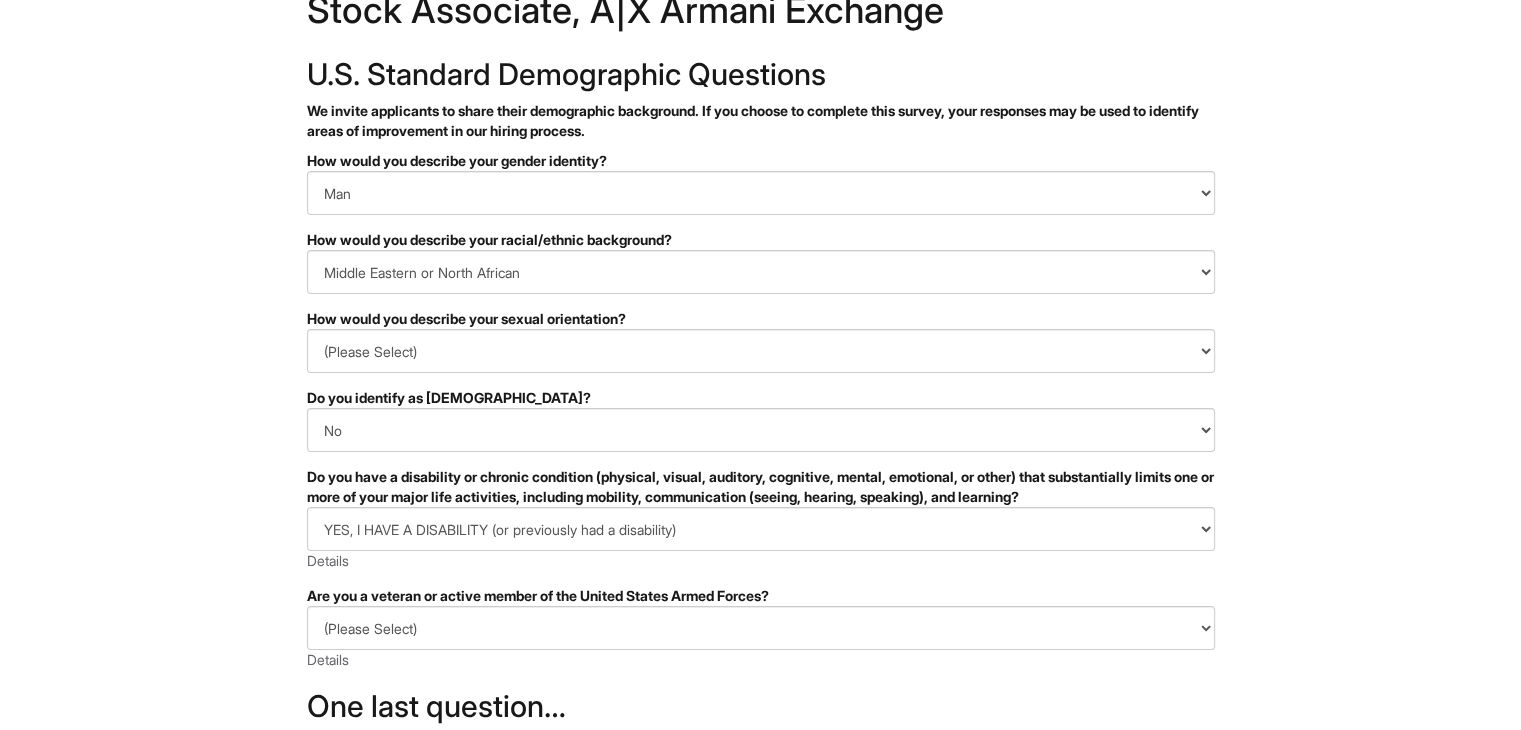 scroll, scrollTop: 396, scrollLeft: 0, axis: vertical 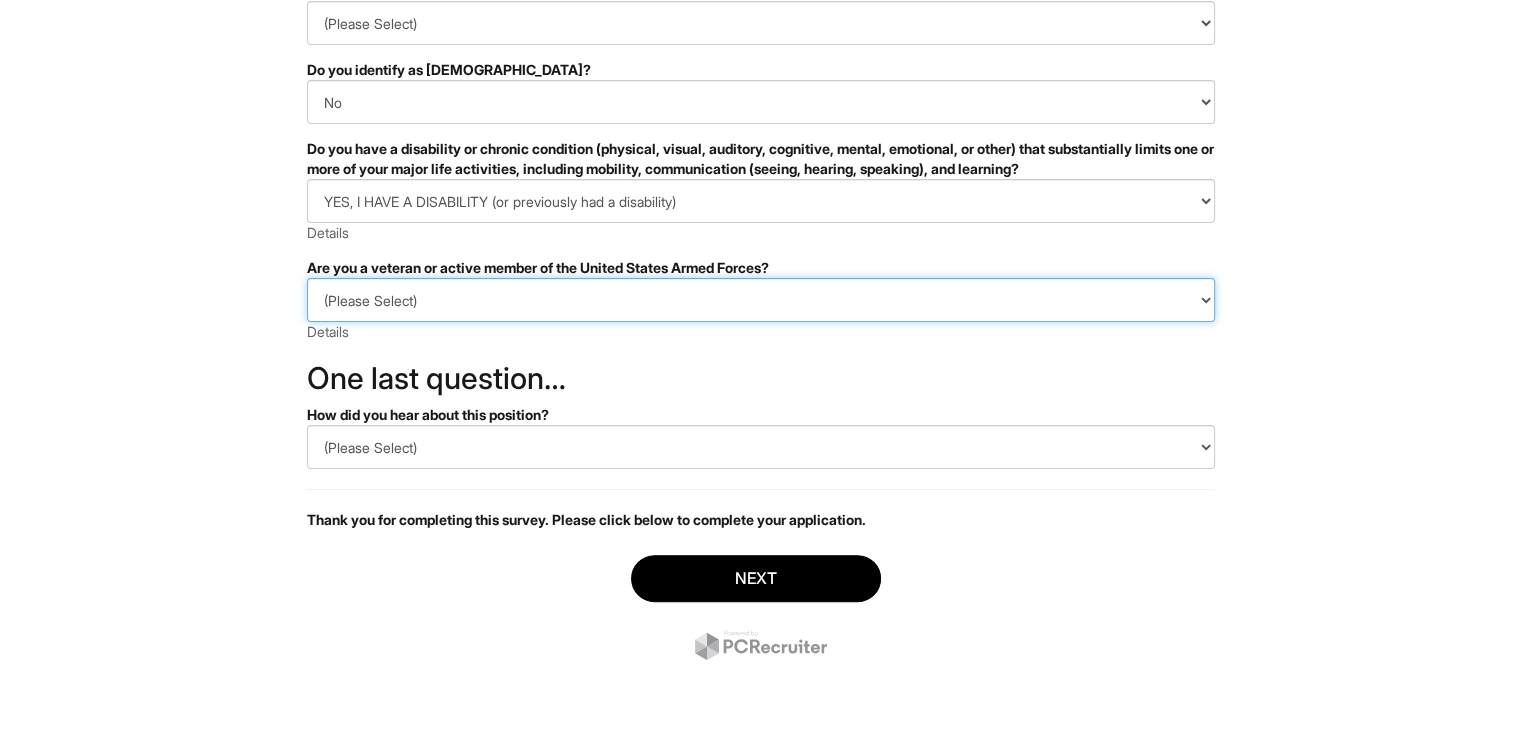 click on "(Please Select) I IDENTIFY AS ONE OR MORE OF THE CLASSIFICATIONS OF PROTECTED VETERANS LISTED I AM NOT A PROTECTED VETERAN I PREFER NOT TO ANSWER" at bounding box center (761, 300) 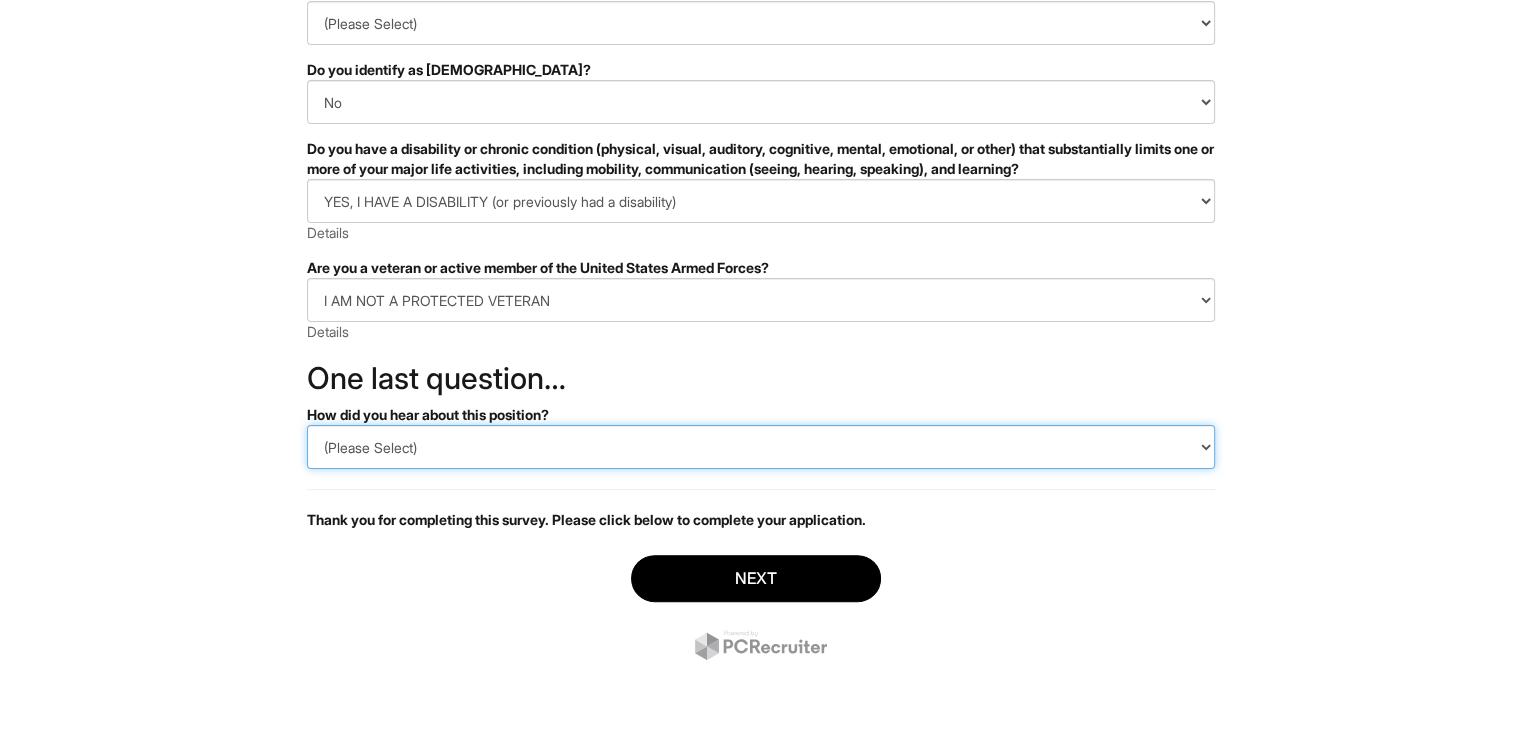 click on "(Please Select) CareerBuilder Indeed LinkedIn Monster Referral Other" at bounding box center [761, 447] 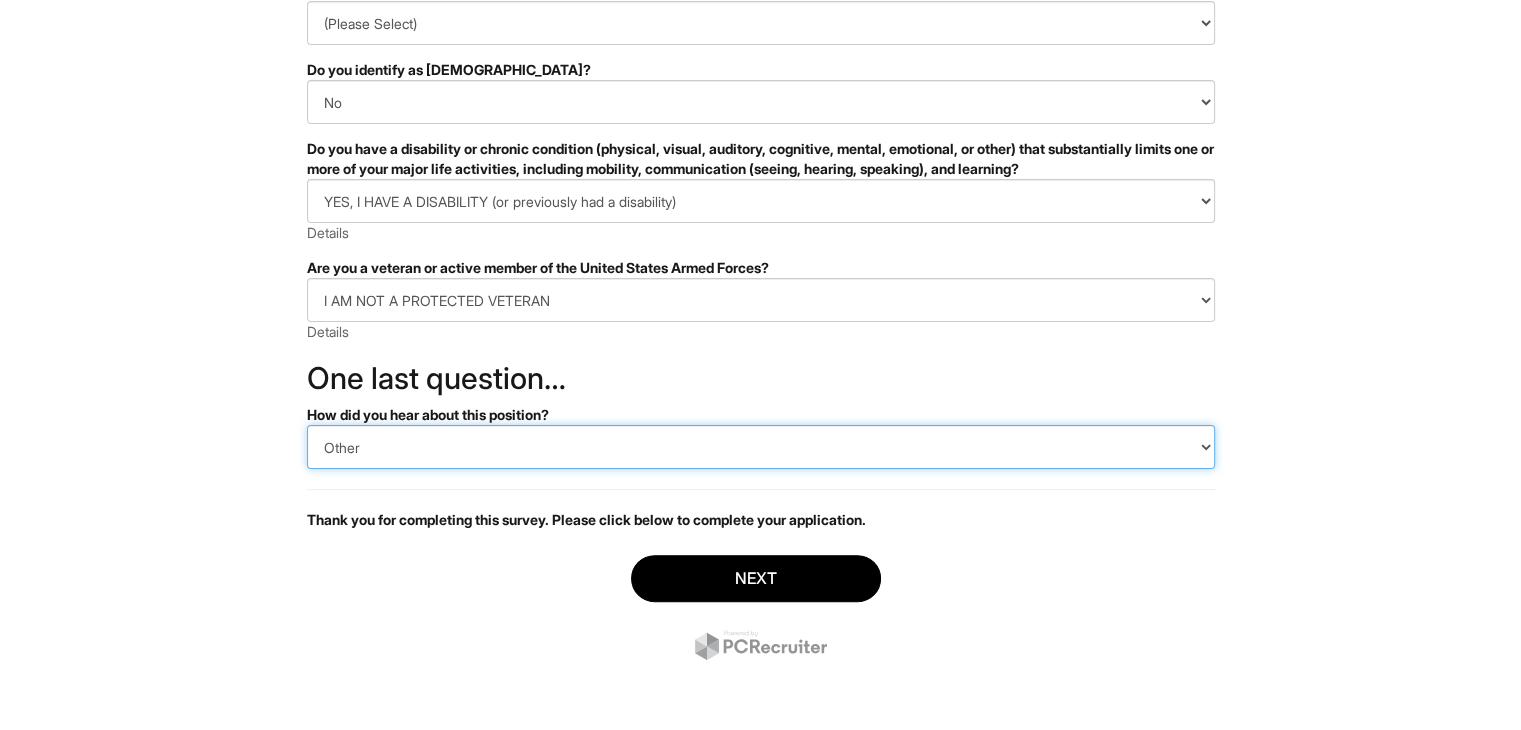 click on "(Please Select) CareerBuilder Indeed LinkedIn Monster Referral Other" at bounding box center [761, 447] 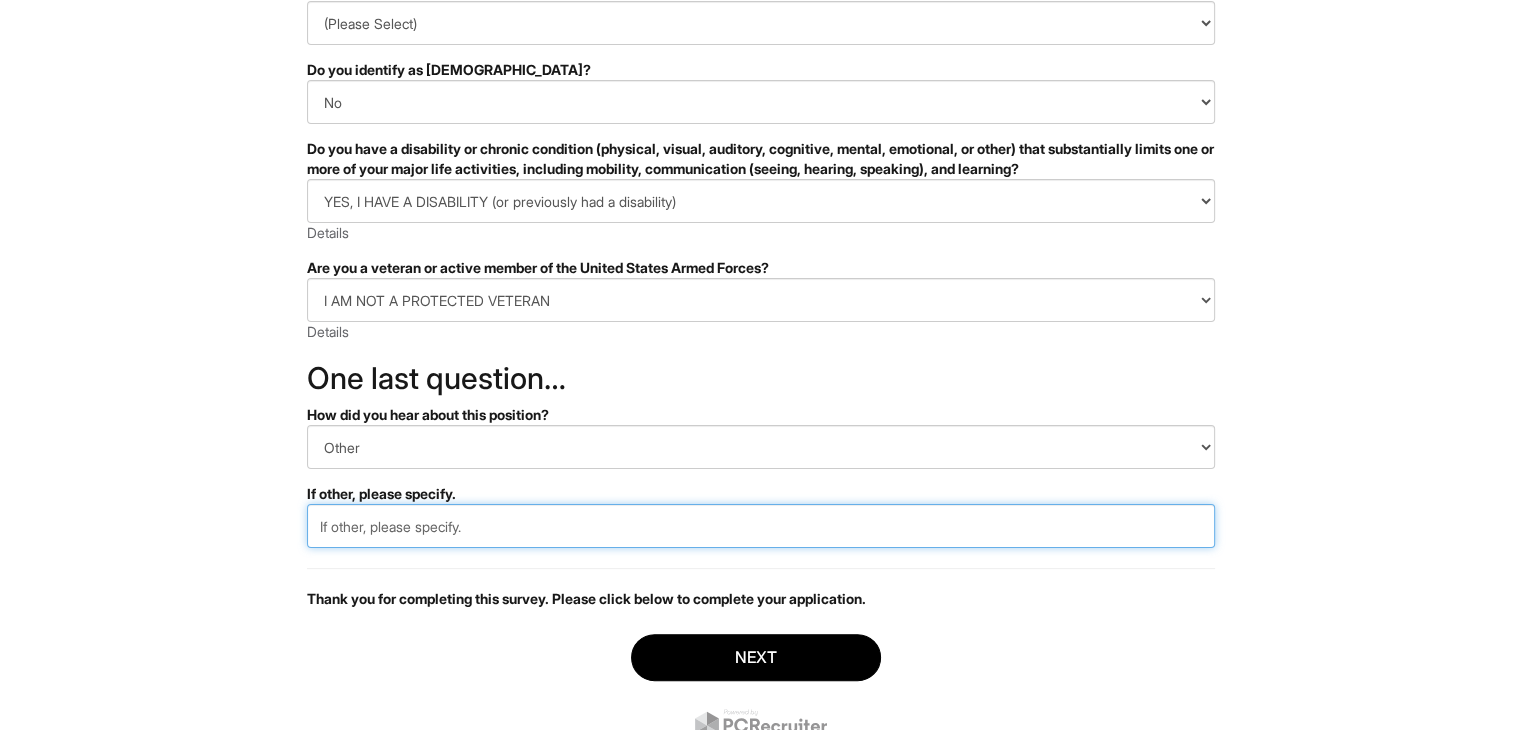 click at bounding box center [761, 526] 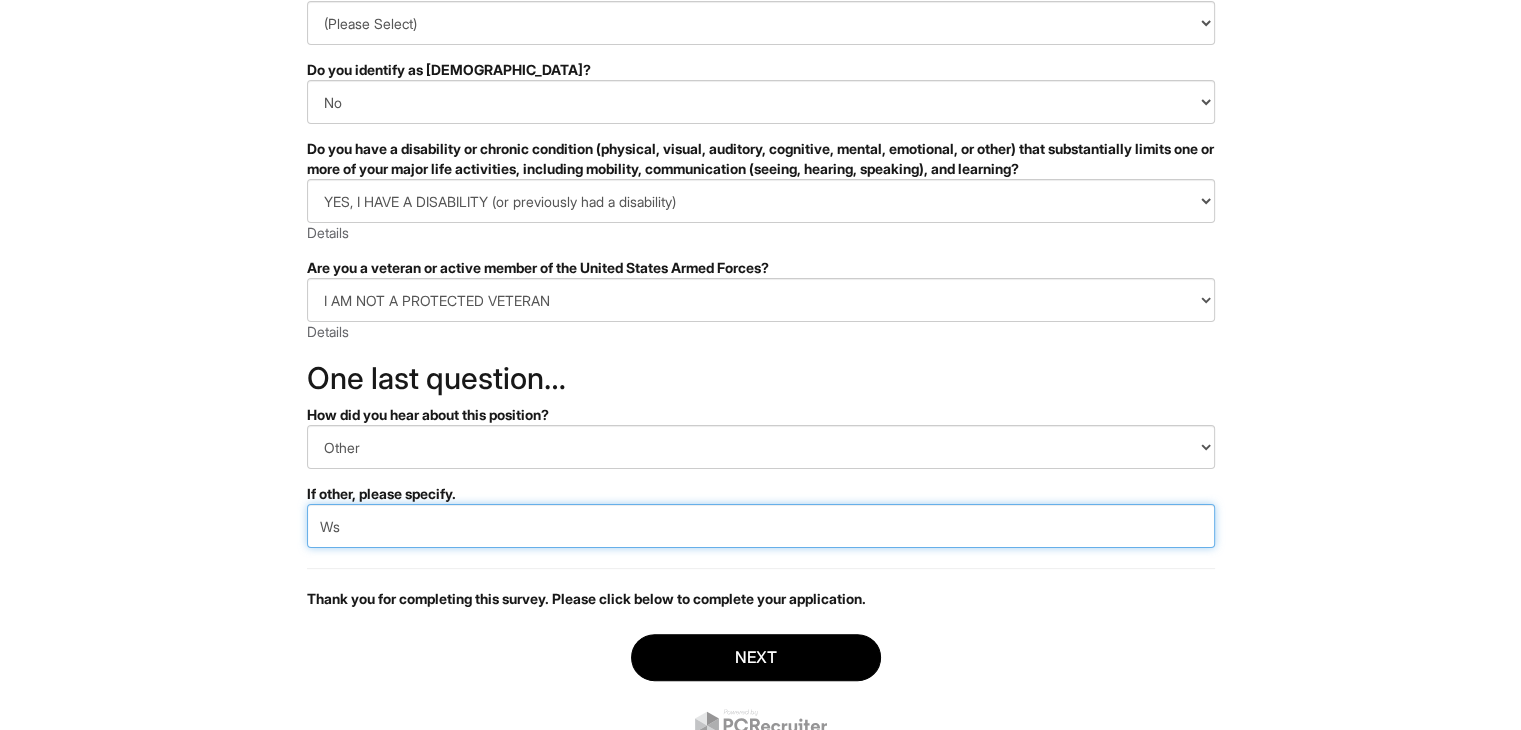 type on "W" 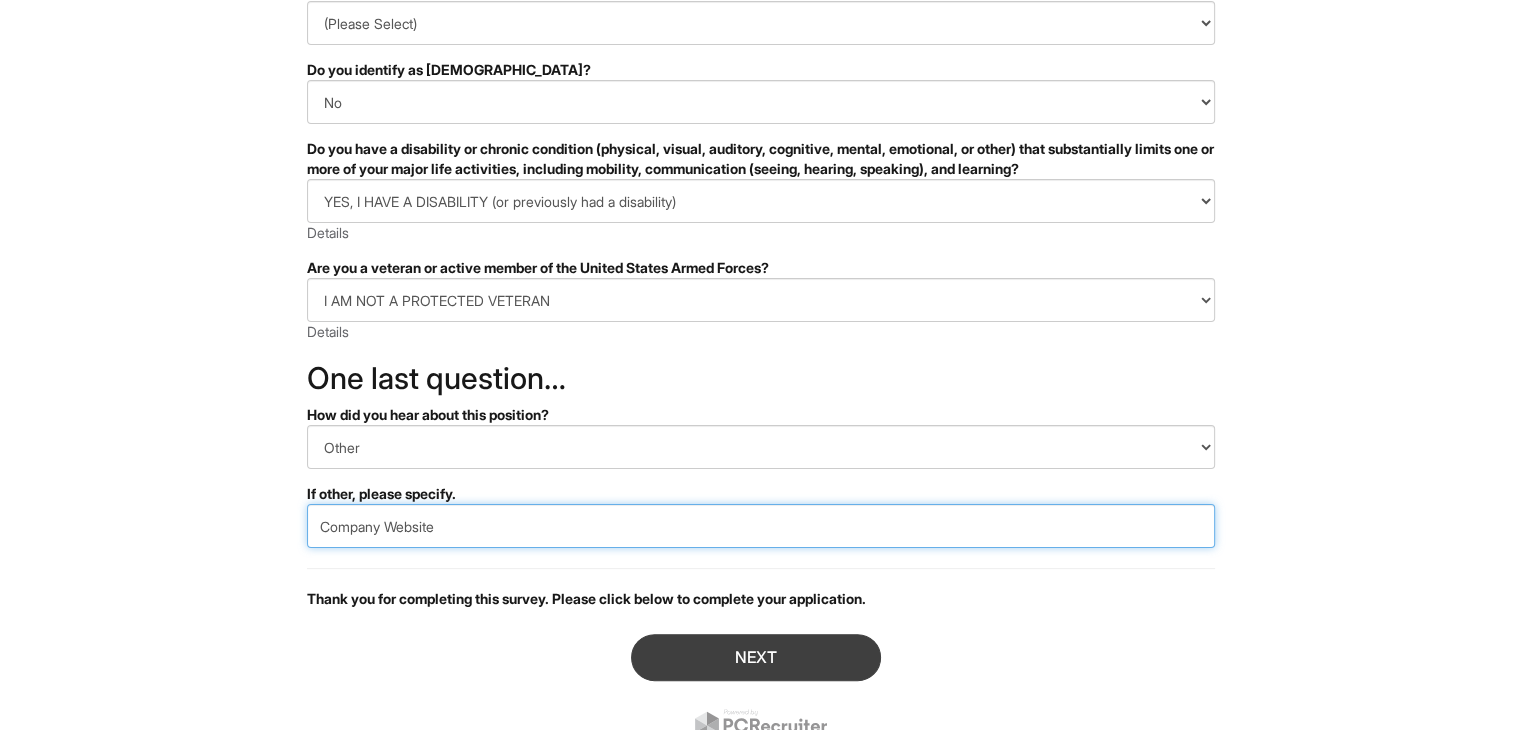 type on "Company Website" 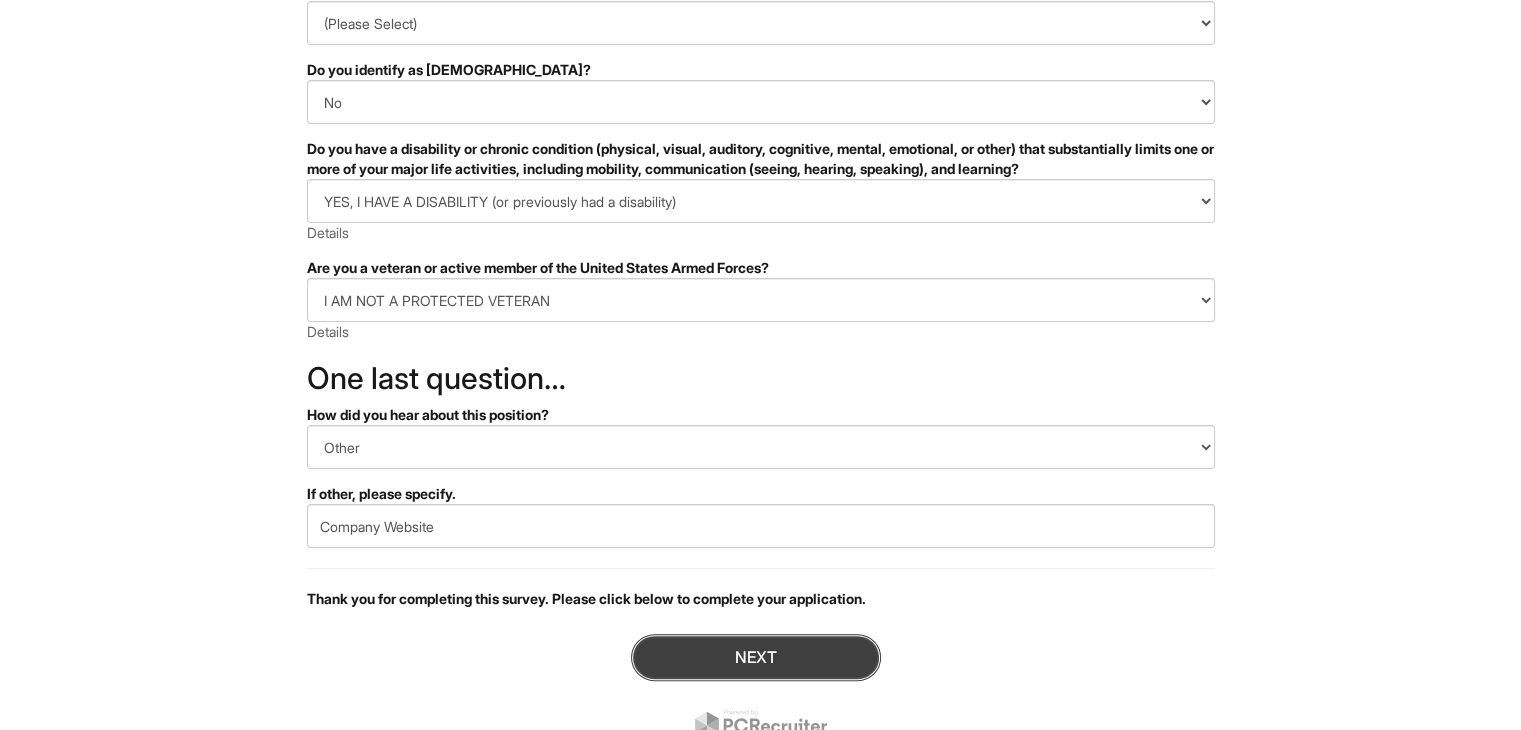 click on "Next" at bounding box center [756, 657] 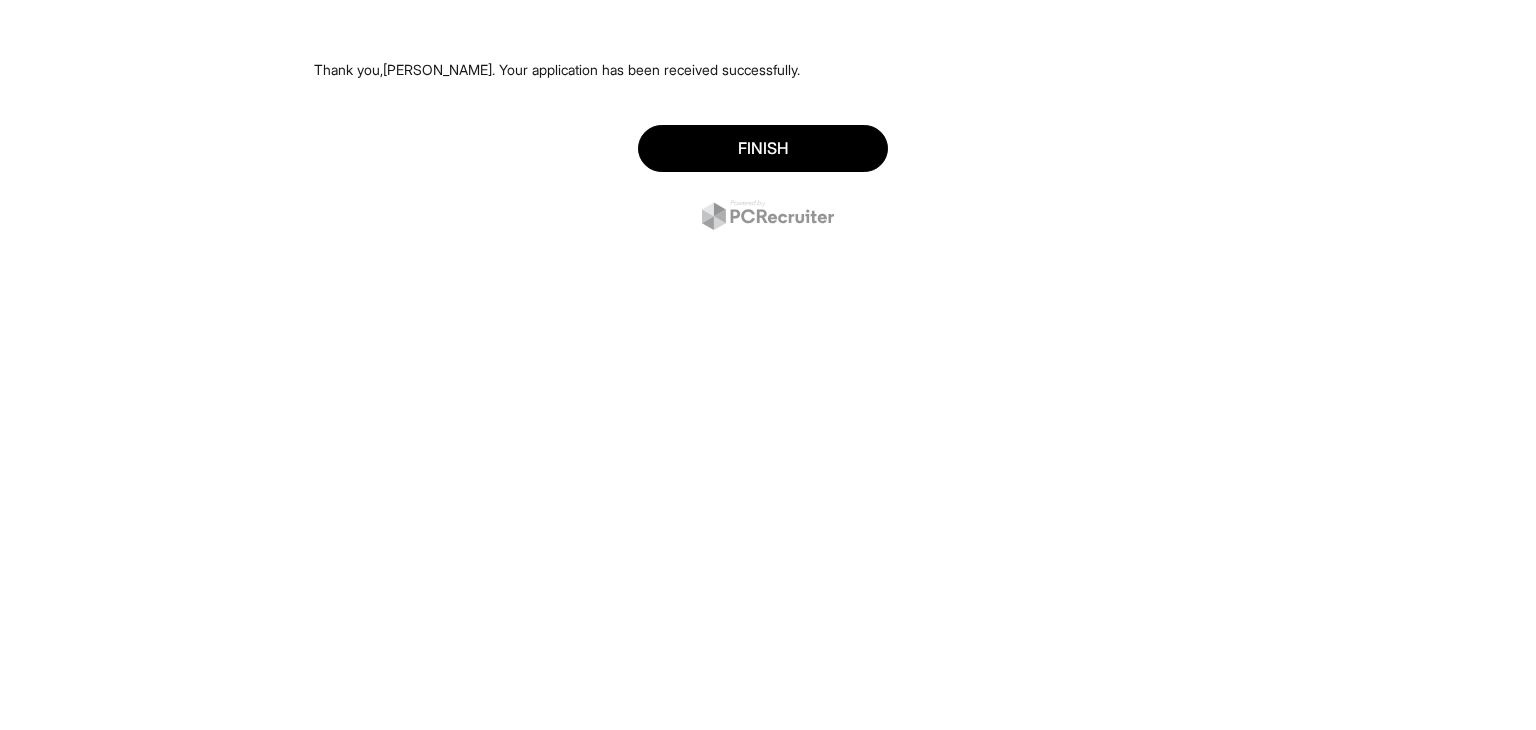 scroll, scrollTop: 0, scrollLeft: 0, axis: both 